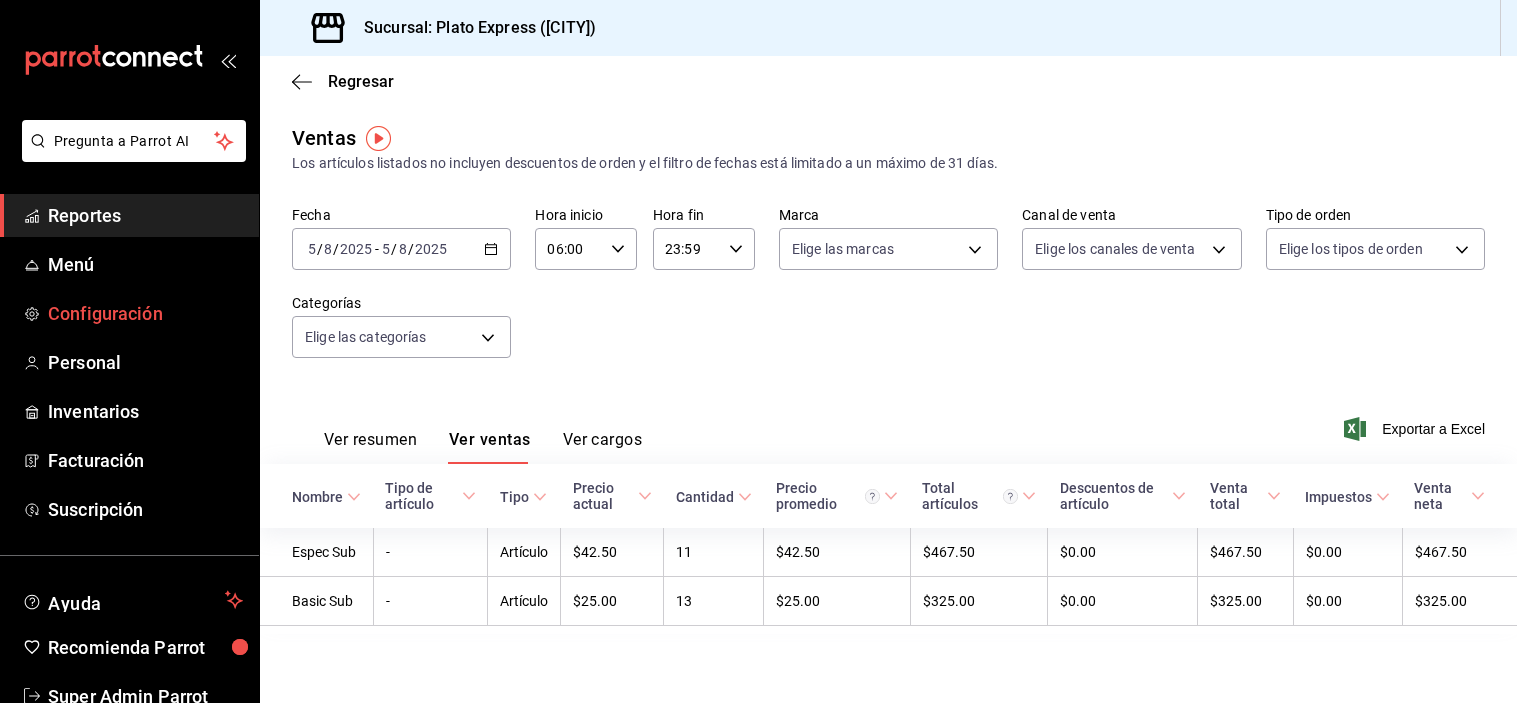 scroll, scrollTop: 0, scrollLeft: 0, axis: both 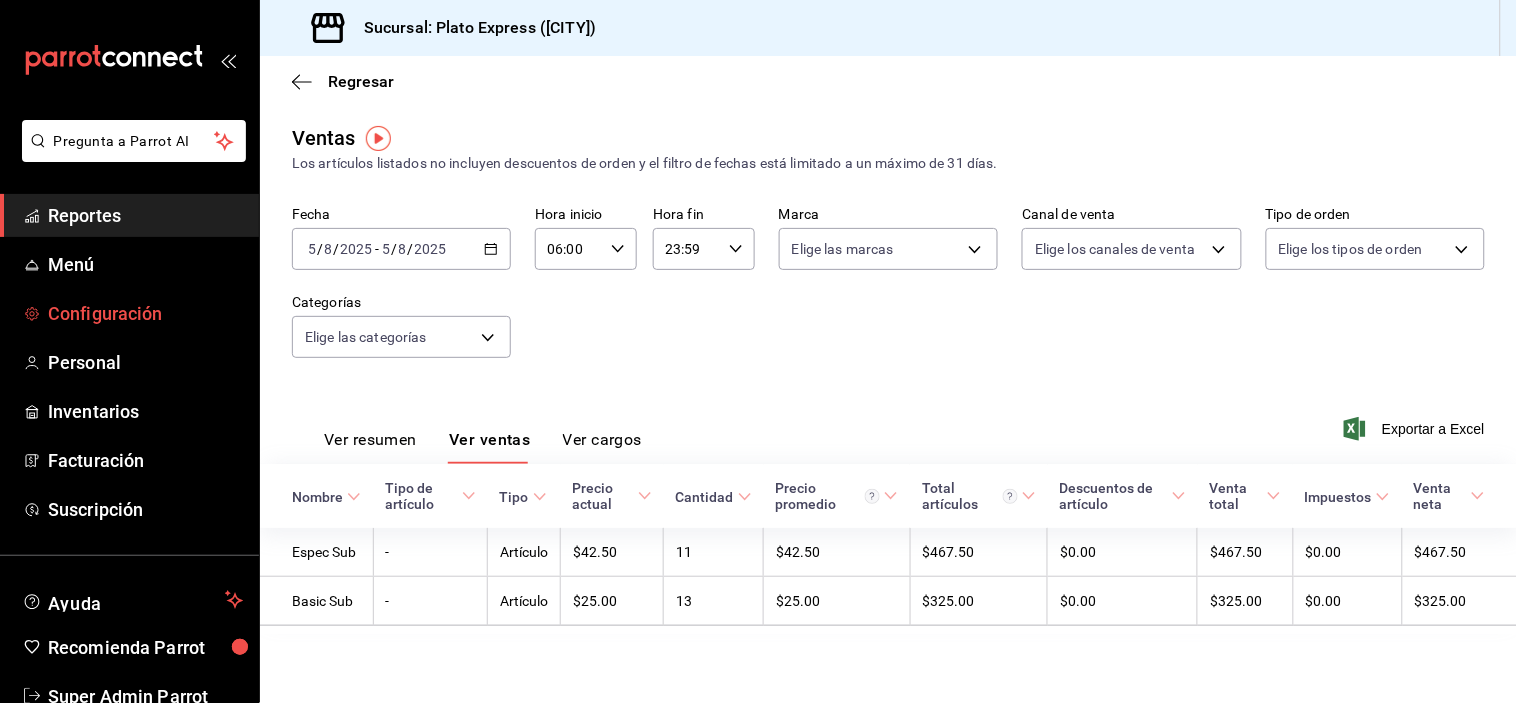 click on "Configuración" at bounding box center (145, 313) 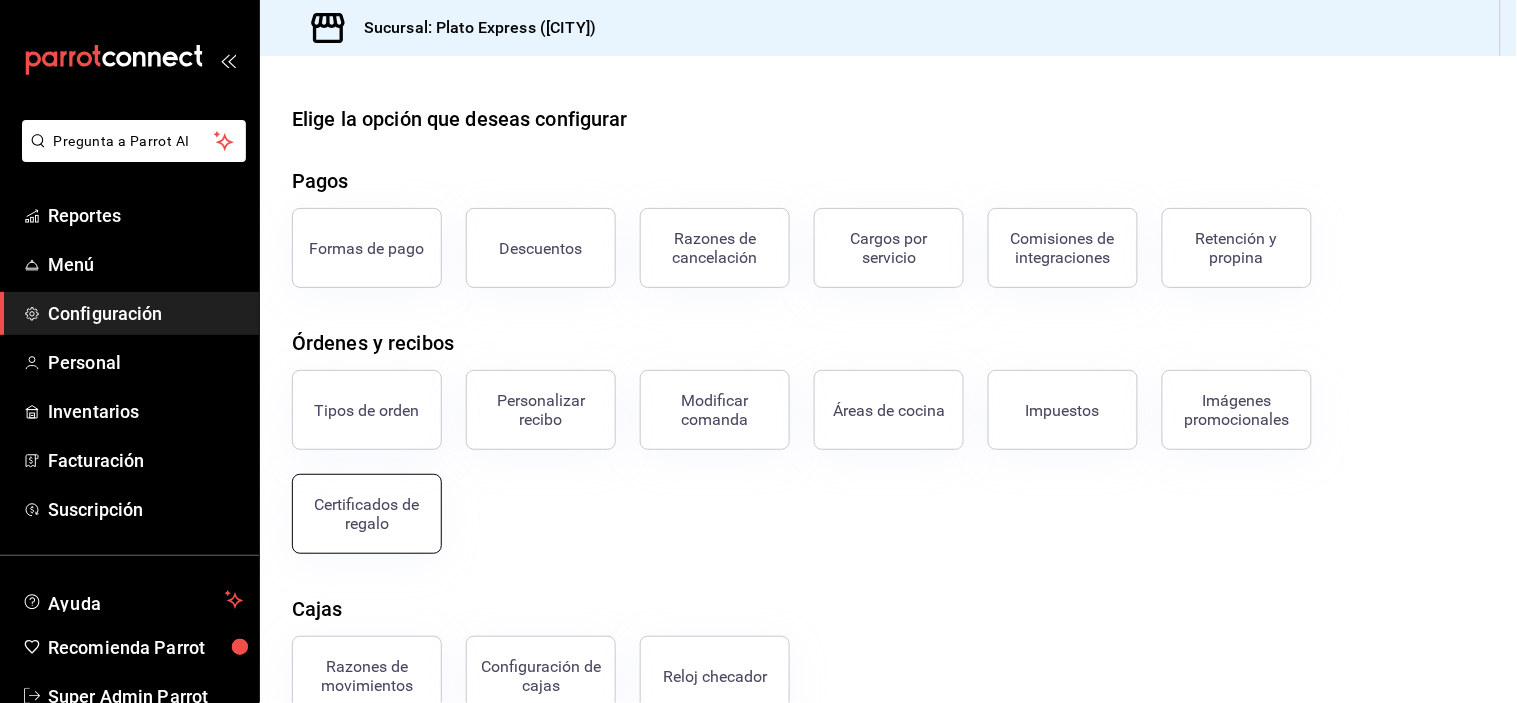 click on "Certificados de regalo" at bounding box center [367, 514] 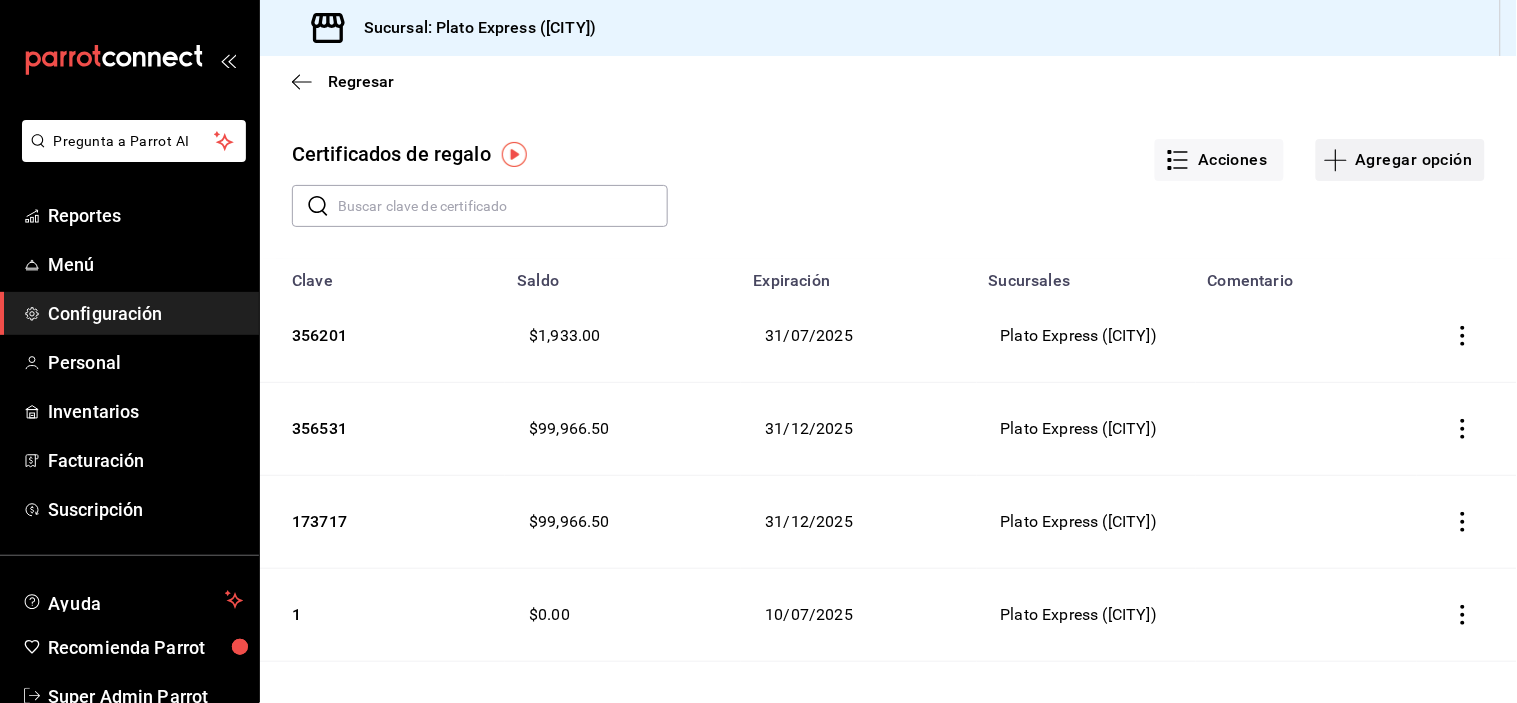 click on "Agregar opción" at bounding box center [1400, 160] 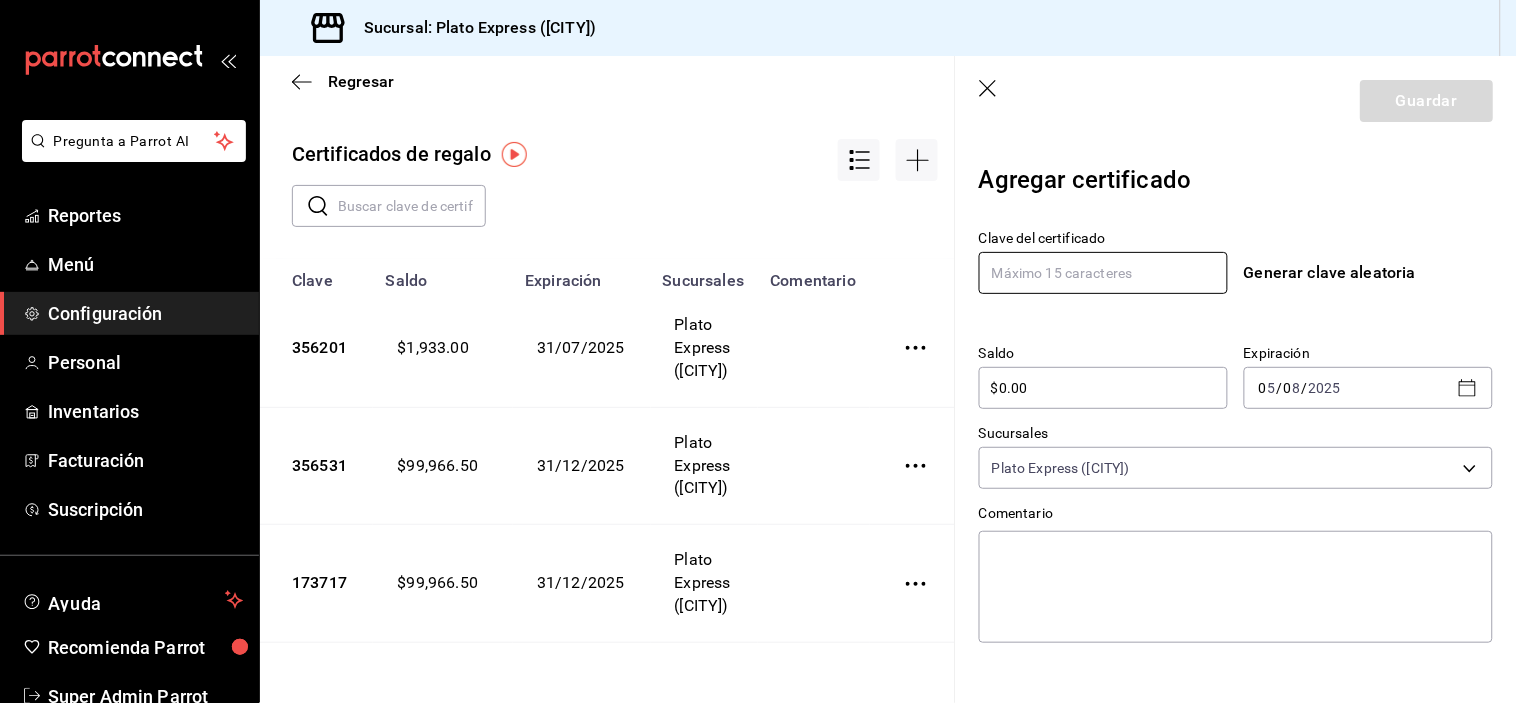 click at bounding box center [1103, 273] 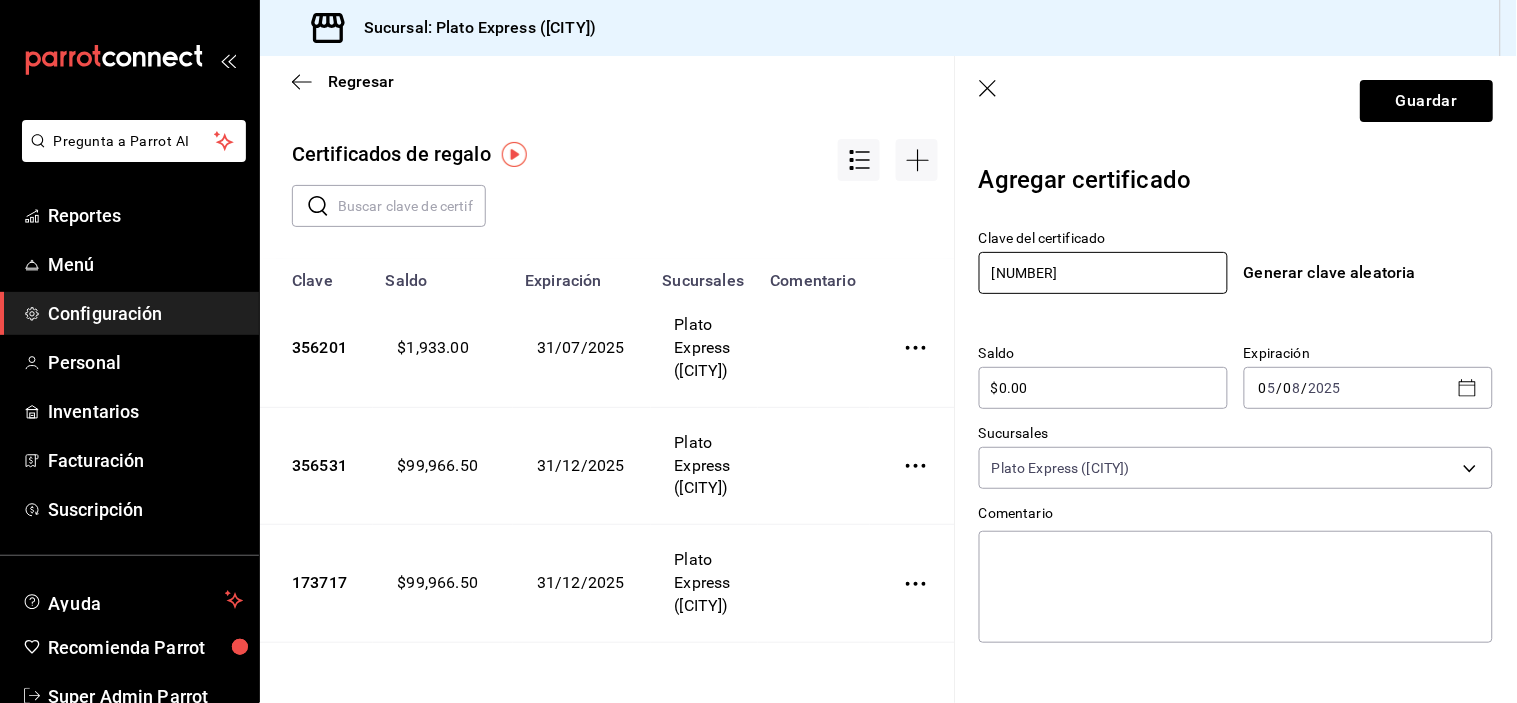 type on "[NUMBER]" 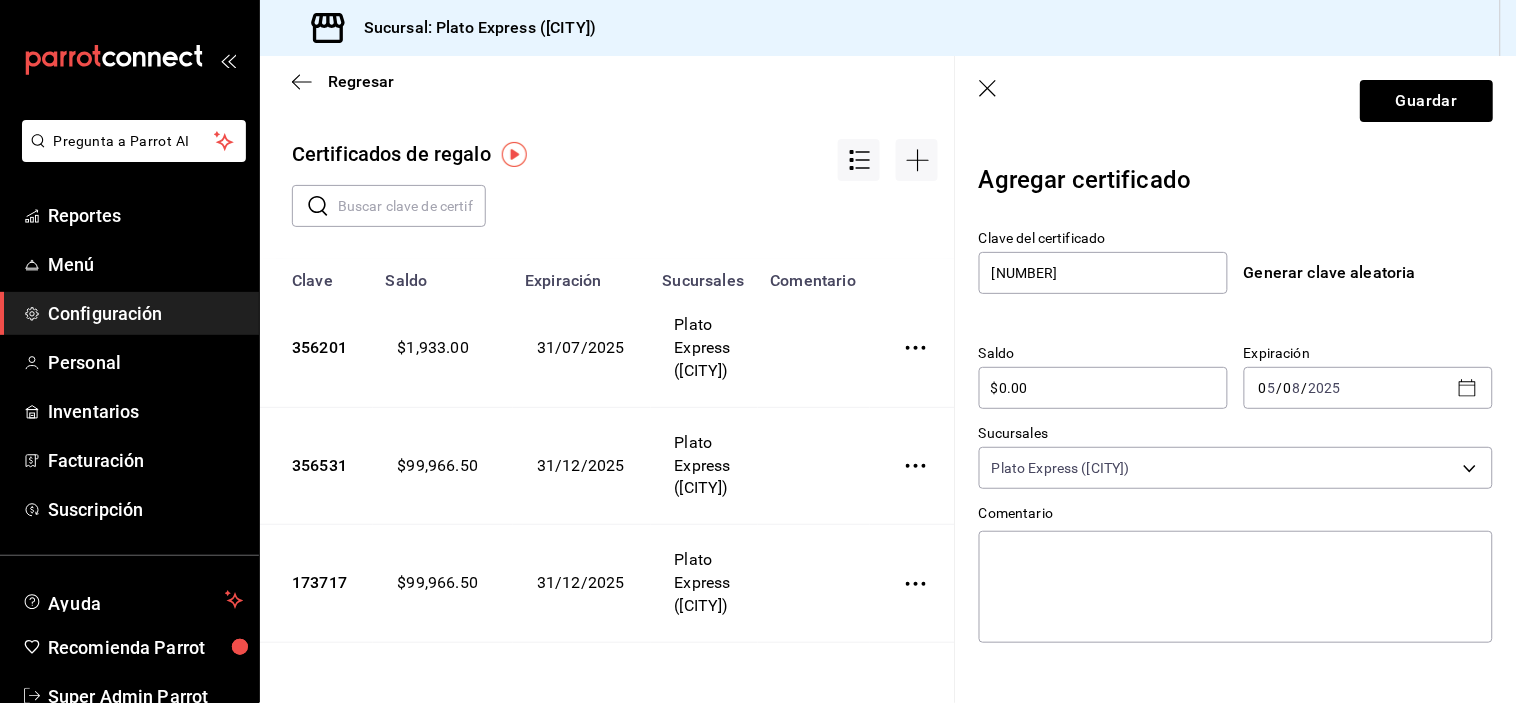 click on "$0.00" at bounding box center (1103, 388) 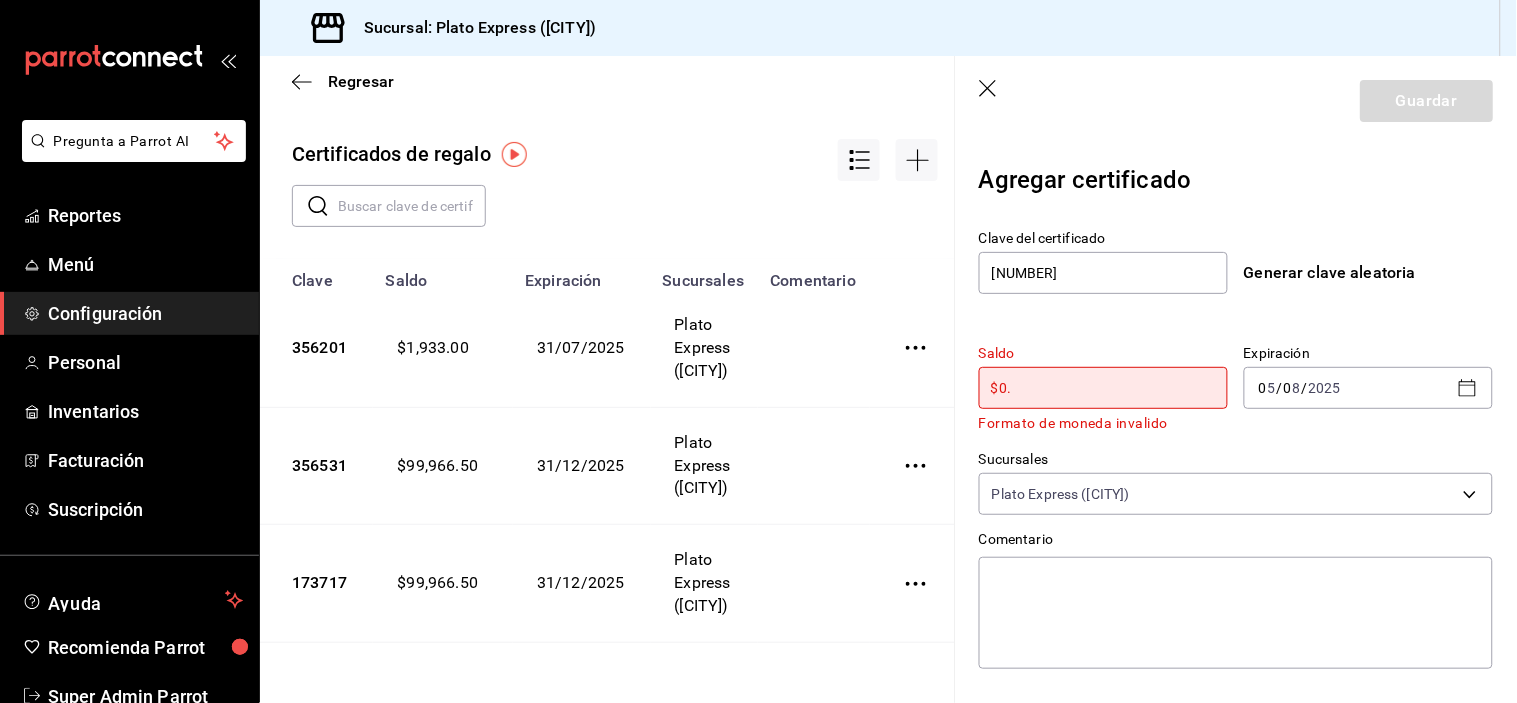 type on "$0" 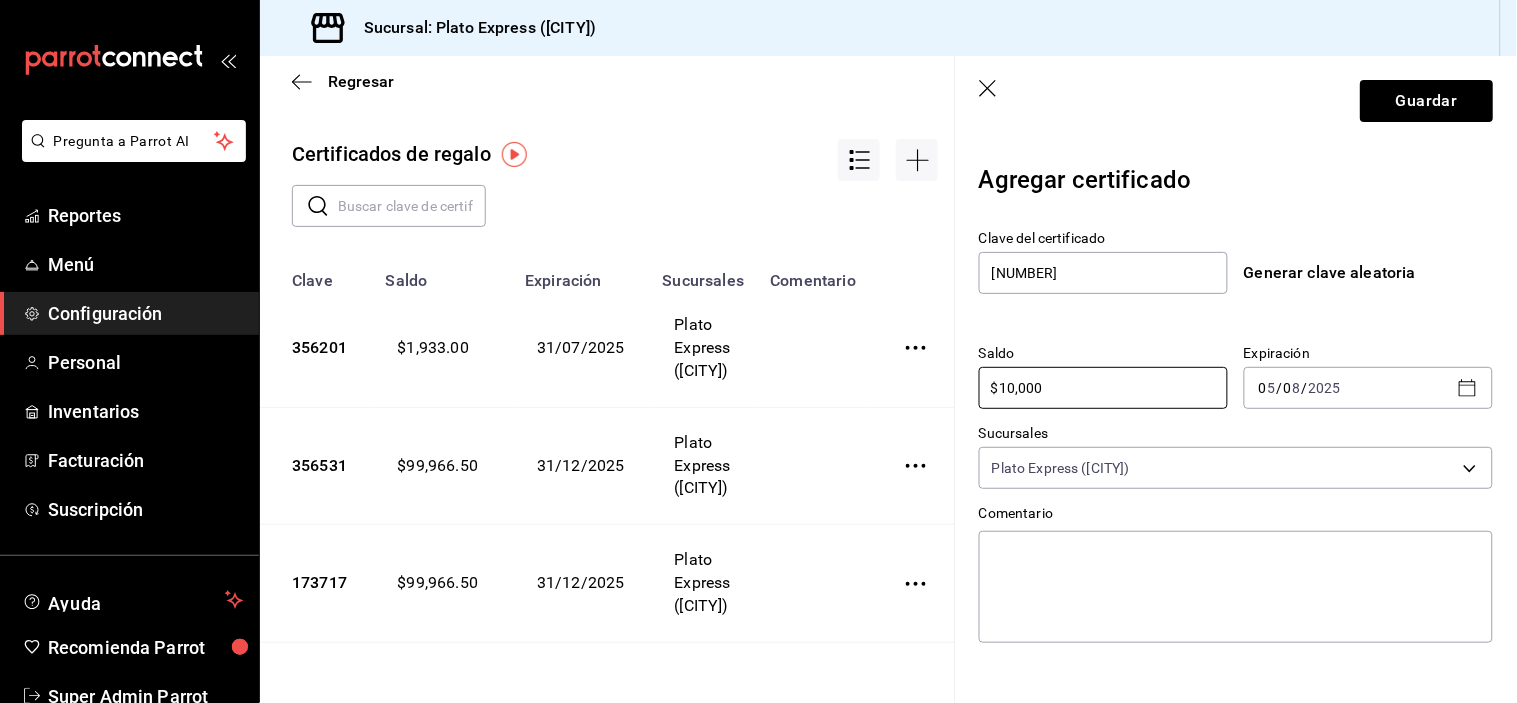type on "$10,000" 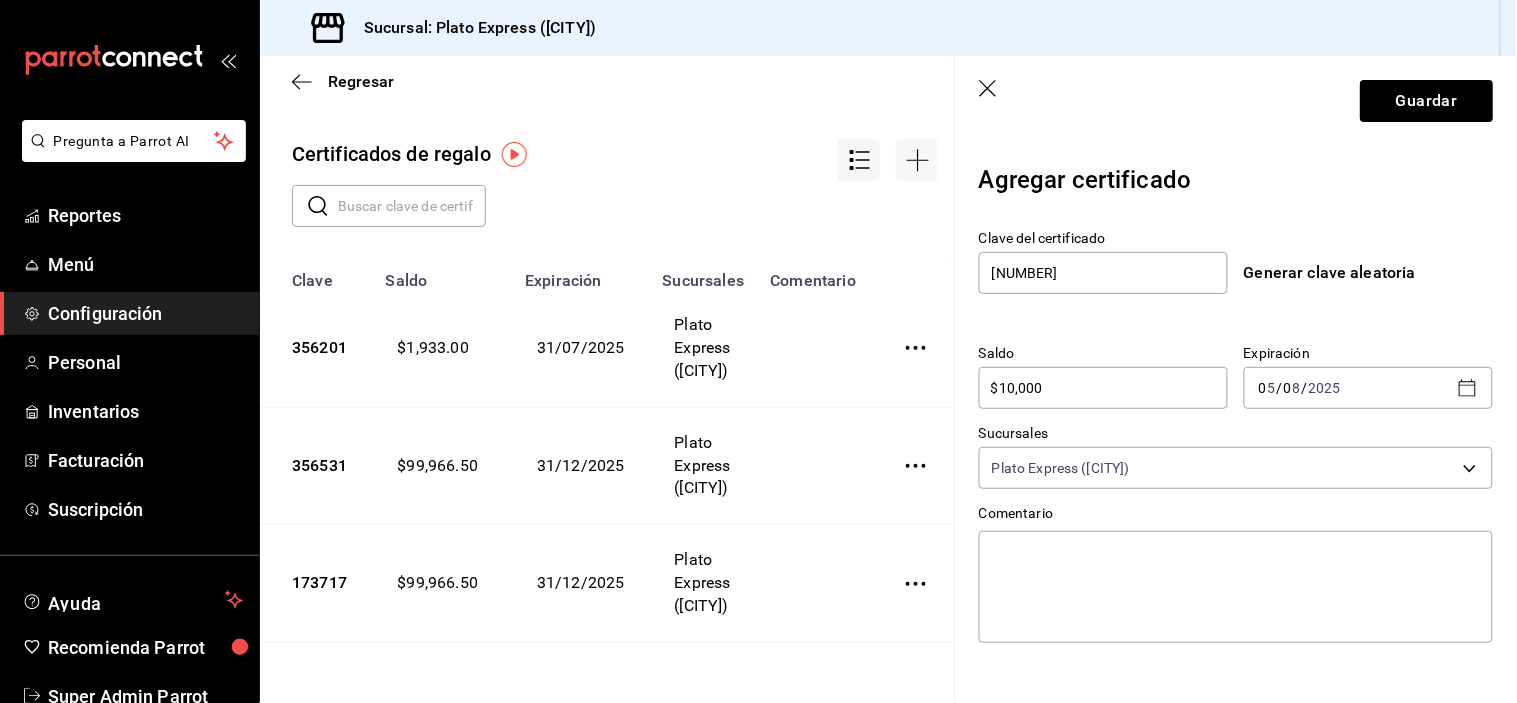 click 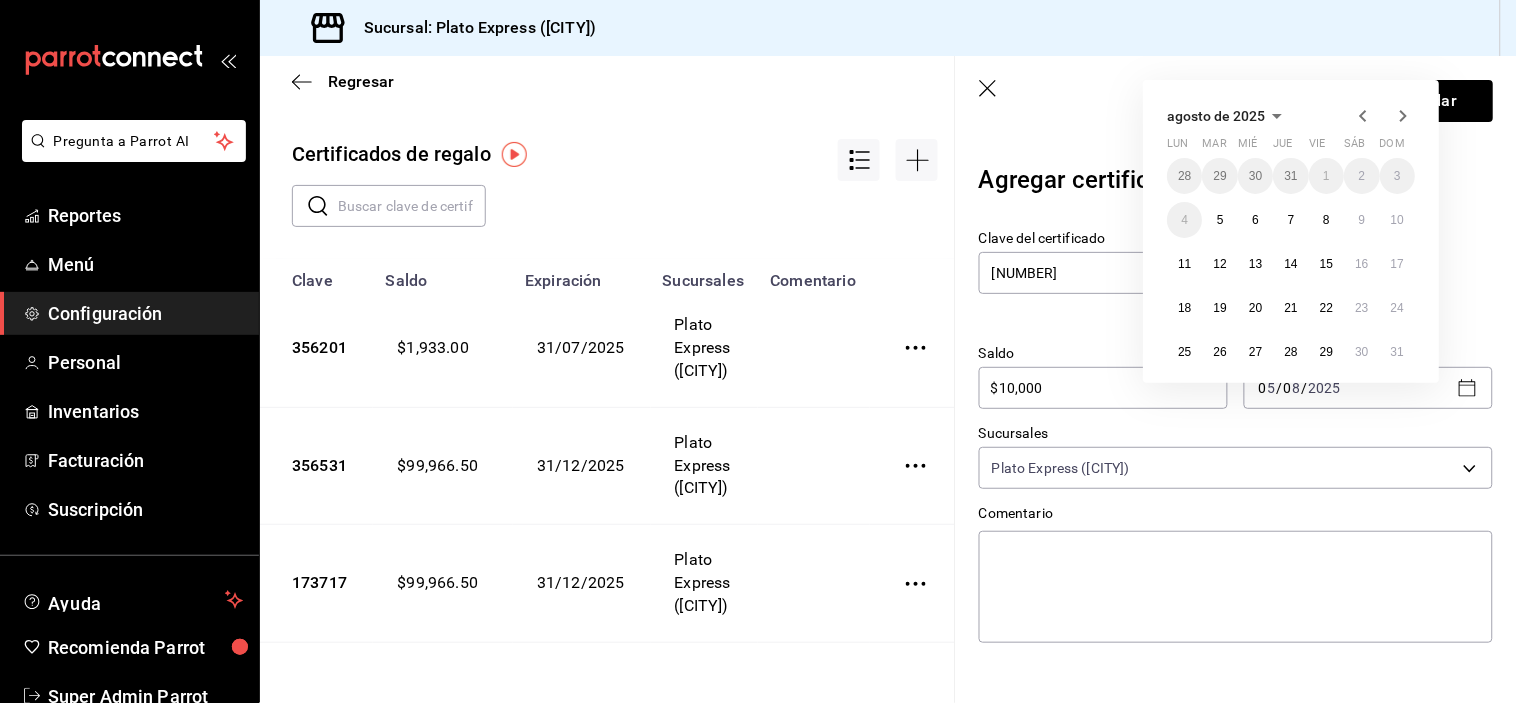 click 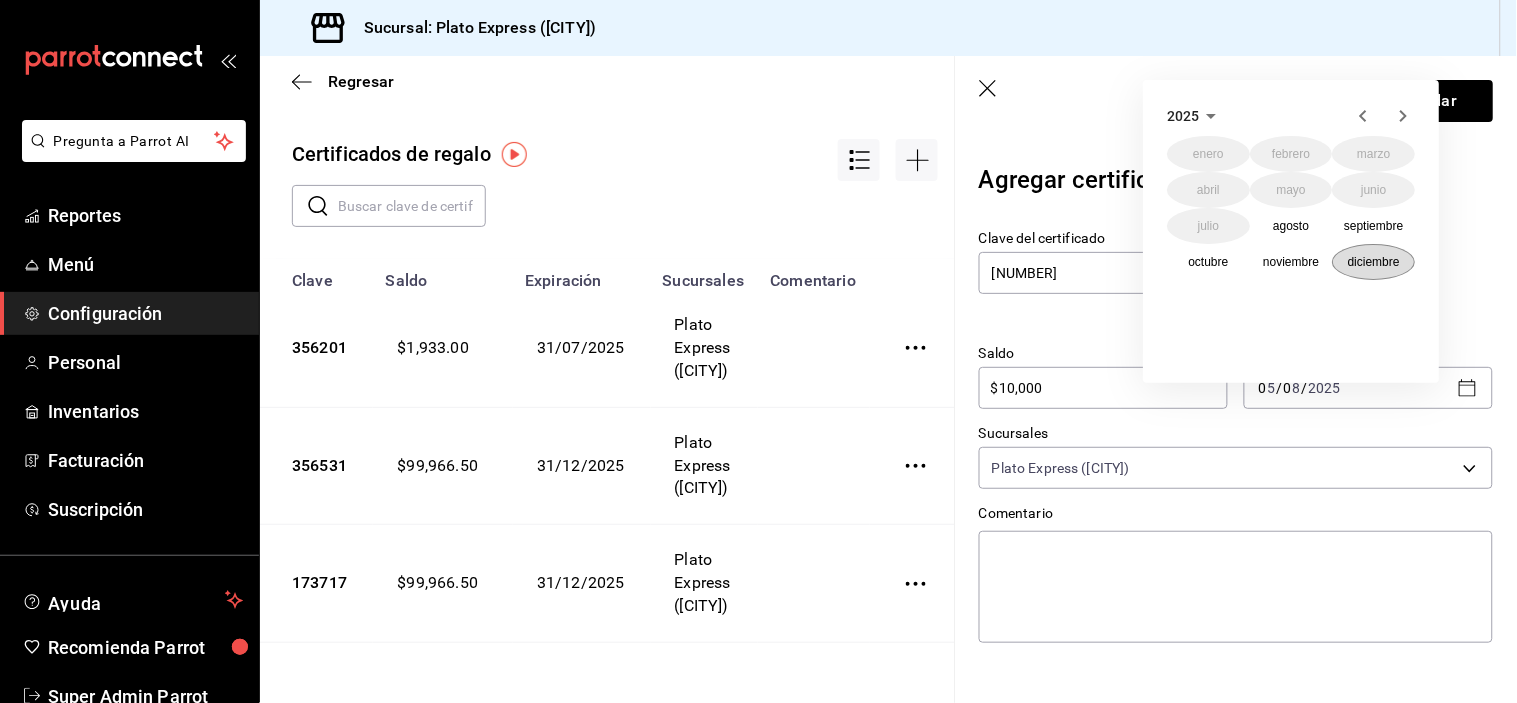 click on "diciembre" at bounding box center [1374, 262] 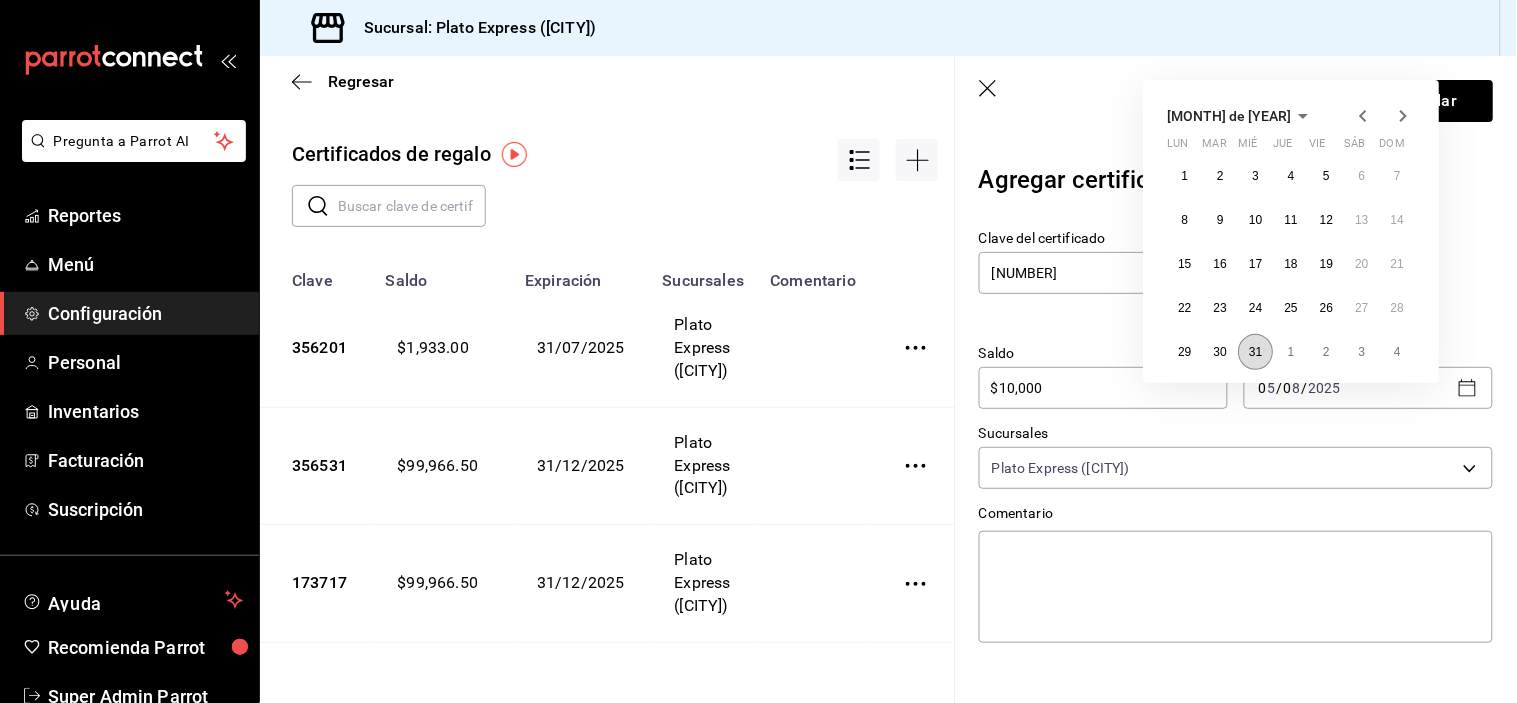 click on "31" at bounding box center [1255, 352] 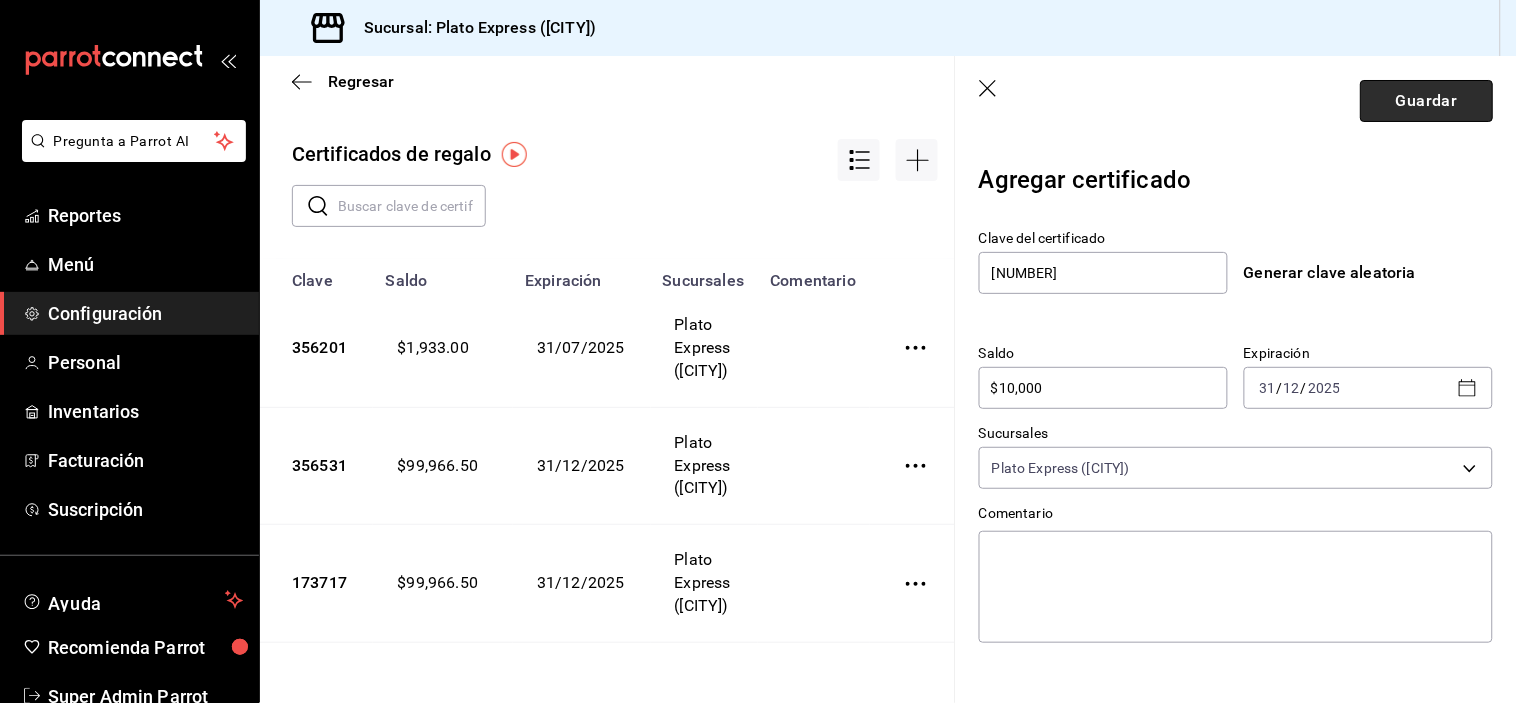 click on "Guardar" at bounding box center [1426, 101] 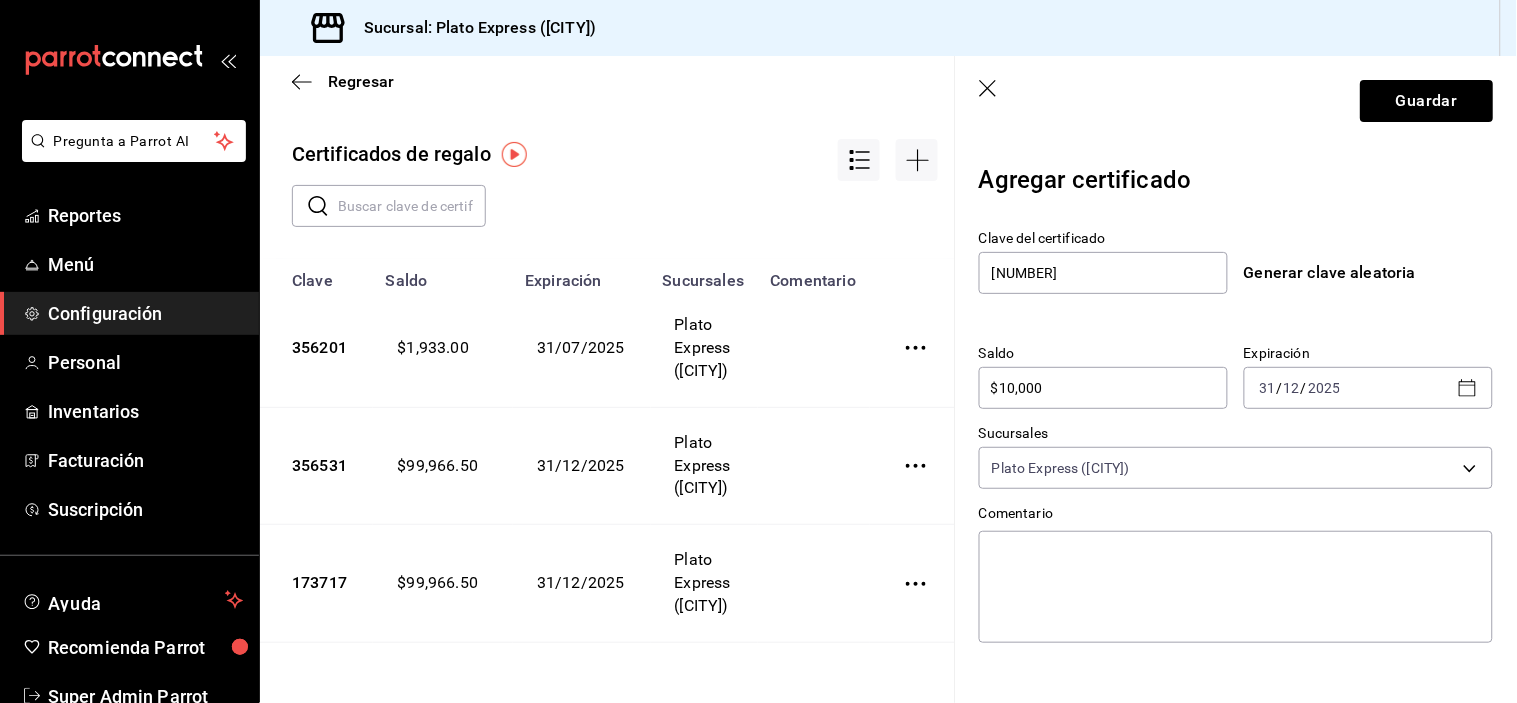 click 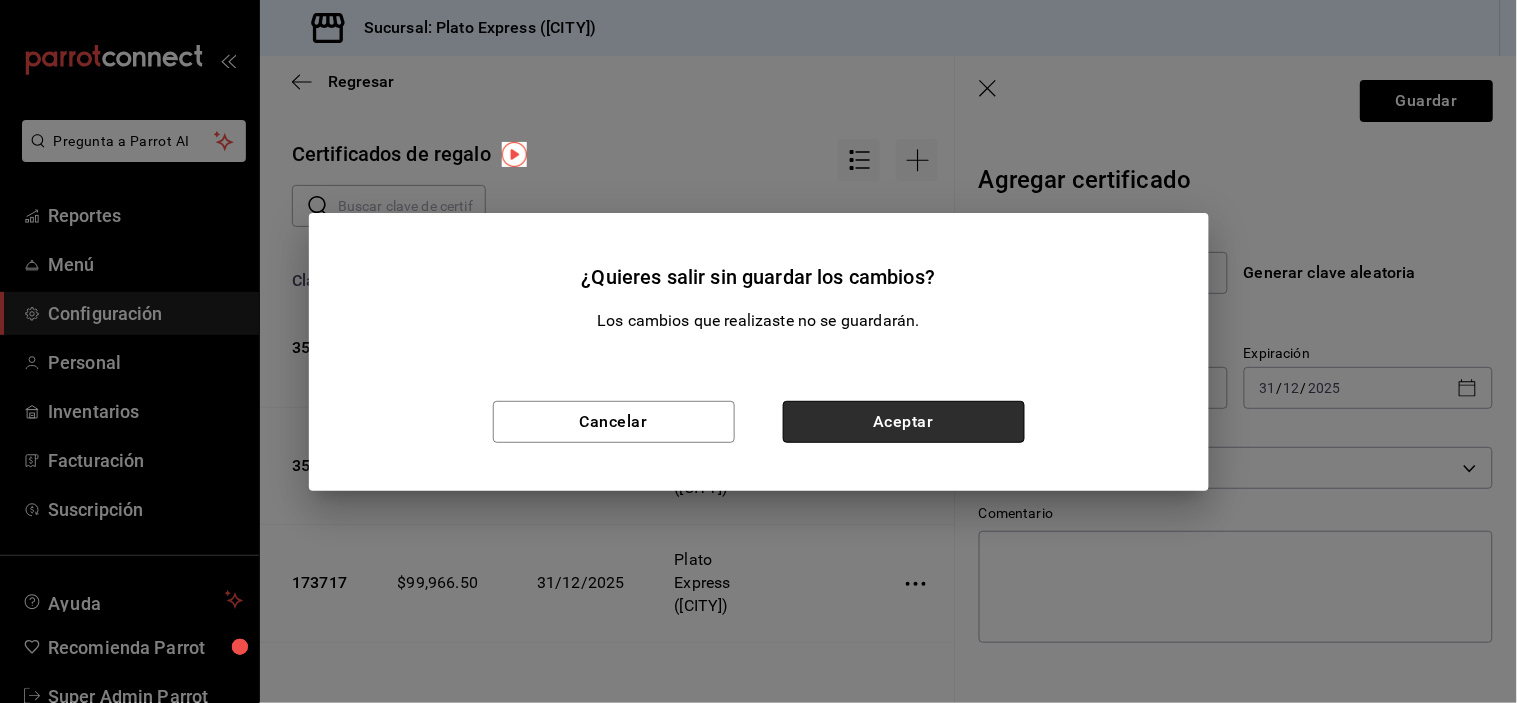 click on "Aceptar" at bounding box center (904, 422) 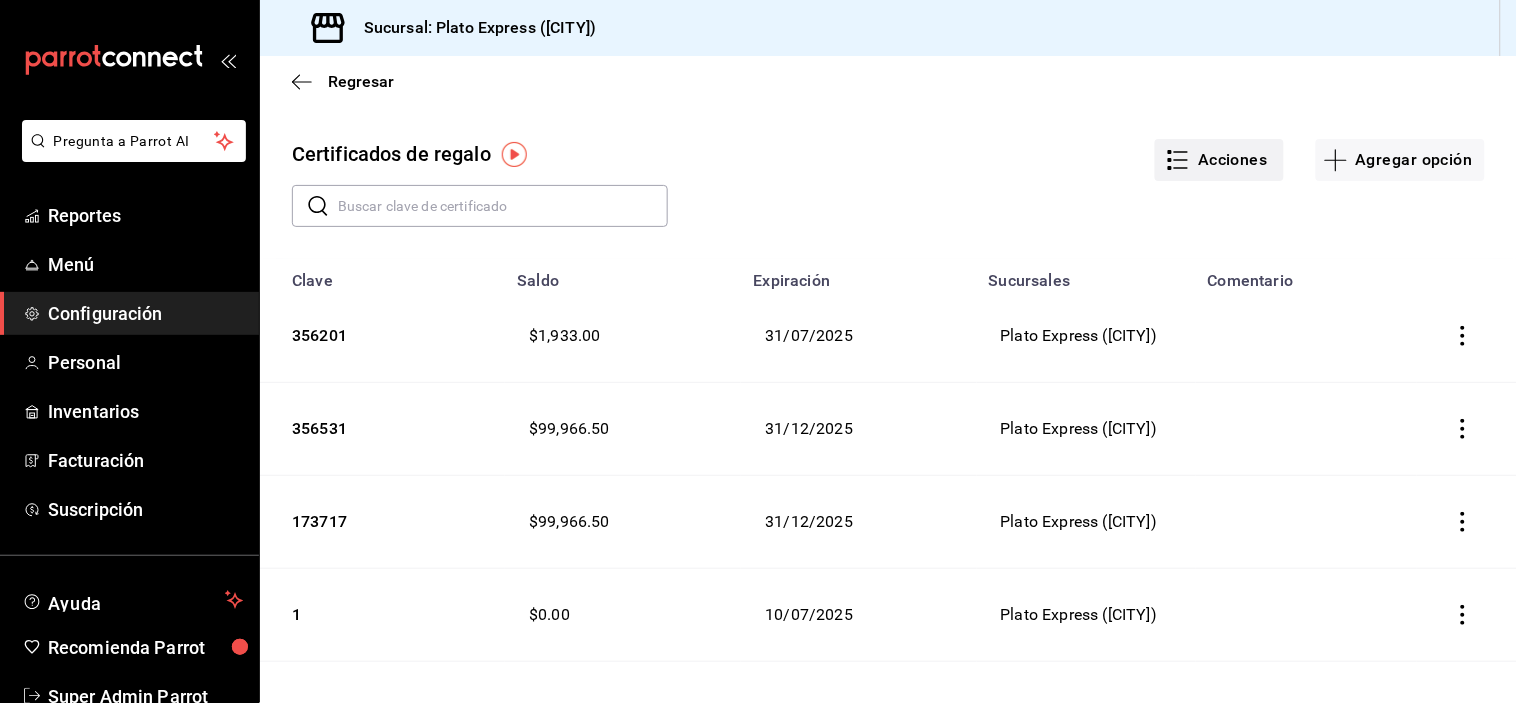 click 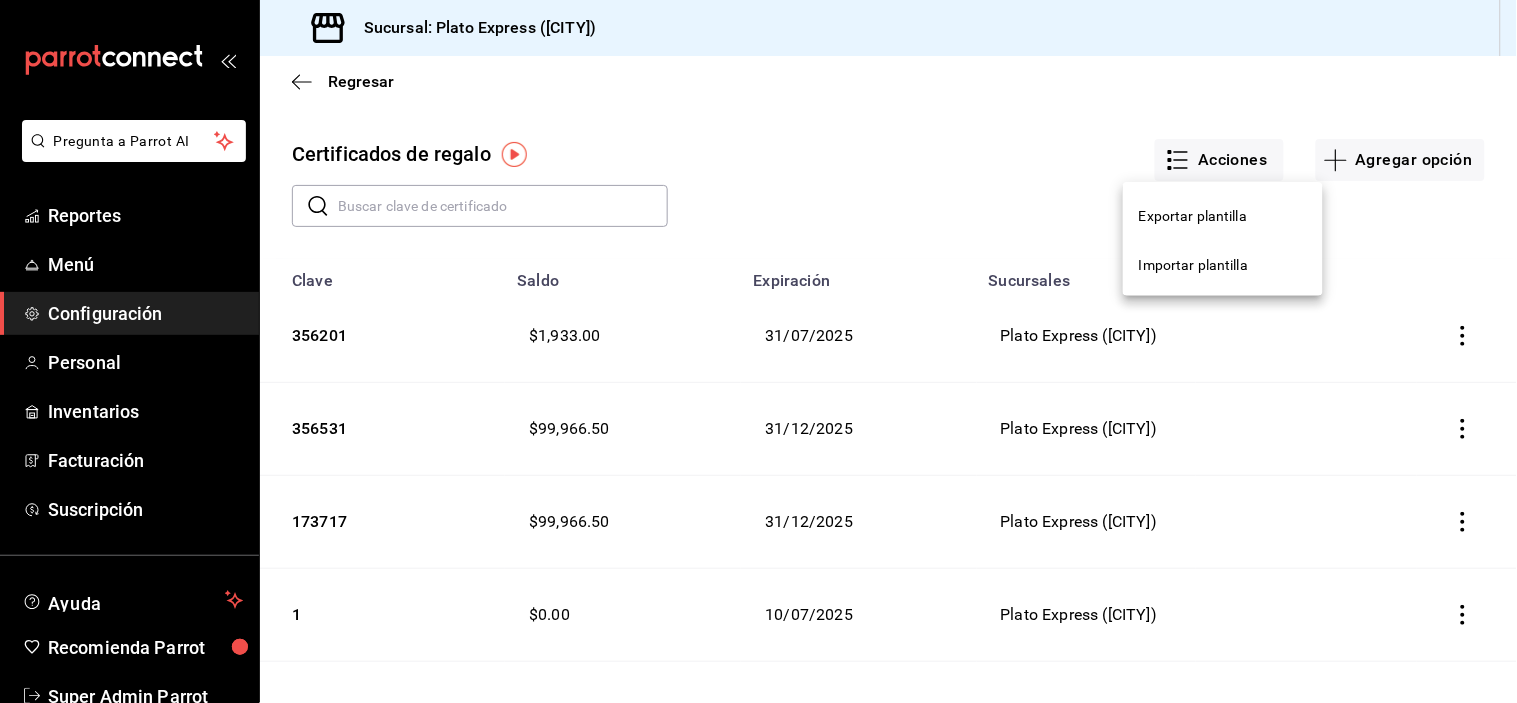 click at bounding box center (758, 351) 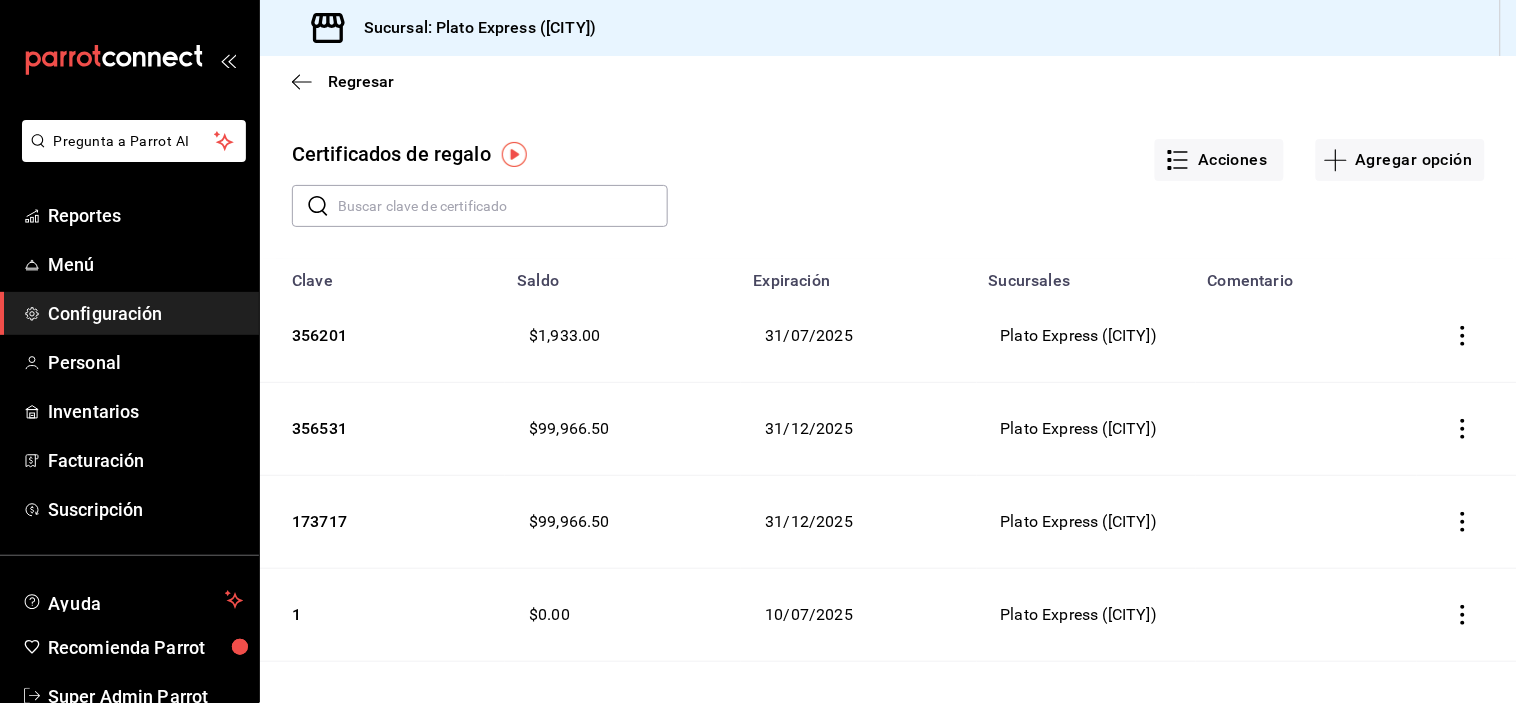 click on "Agregar opción" at bounding box center [1400, 160] 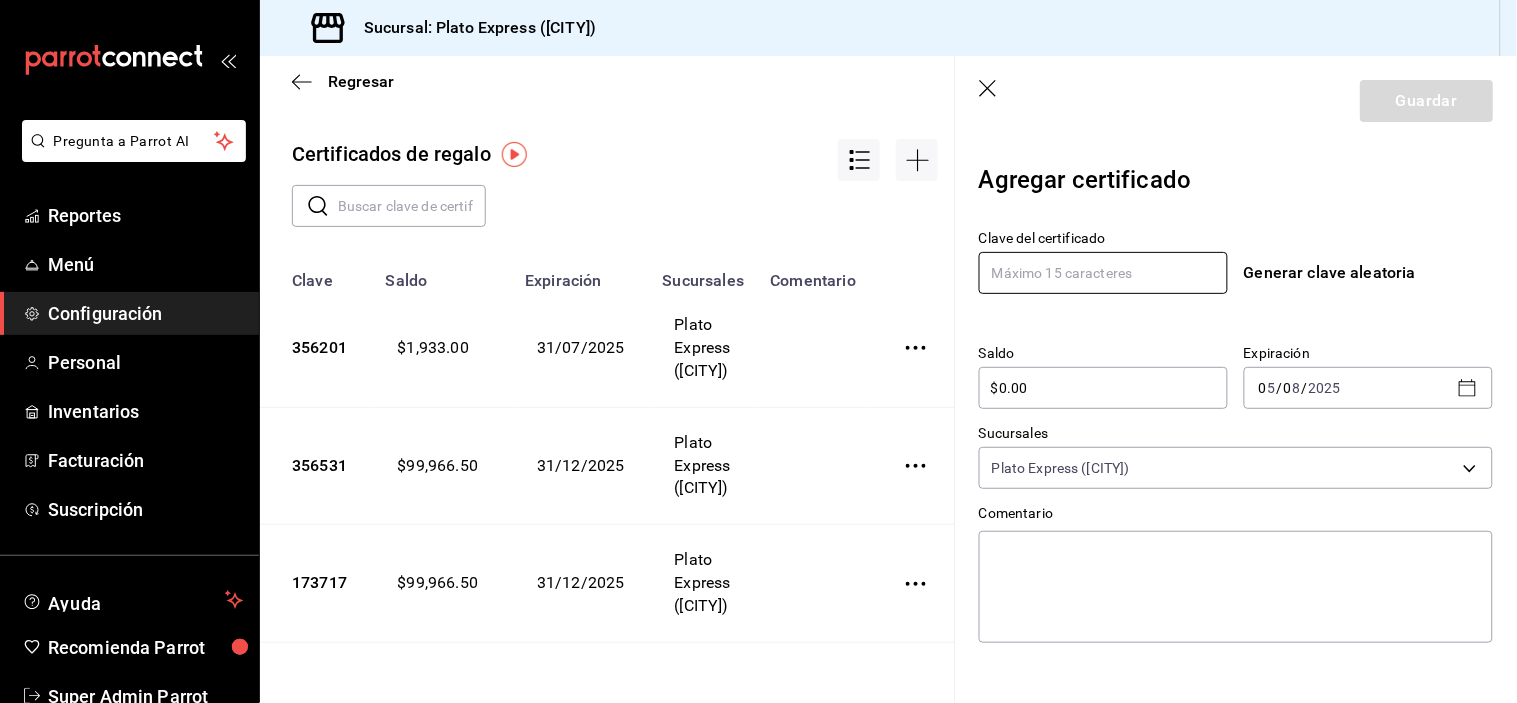 click at bounding box center (1103, 273) 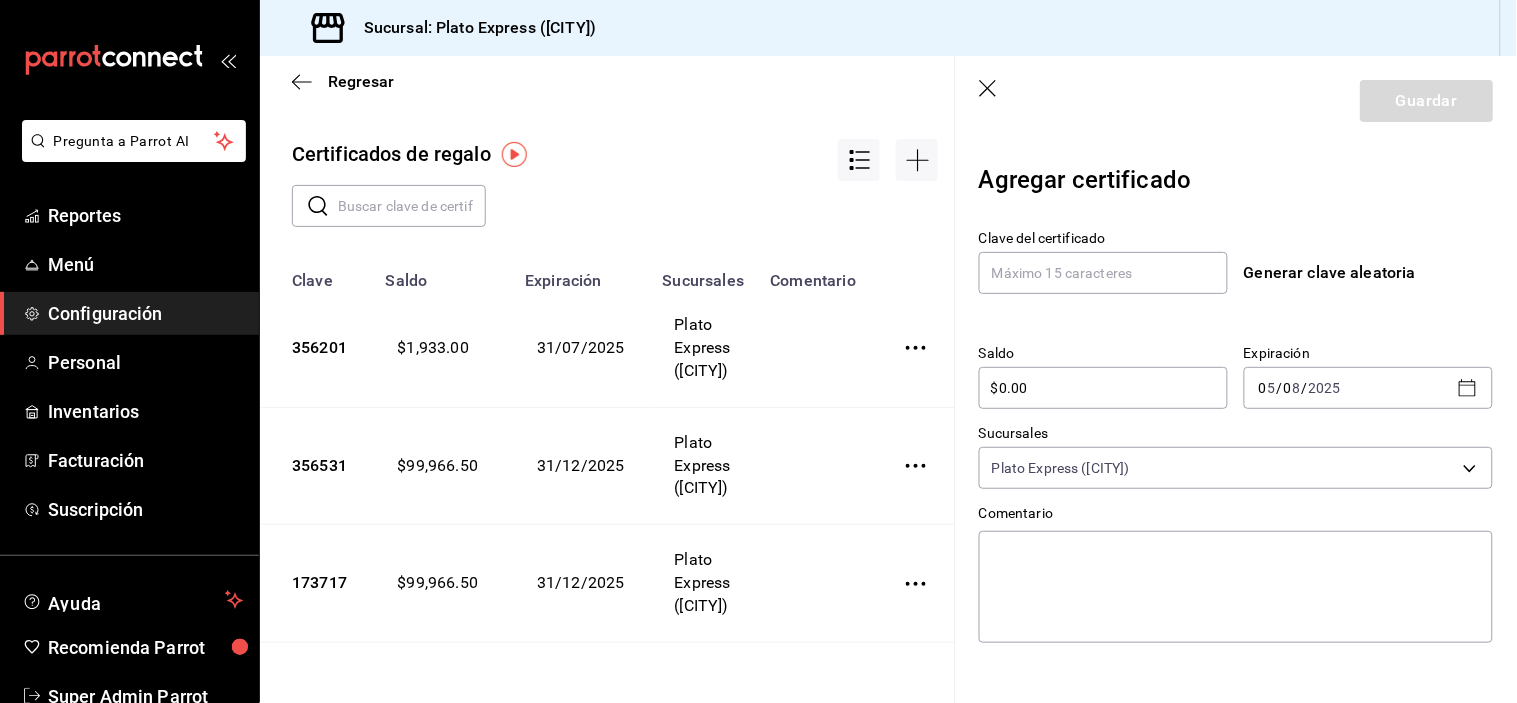 click on "Clave del certificado Generar clave aleatoria Saldo $[PRICE] ​ Expiración [DATE] [DATE] Sucursales Plato Express ([CITY]) [object Object] Comentario x" at bounding box center [1236, 432] 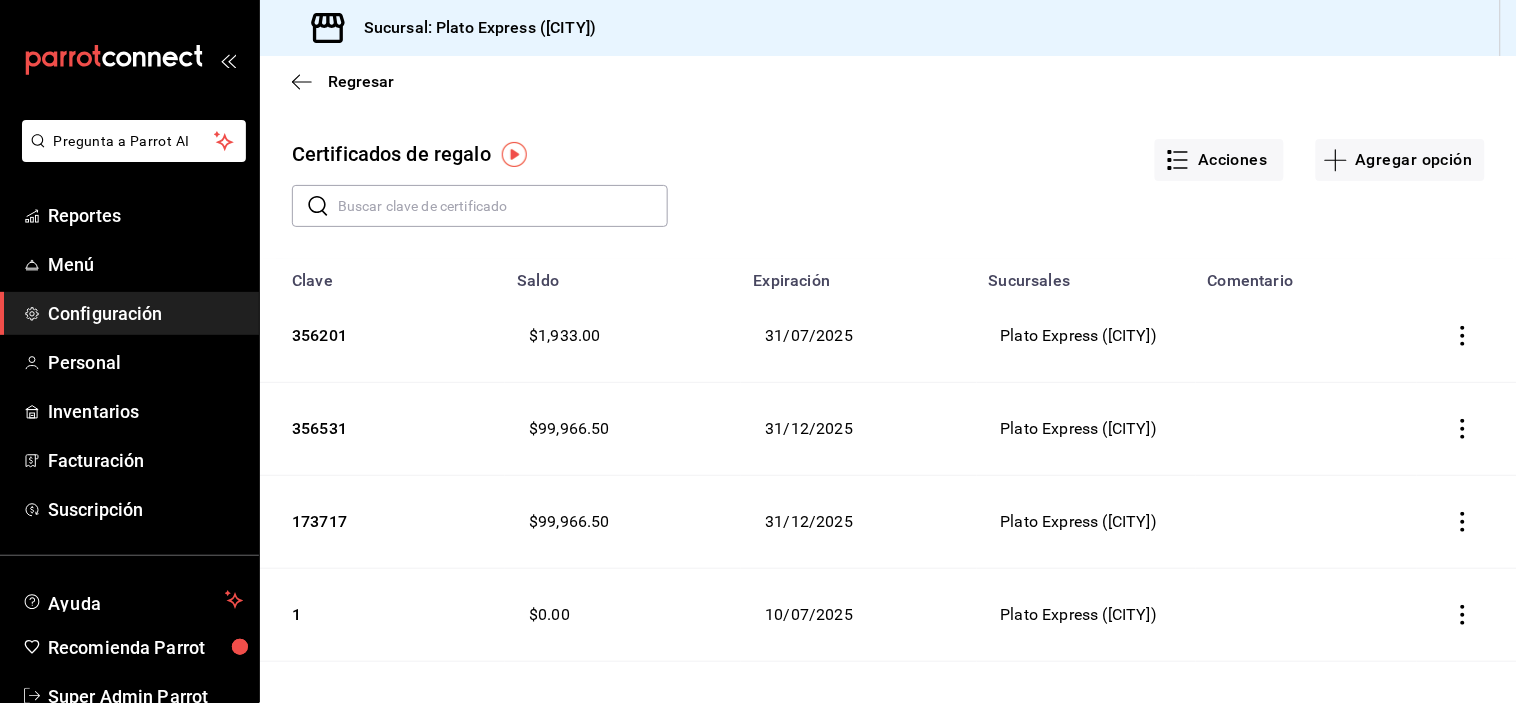 click on "Configuración" at bounding box center (145, 313) 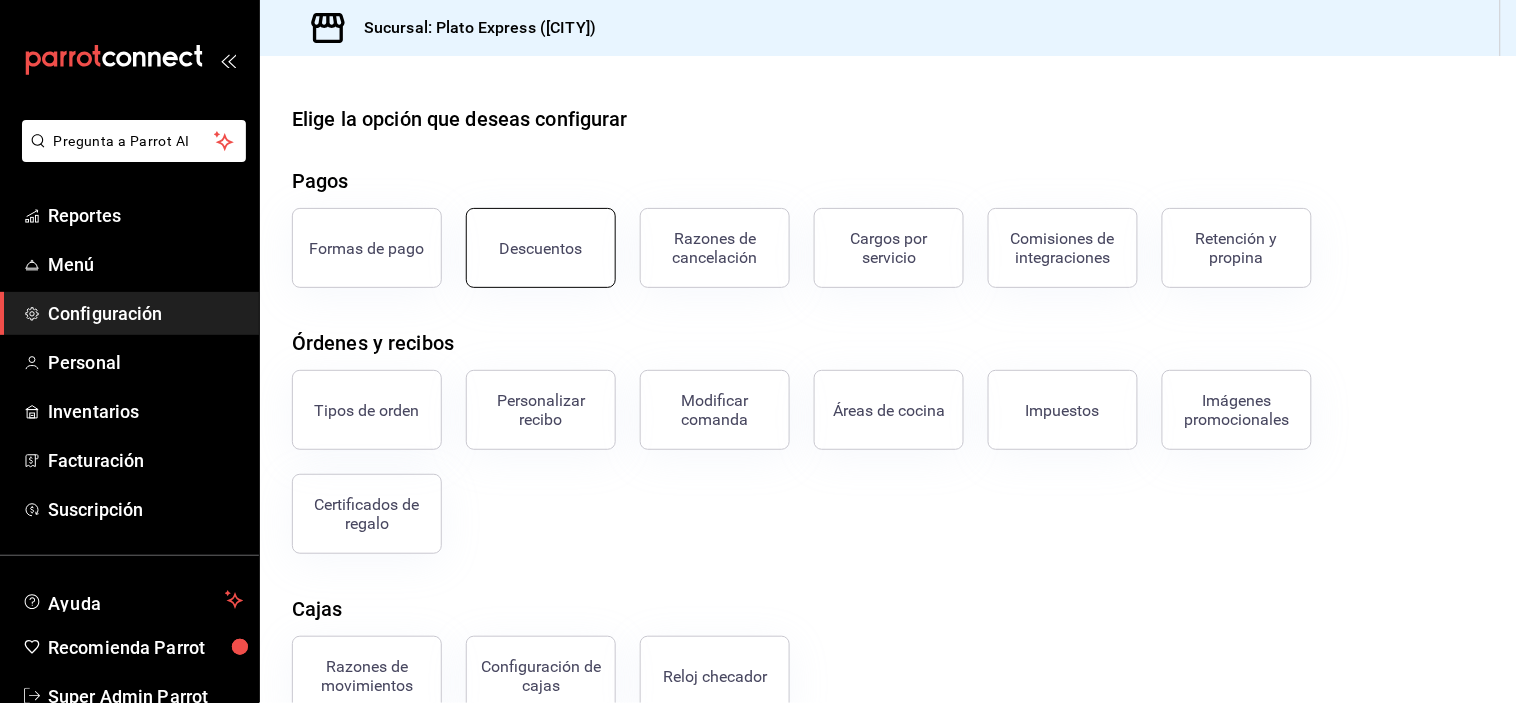 click on "Descuentos" at bounding box center (541, 248) 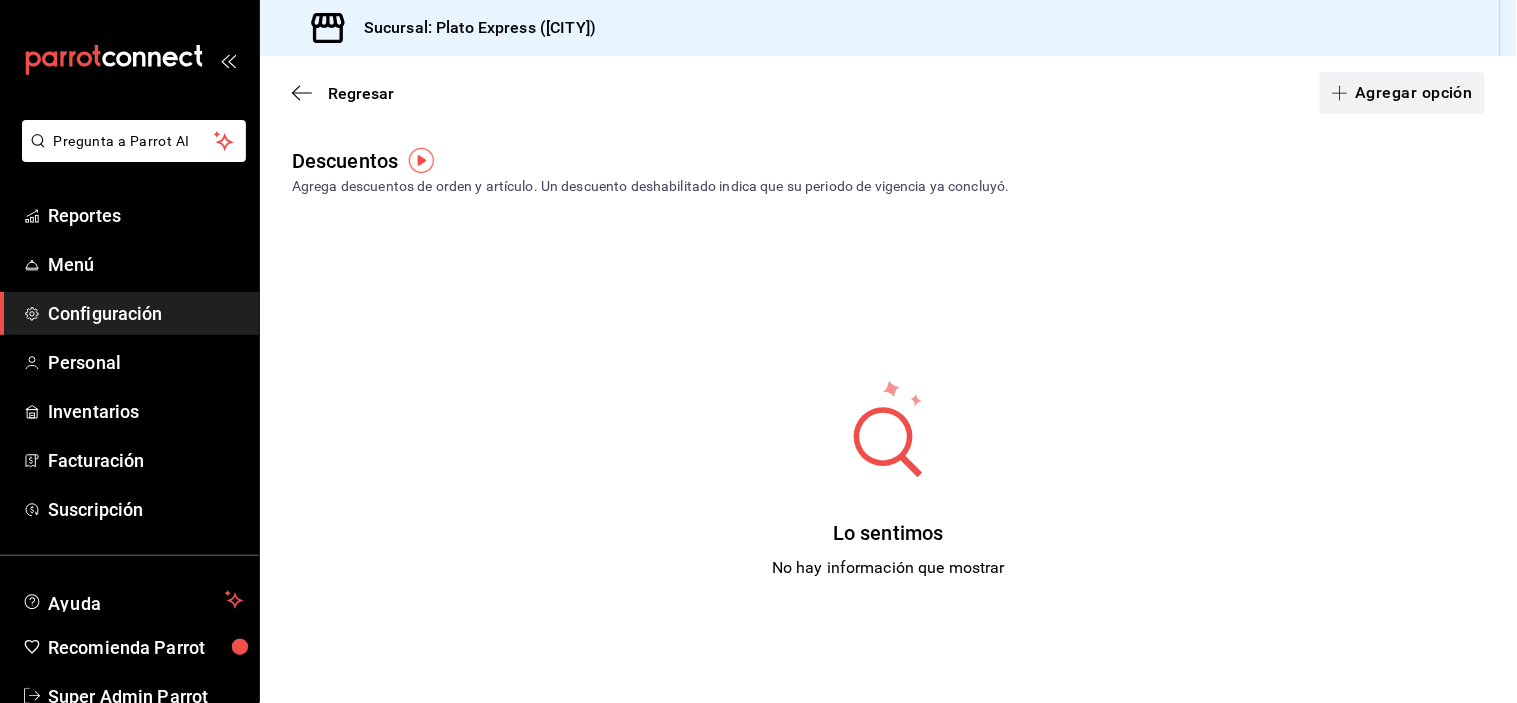 click on "Agregar opción" at bounding box center [1402, 93] 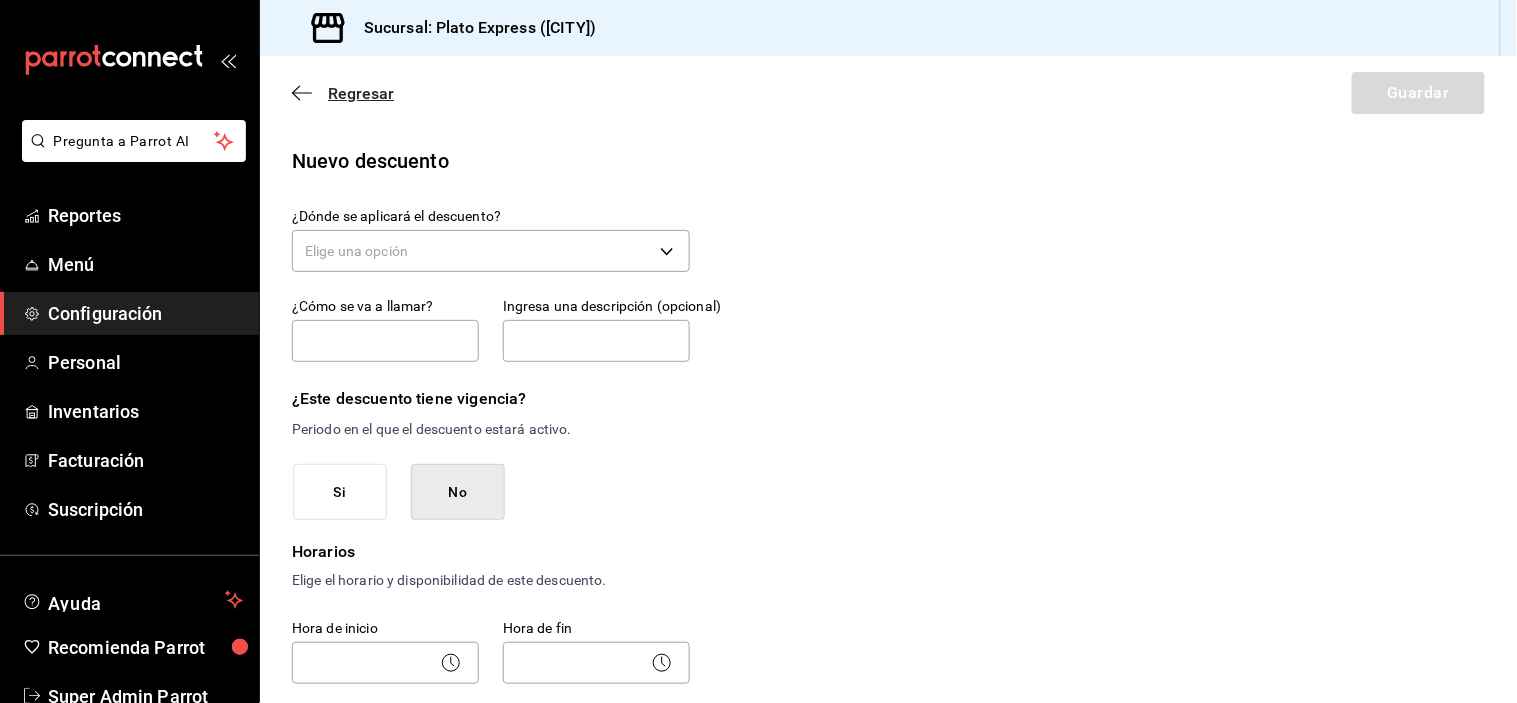 click 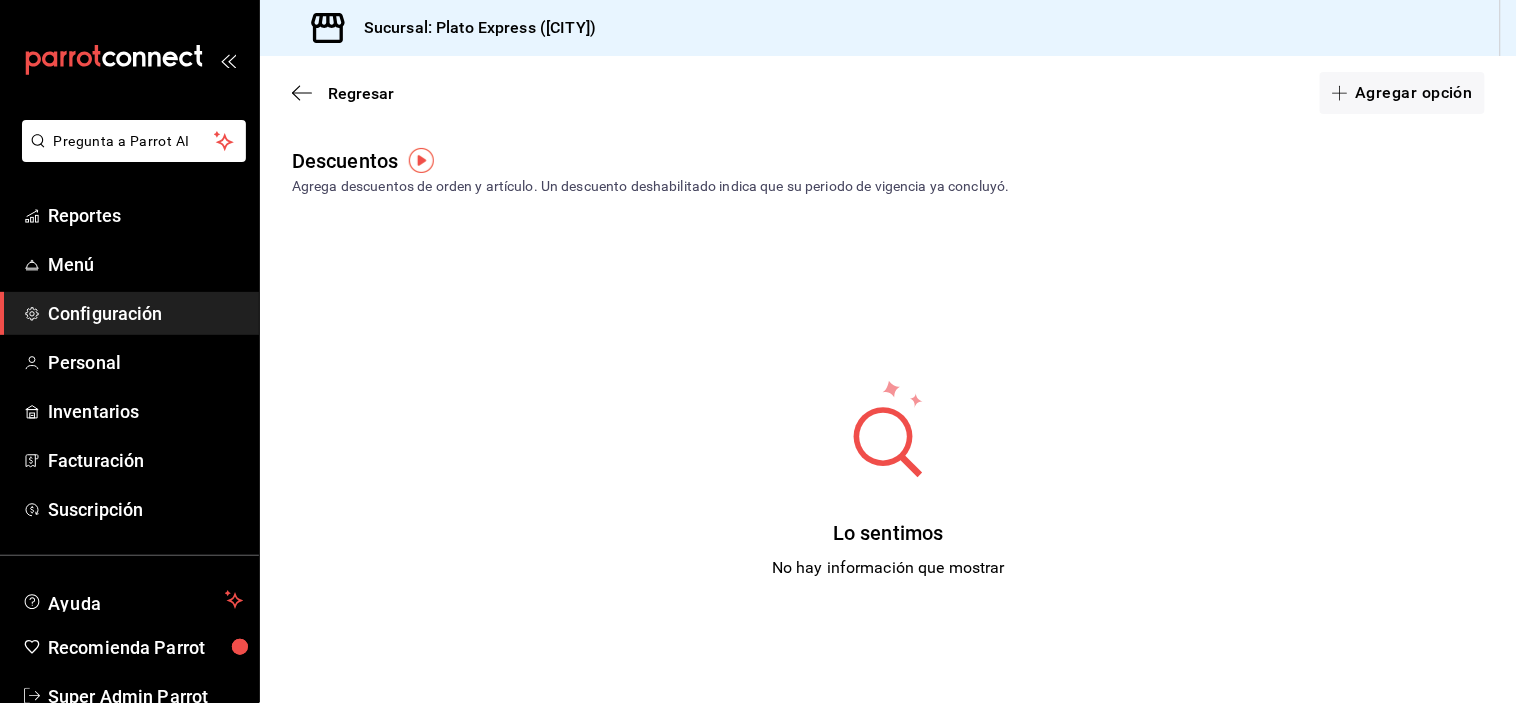 click 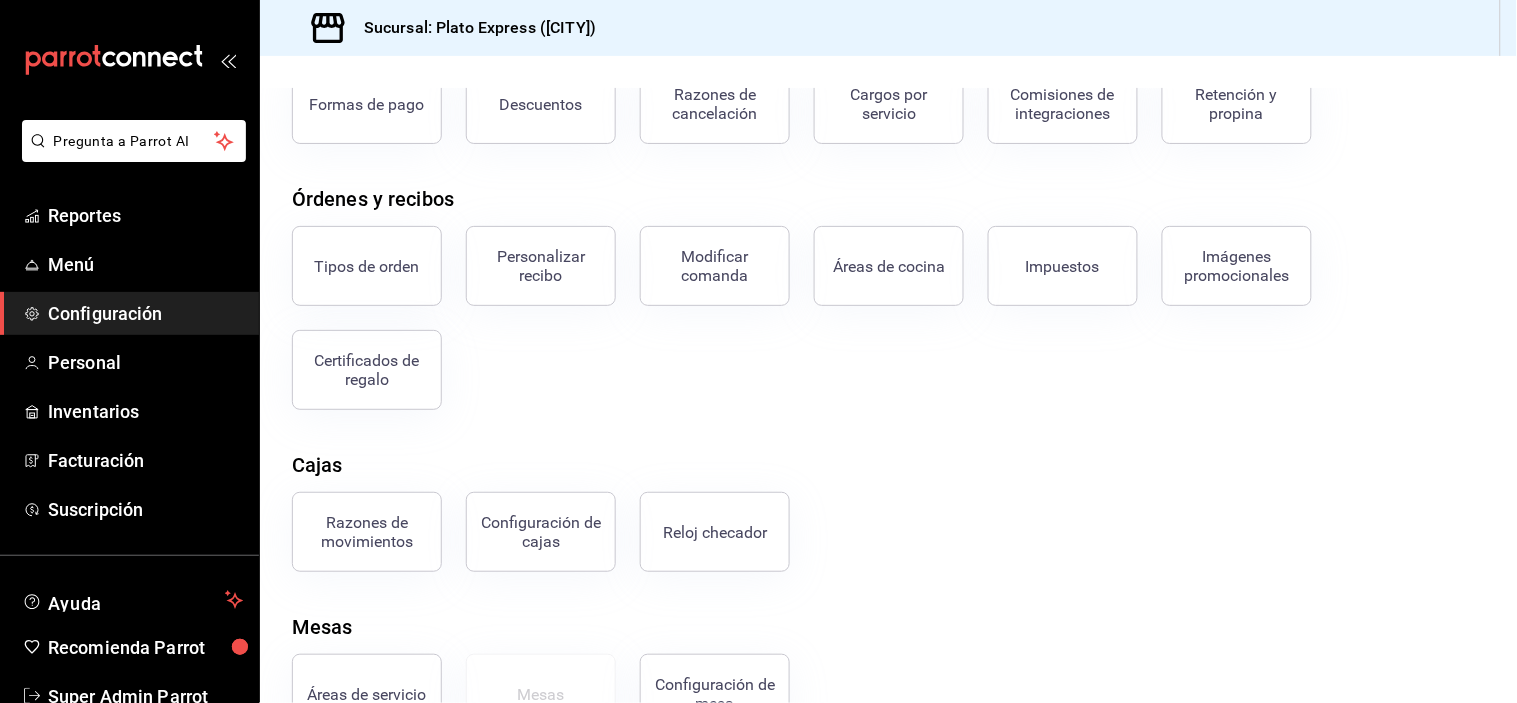 scroll, scrollTop: 206, scrollLeft: 0, axis: vertical 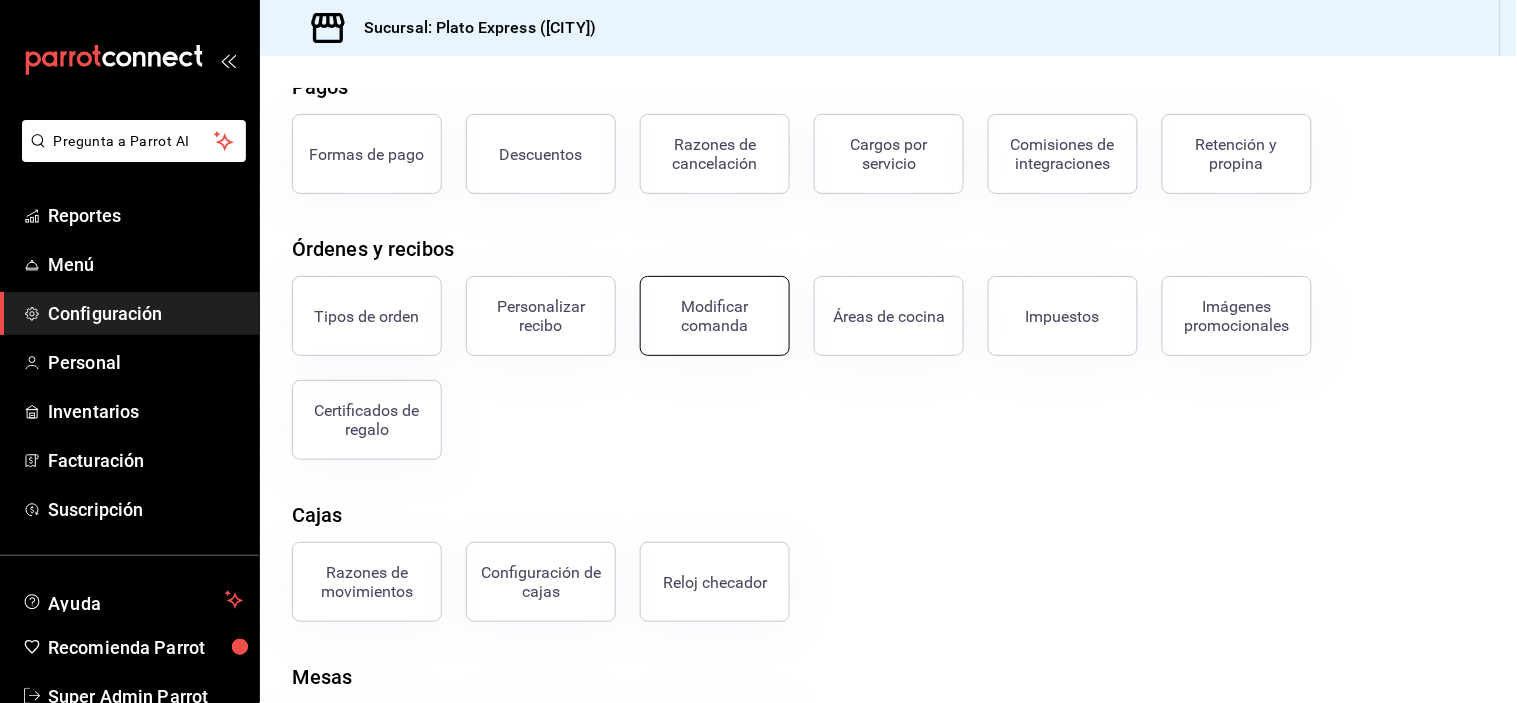 click on "Modificar comanda" at bounding box center [715, 316] 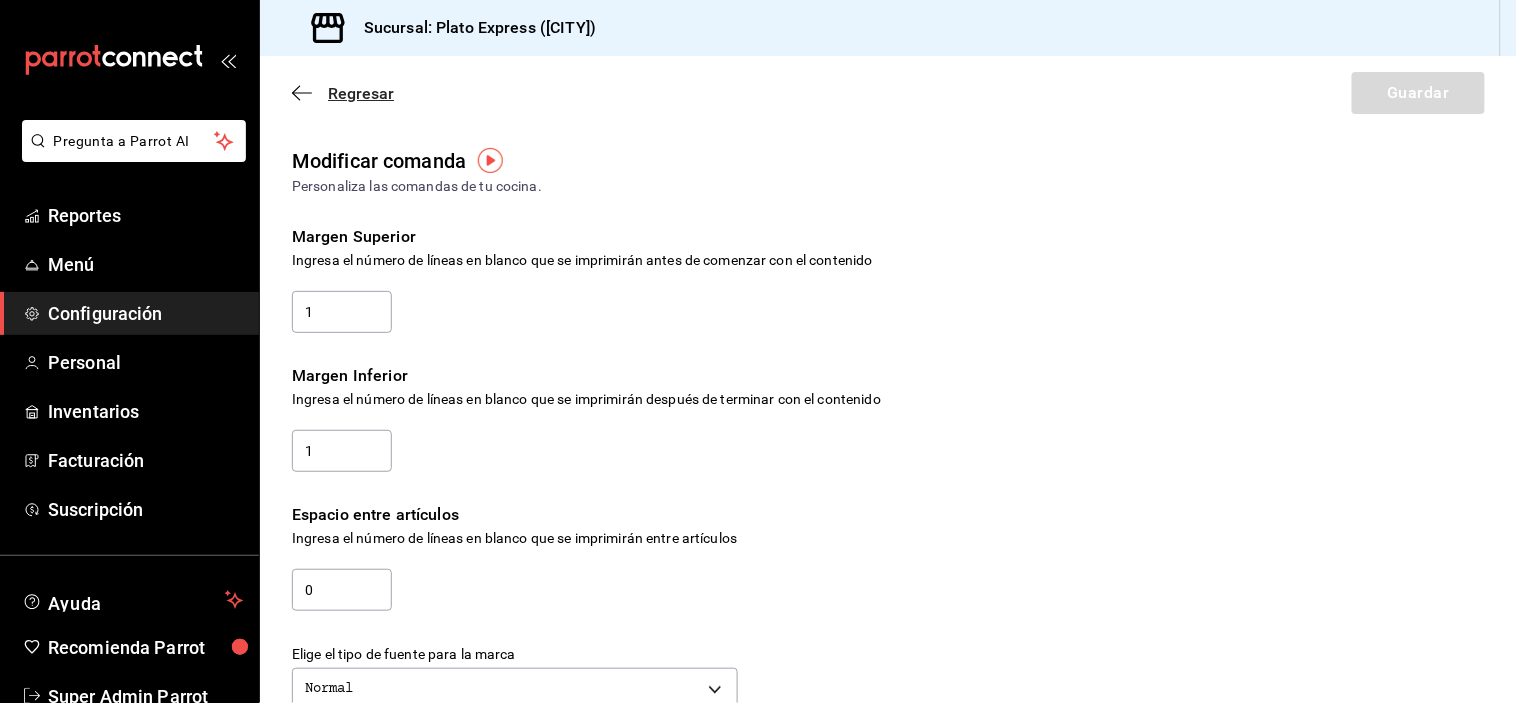 click 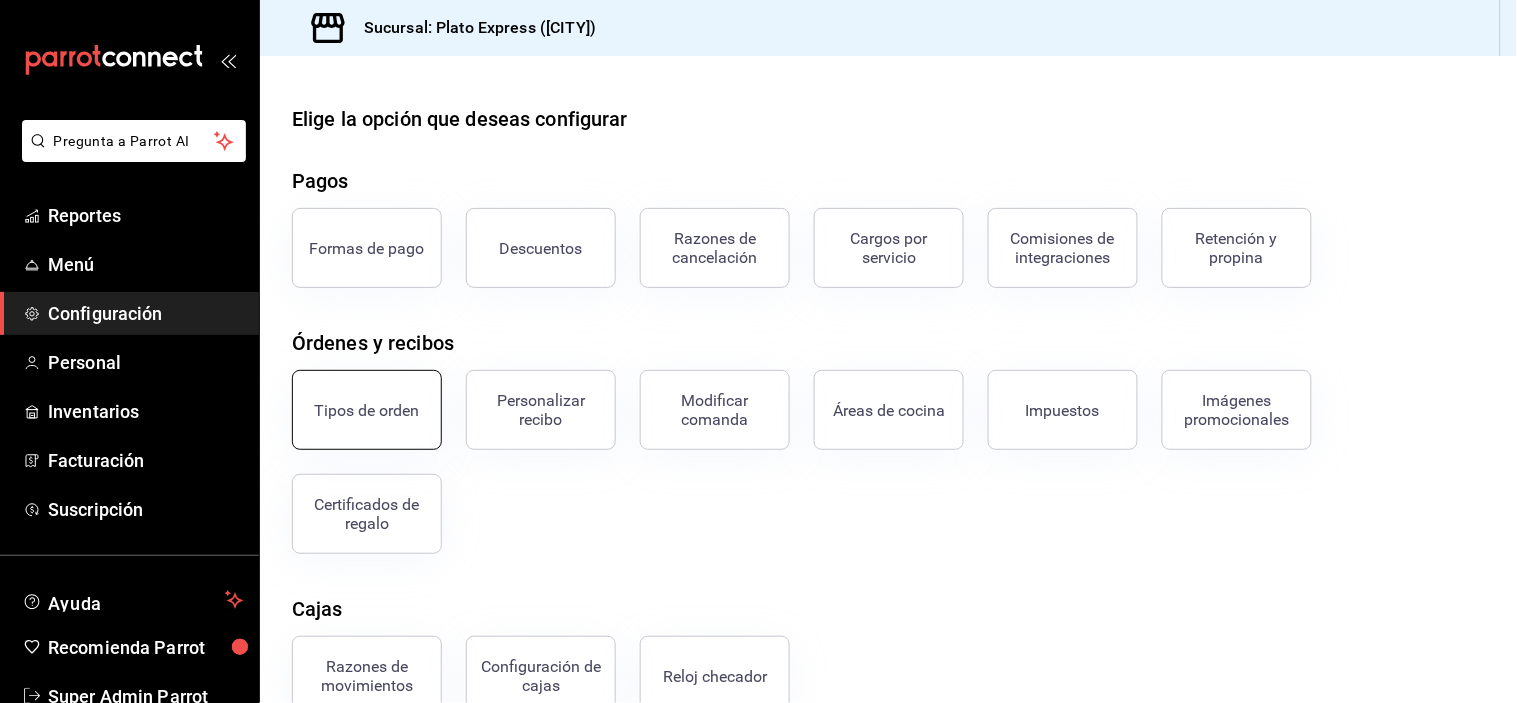 click on "Tipos de orden" at bounding box center [367, 410] 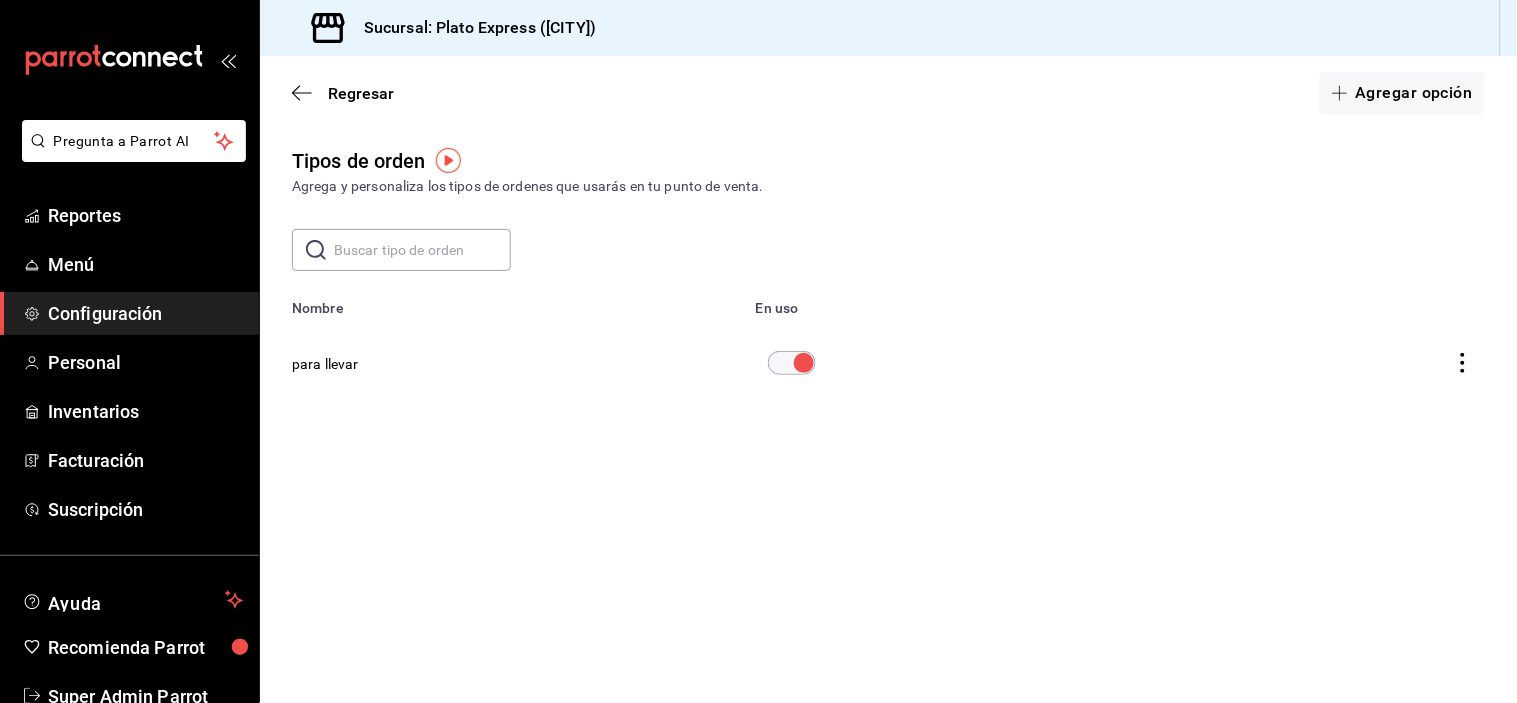 click on "Configuración" at bounding box center (145, 313) 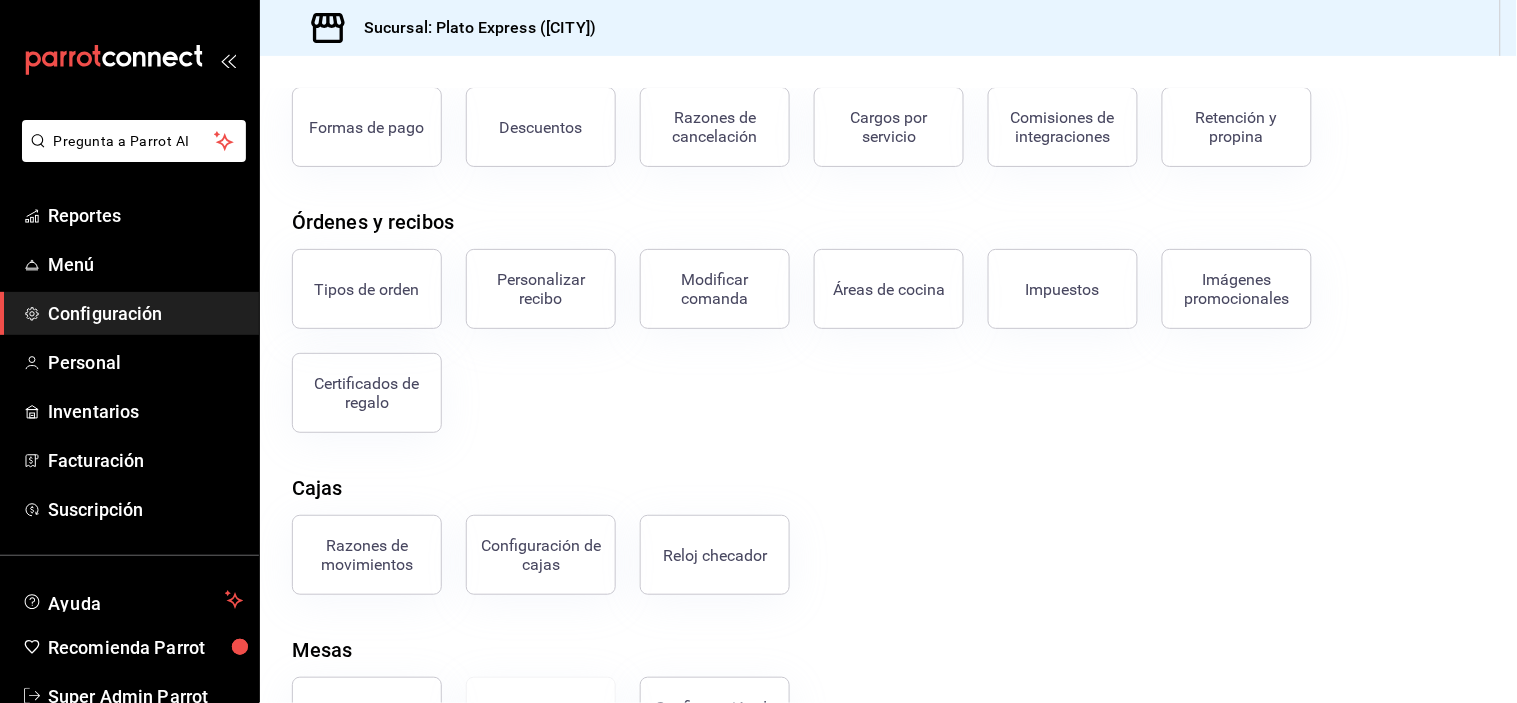 scroll, scrollTop: 152, scrollLeft: 0, axis: vertical 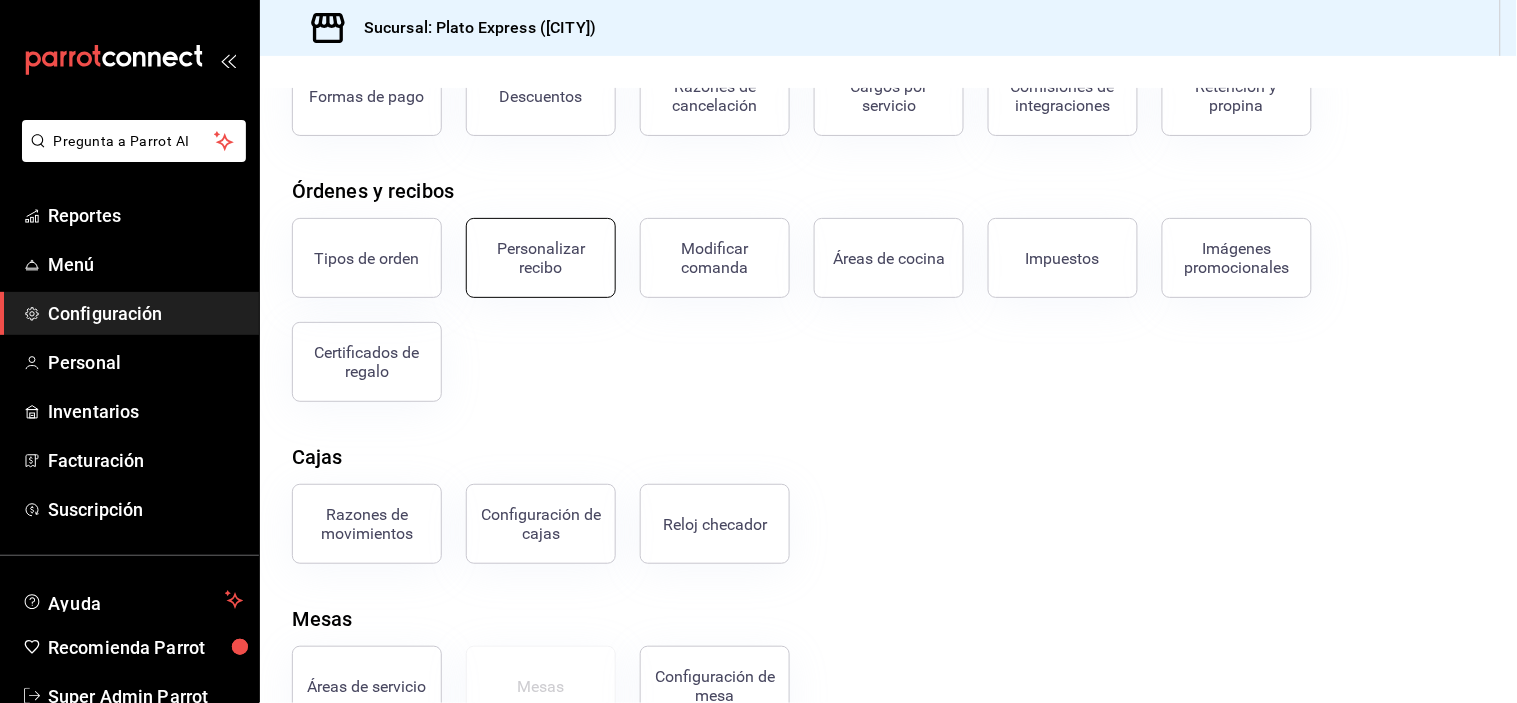click on "Personalizar recibo" at bounding box center (541, 258) 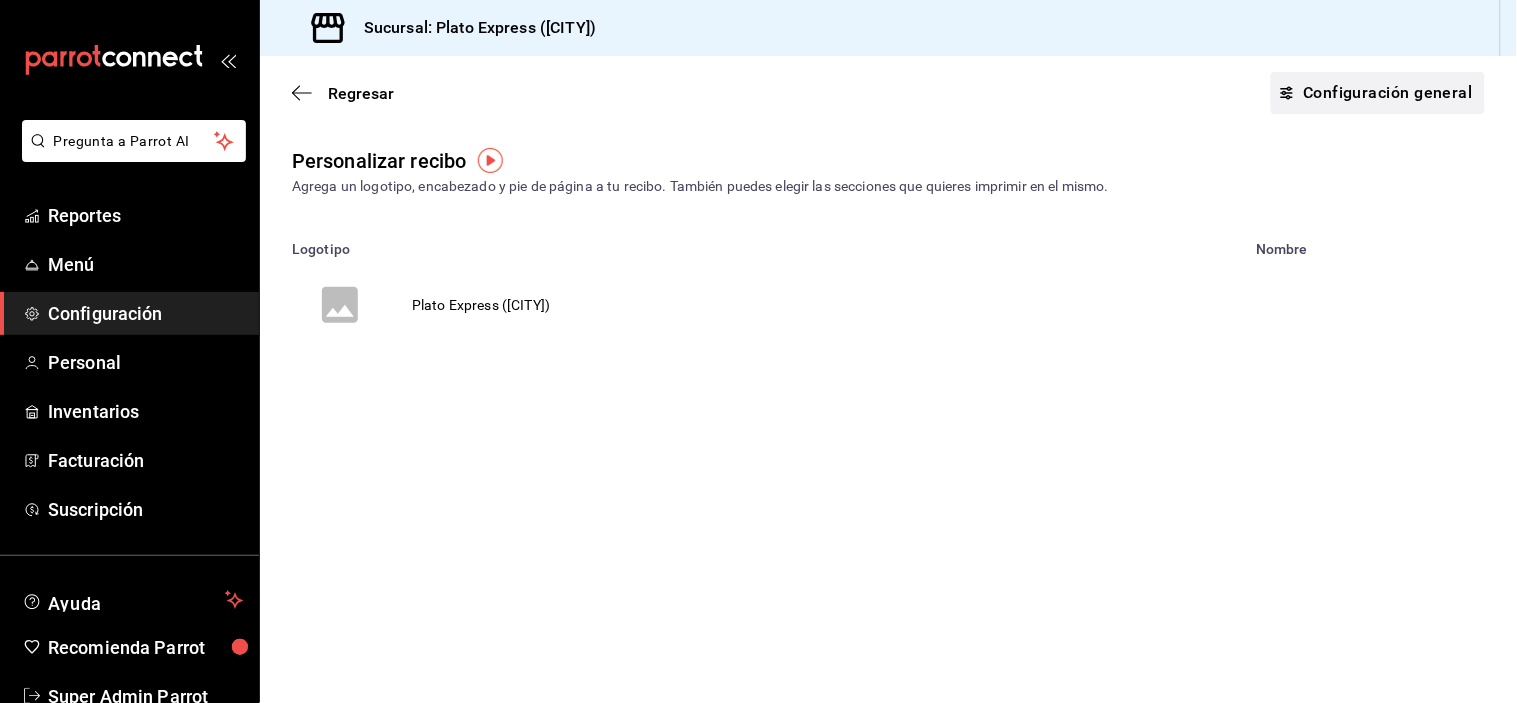 click on "Configuración general" at bounding box center [1378, 93] 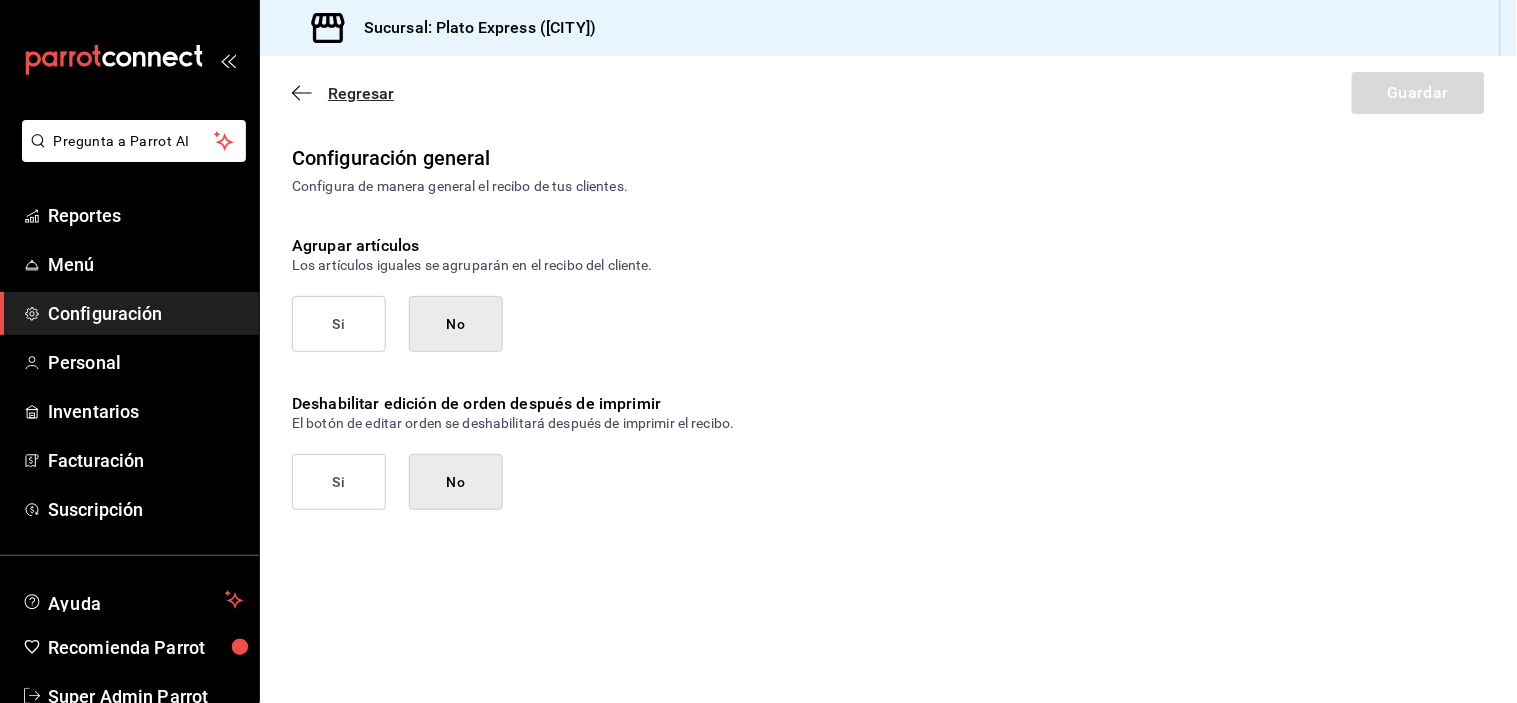 click on "Regresar Guardar" at bounding box center (888, 93) 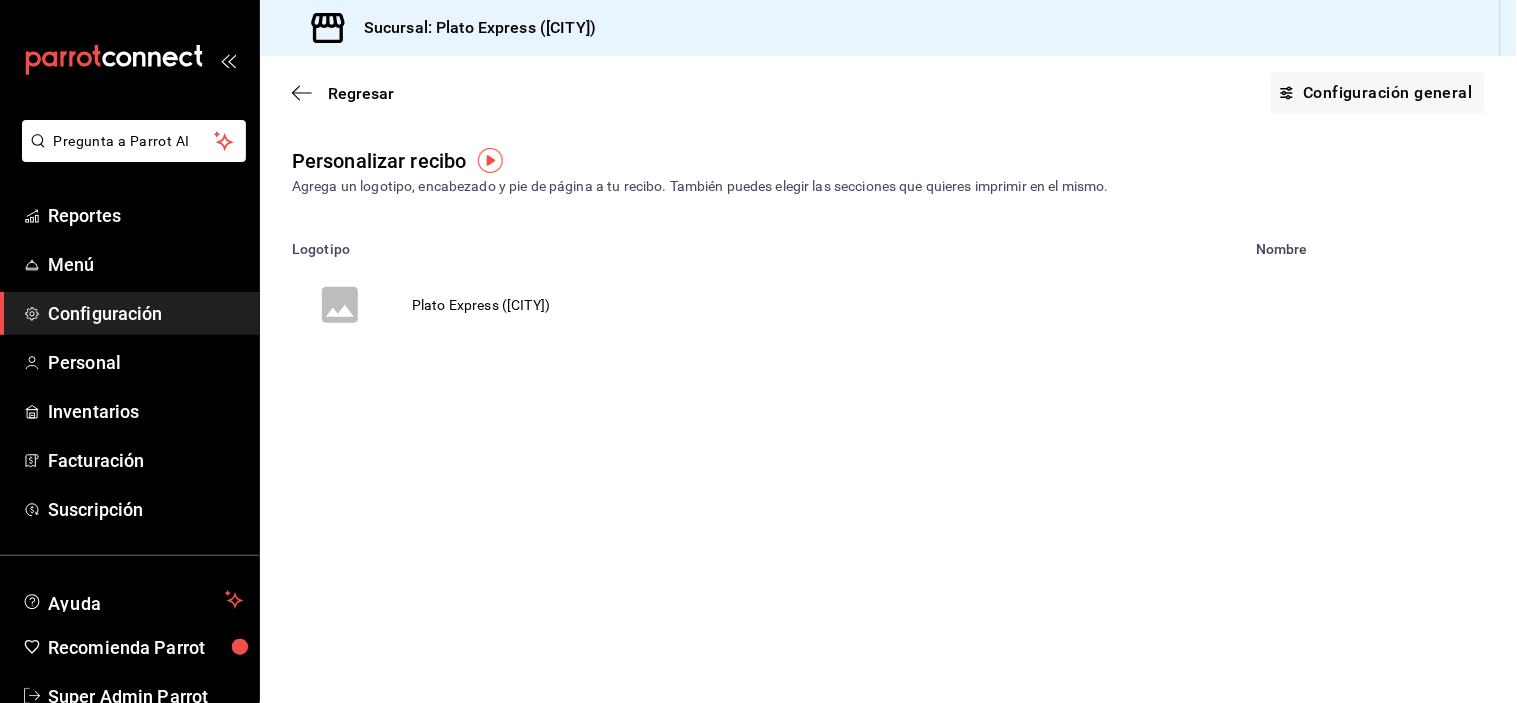 click 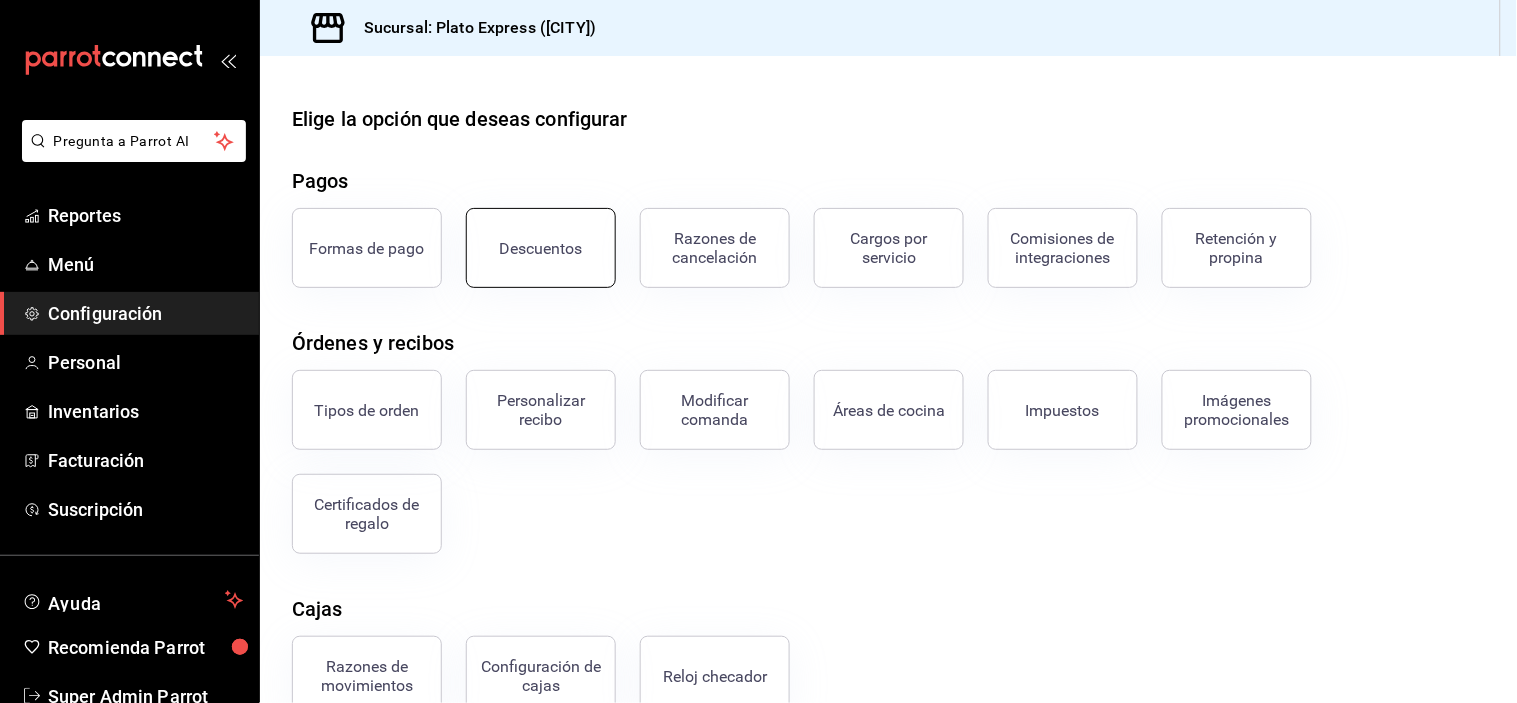 click on "Descuentos" at bounding box center [541, 248] 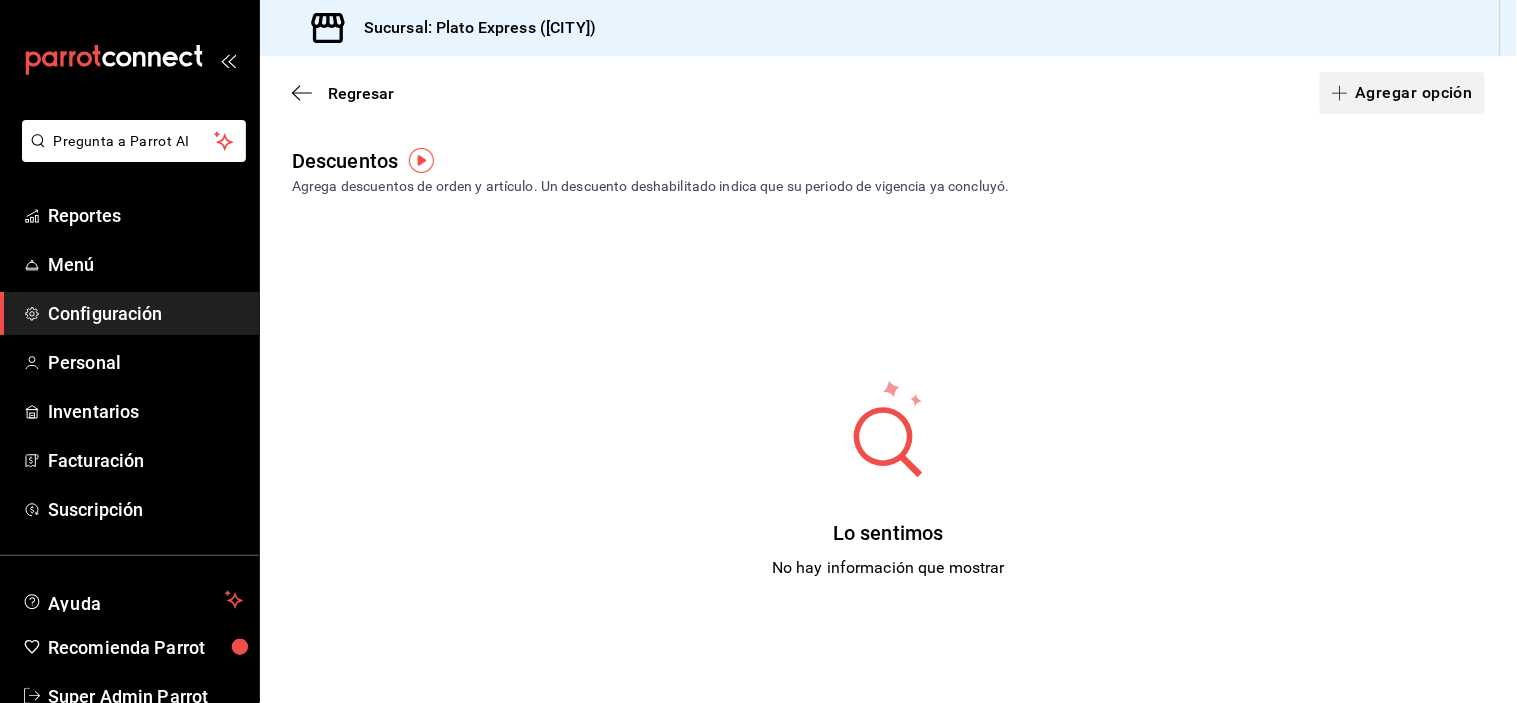 click on "Agregar opción" at bounding box center [1402, 93] 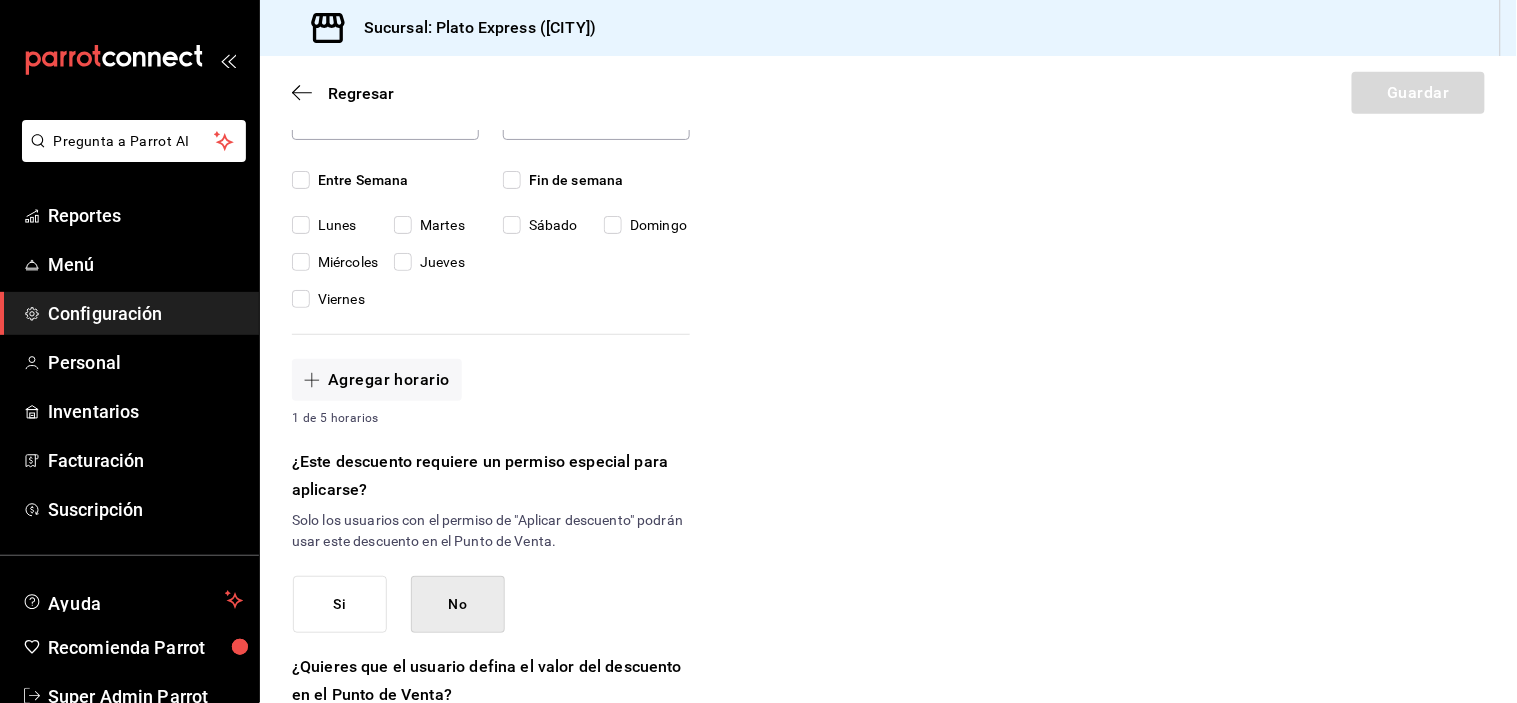 scroll, scrollTop: 547, scrollLeft: 0, axis: vertical 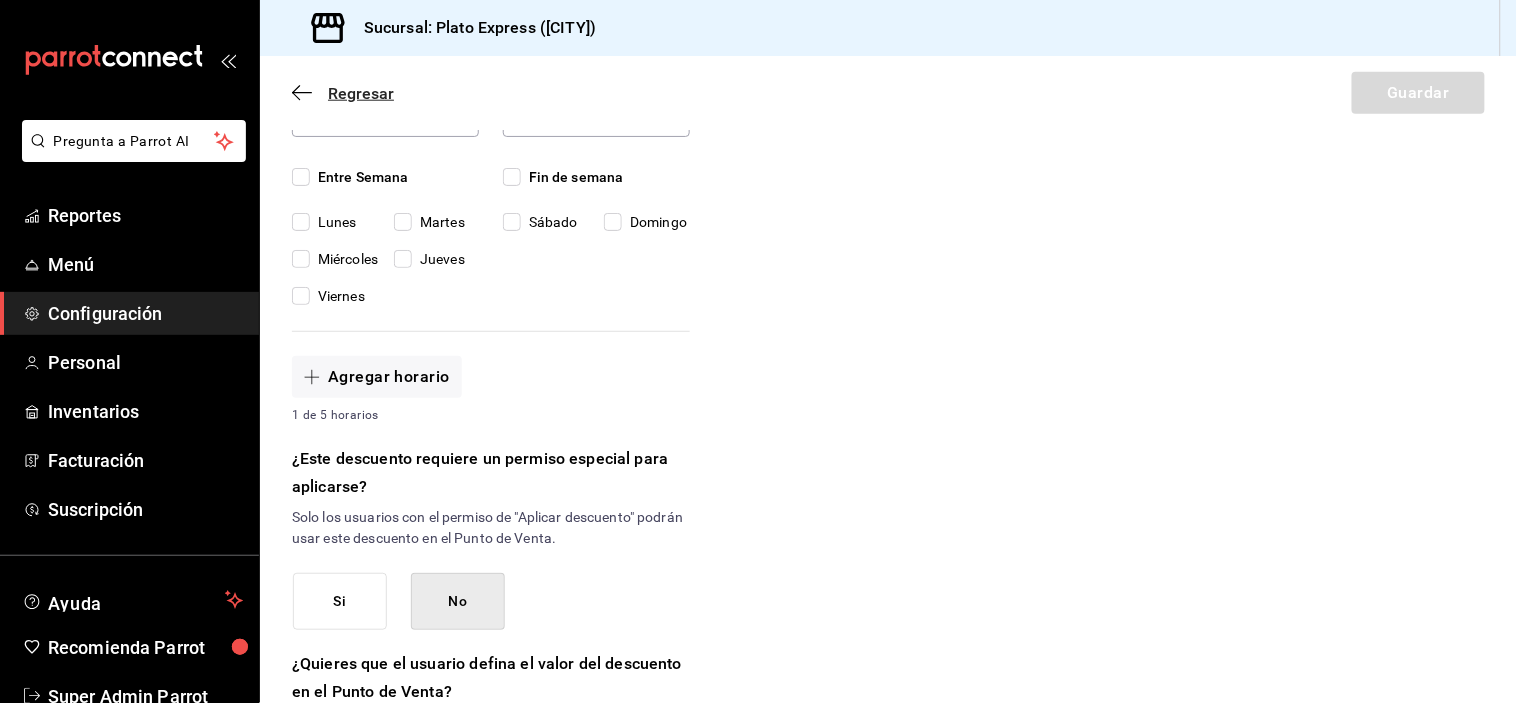 click 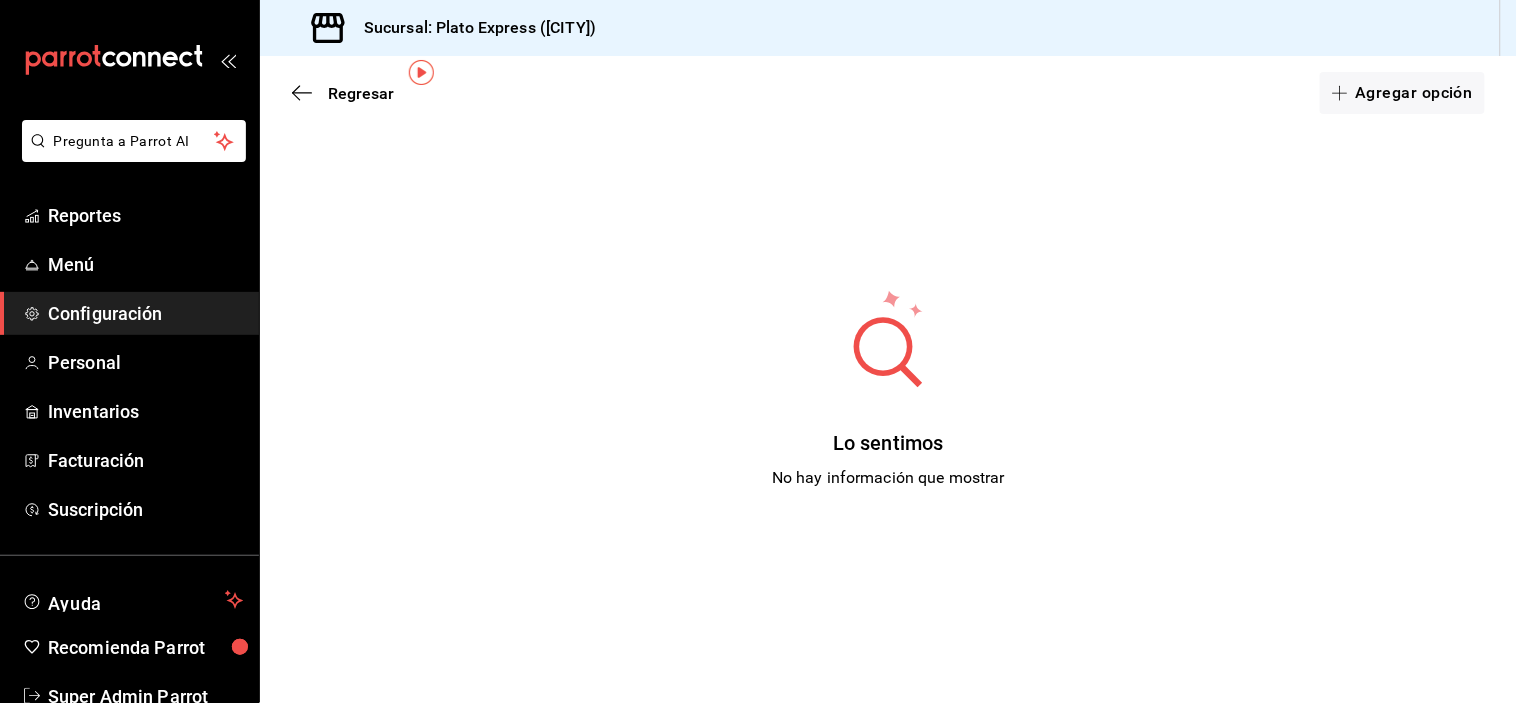 scroll, scrollTop: 88, scrollLeft: 0, axis: vertical 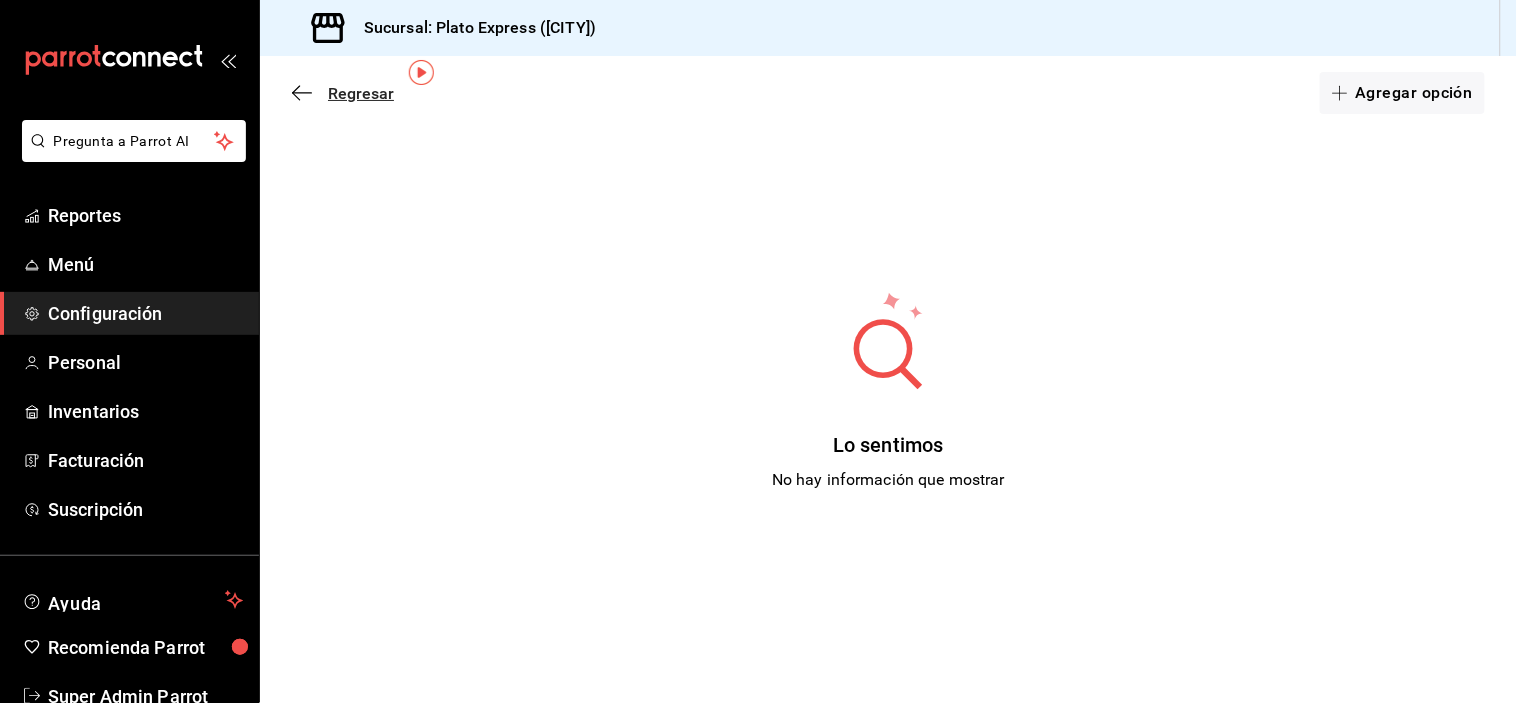 click on "Regresar" at bounding box center (343, 93) 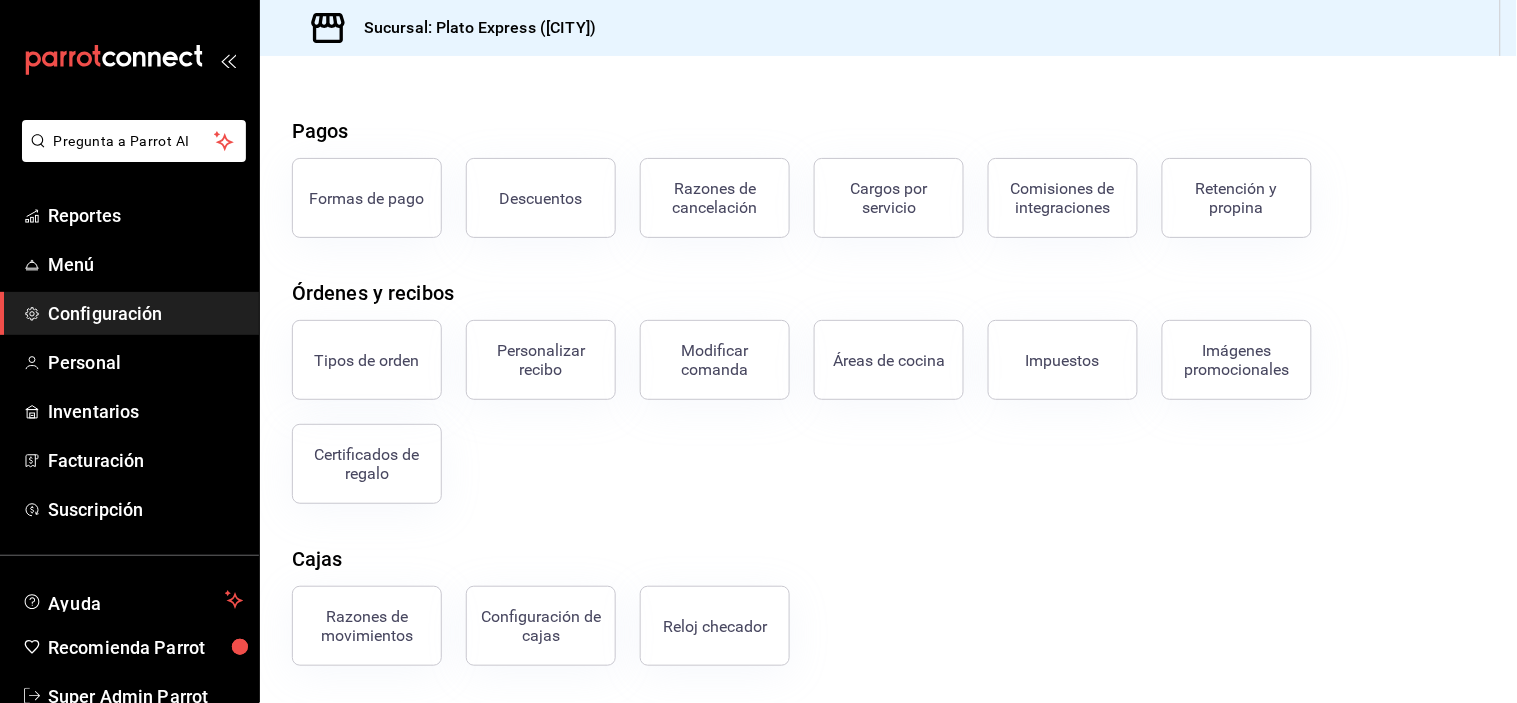 scroll, scrollTop: 46, scrollLeft: 0, axis: vertical 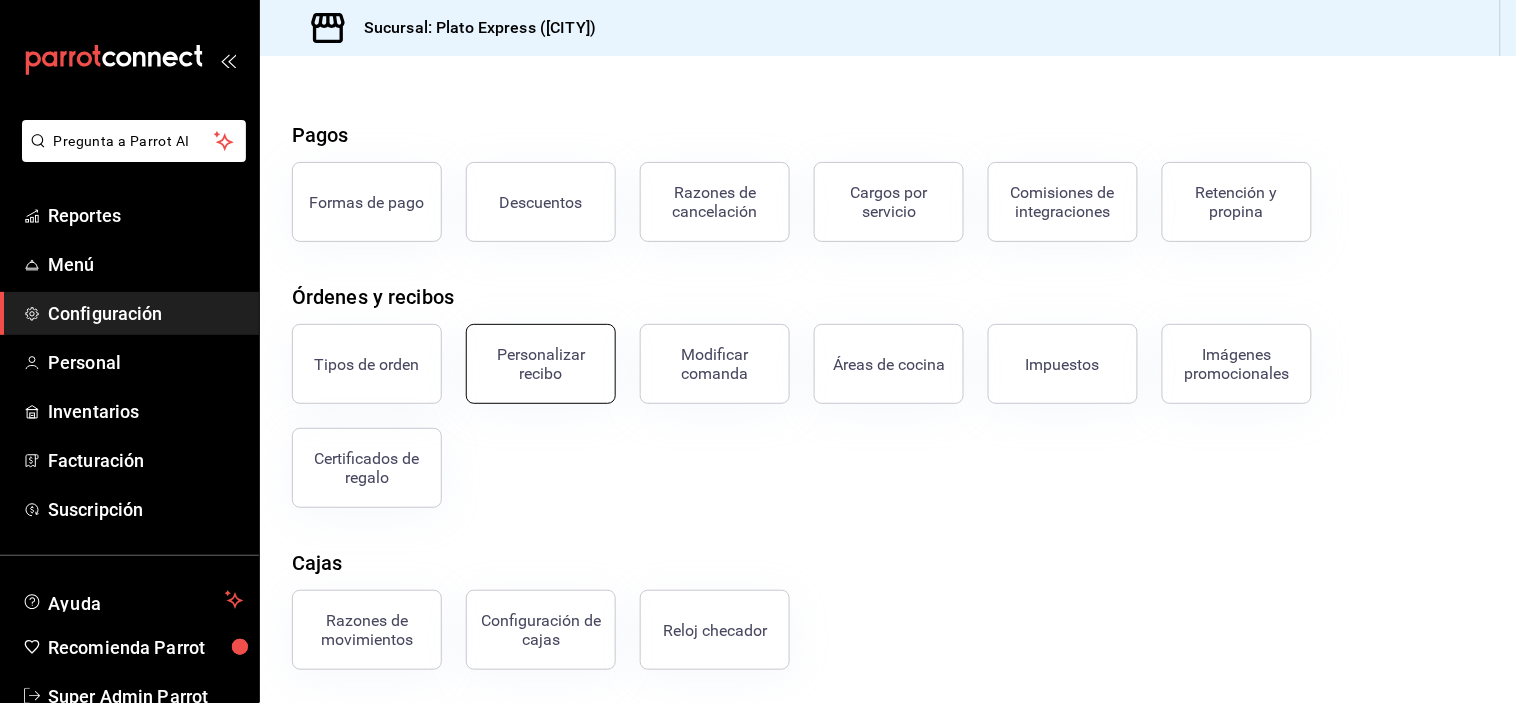 click on "Personalizar recibo" at bounding box center (529, 352) 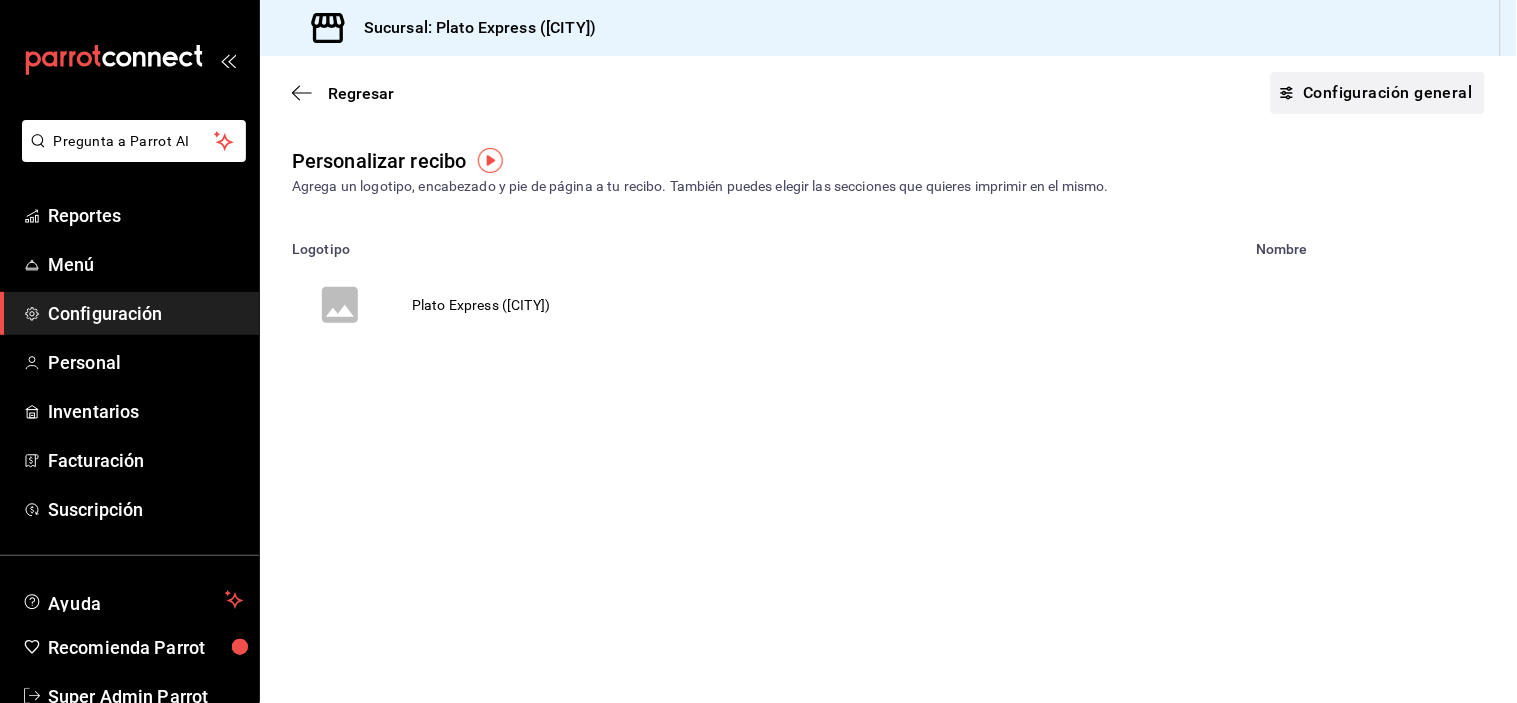 click on "Configuración general" at bounding box center [1378, 93] 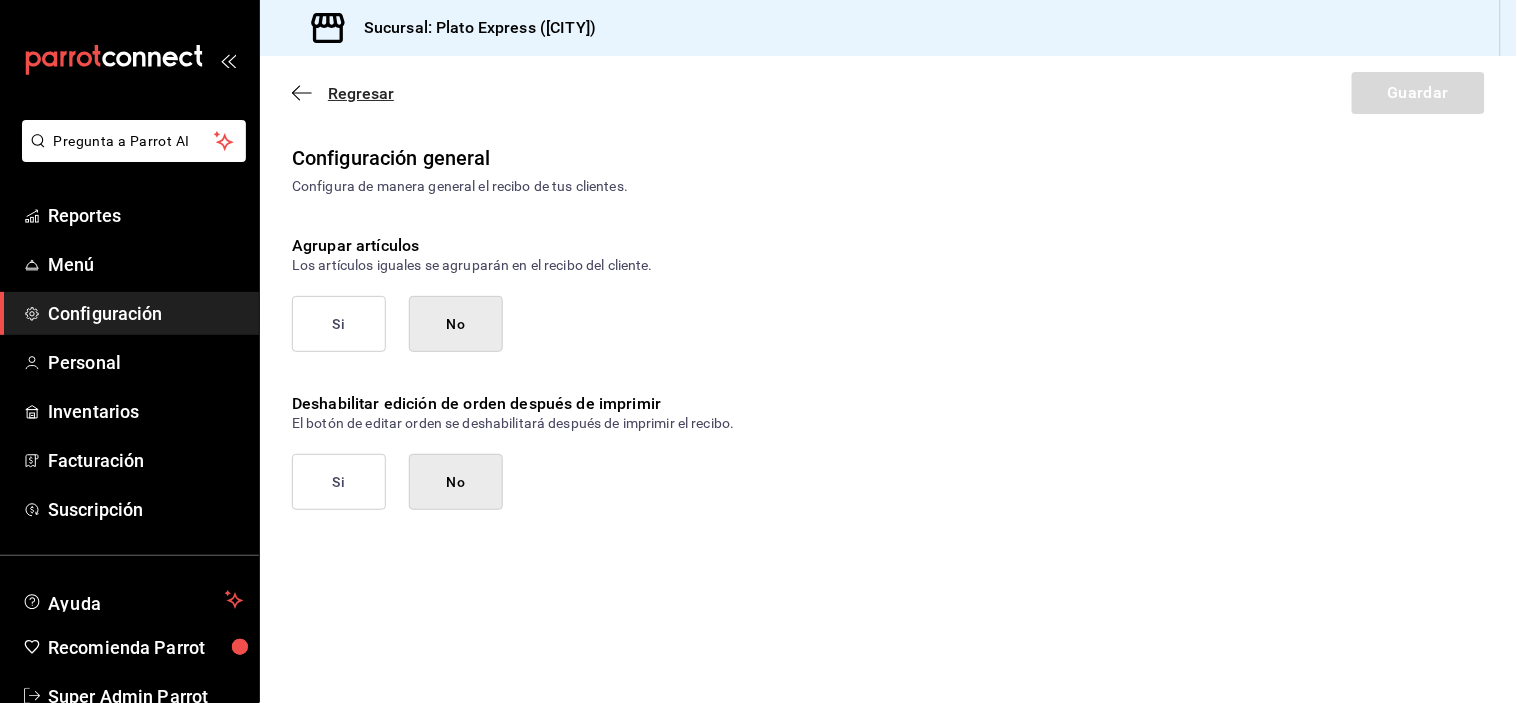 click 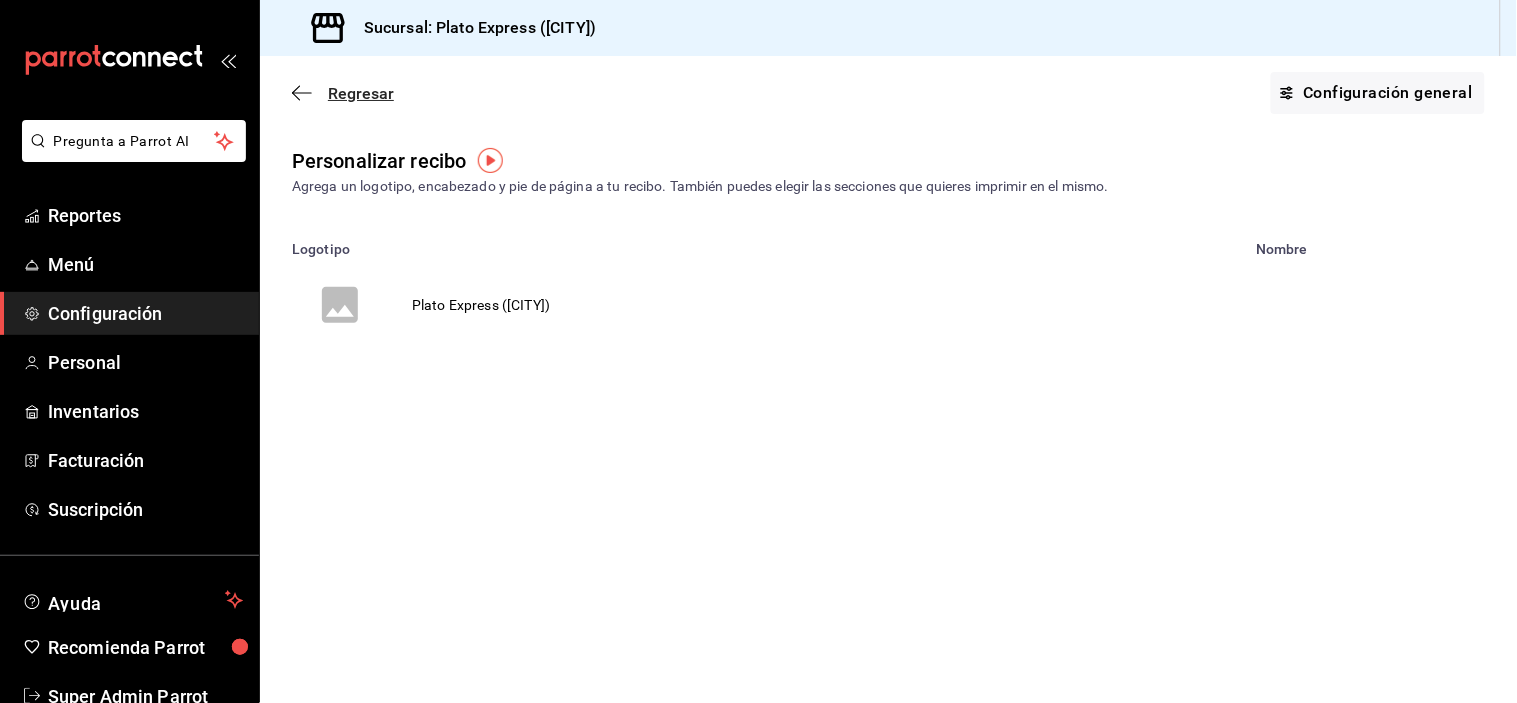 click 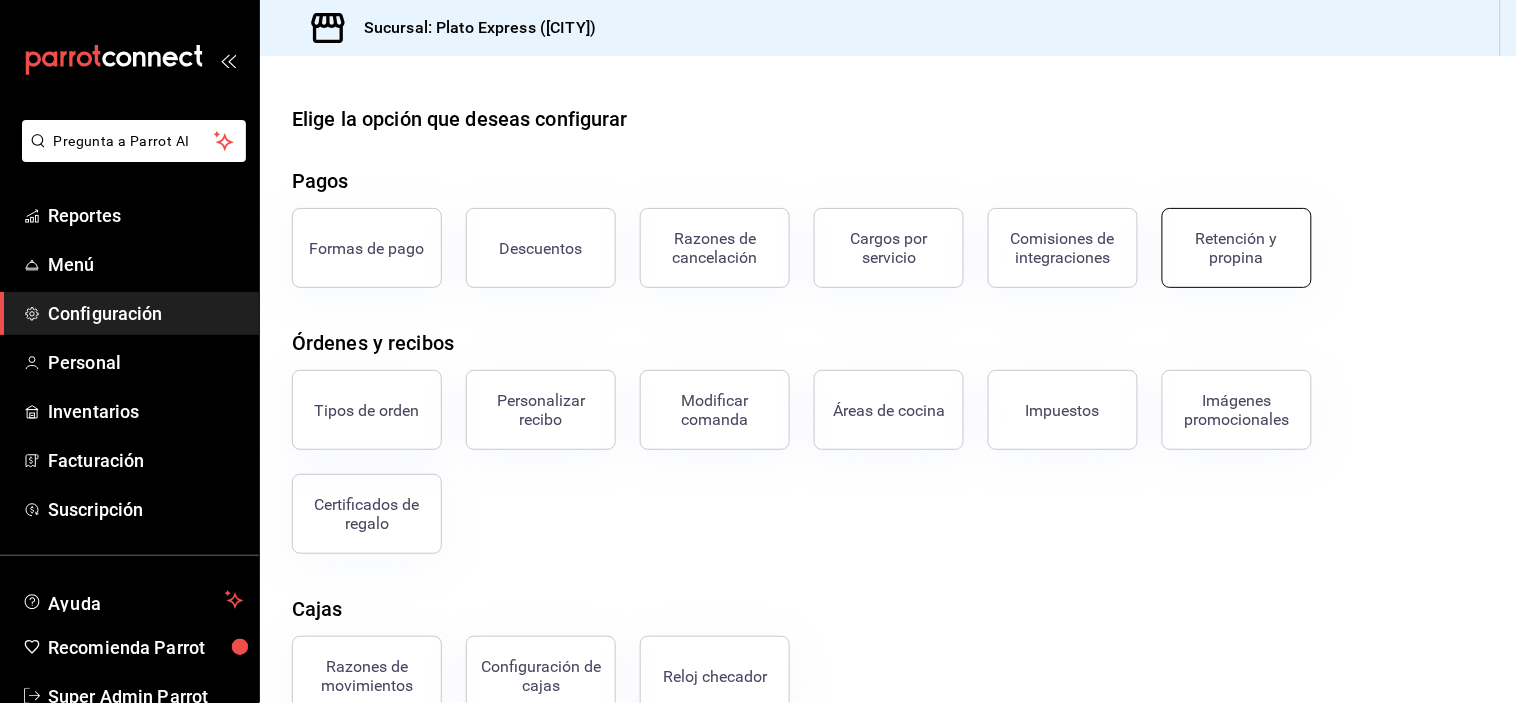 click on "Retención y propina" at bounding box center (1237, 248) 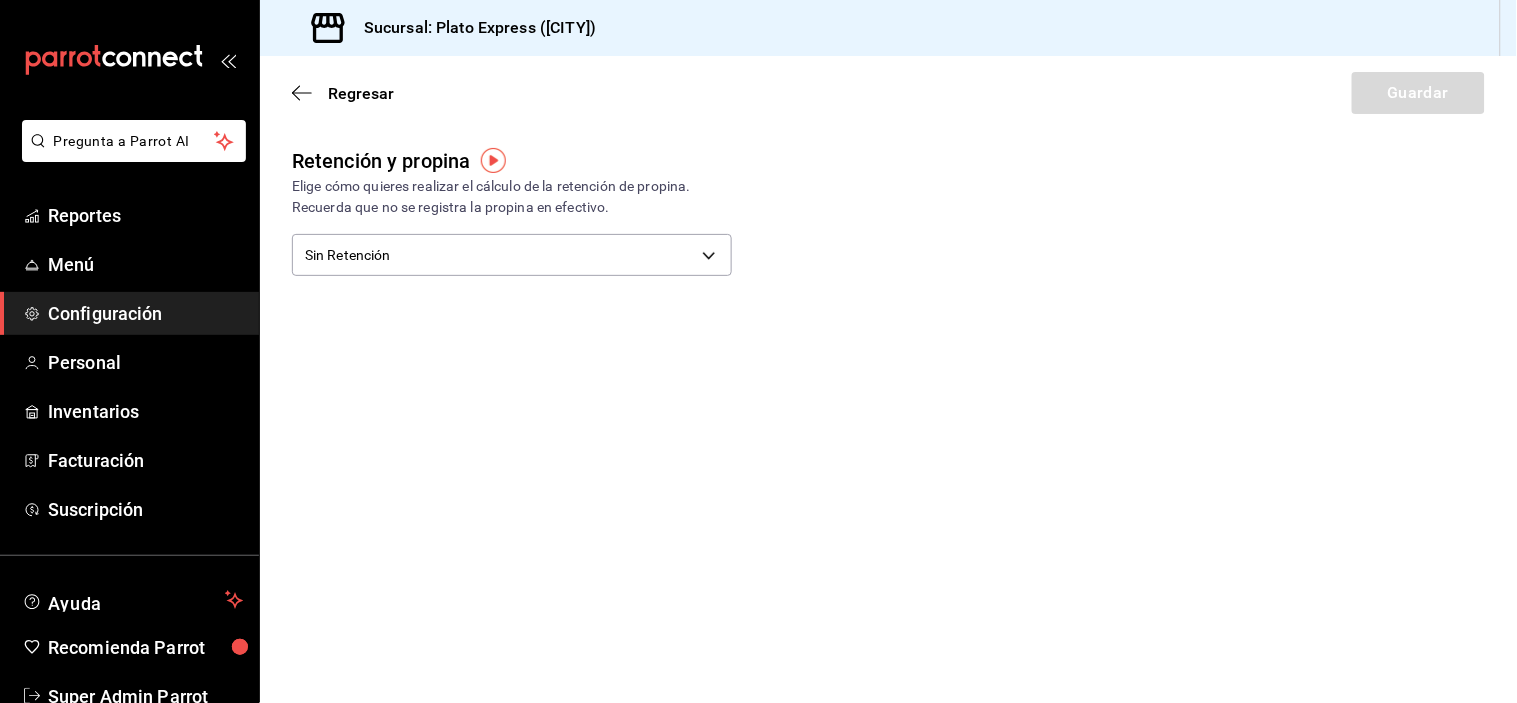 click on "Regresar Guardar" at bounding box center [888, 93] 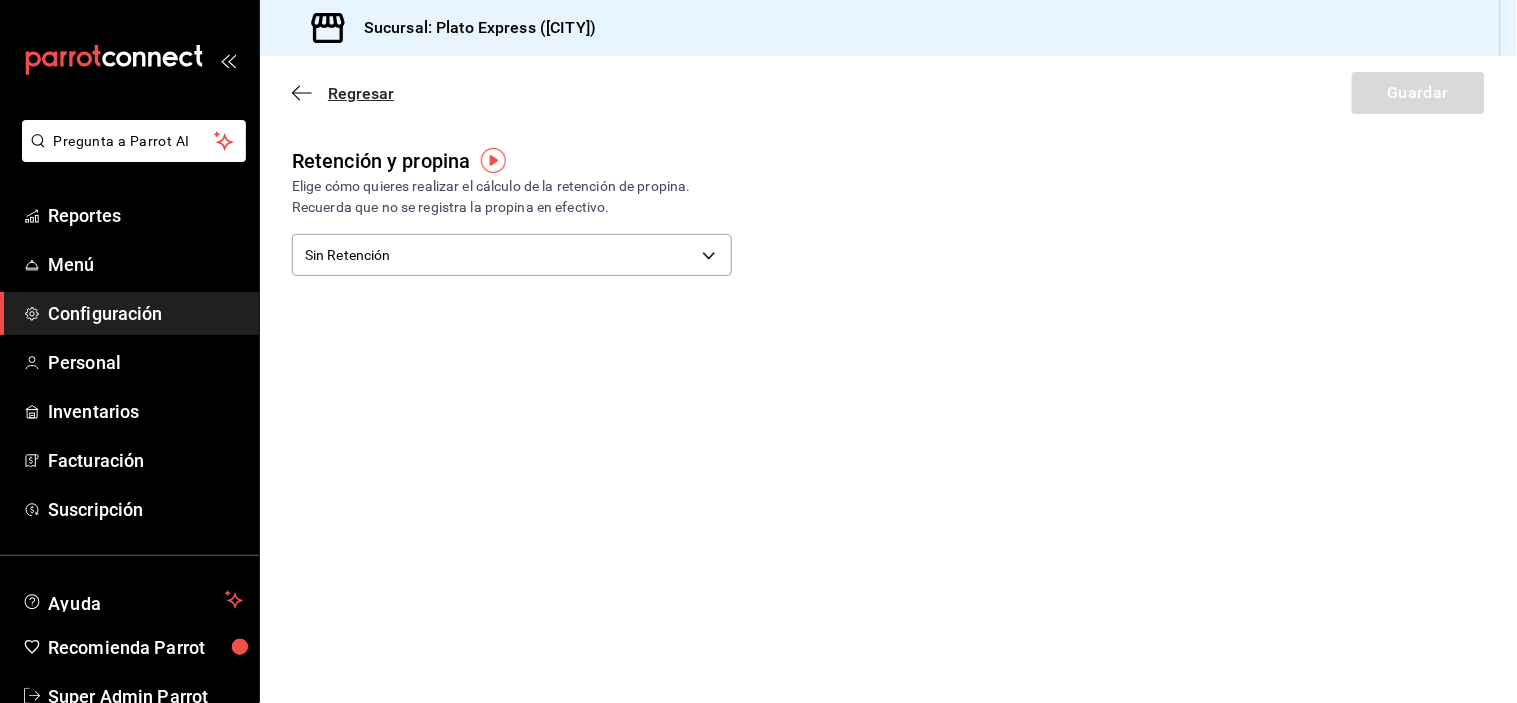 click 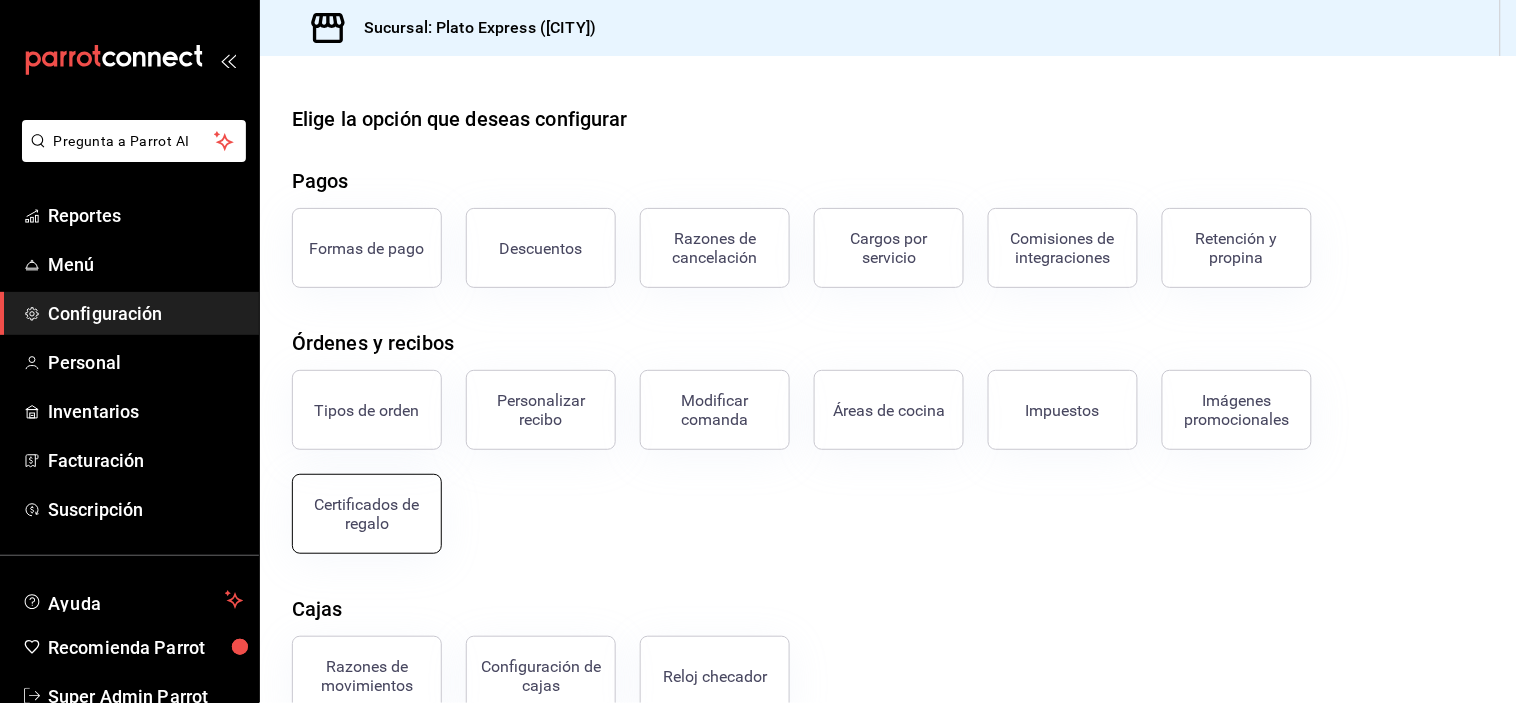 click on "Certificados de regalo" at bounding box center (367, 514) 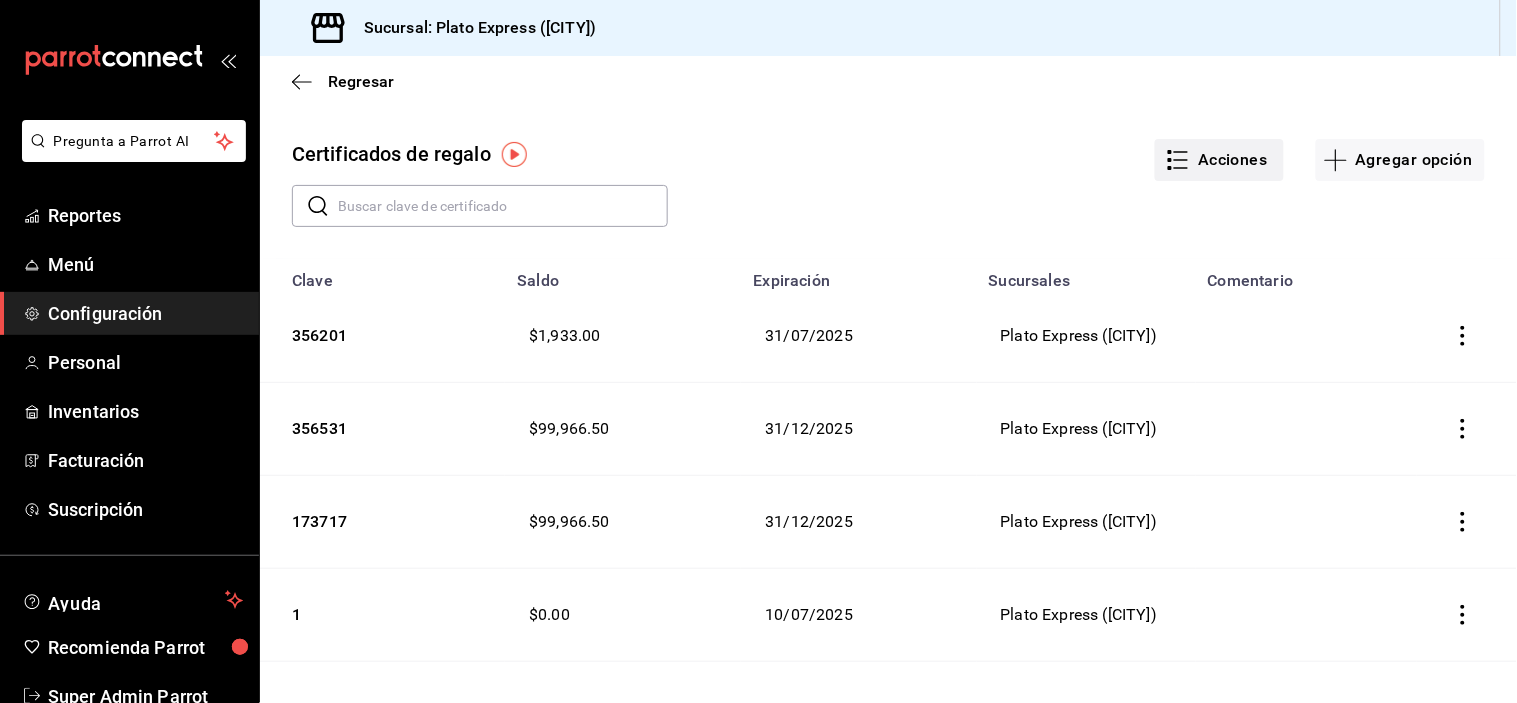 click on "Acciones" at bounding box center [1219, 160] 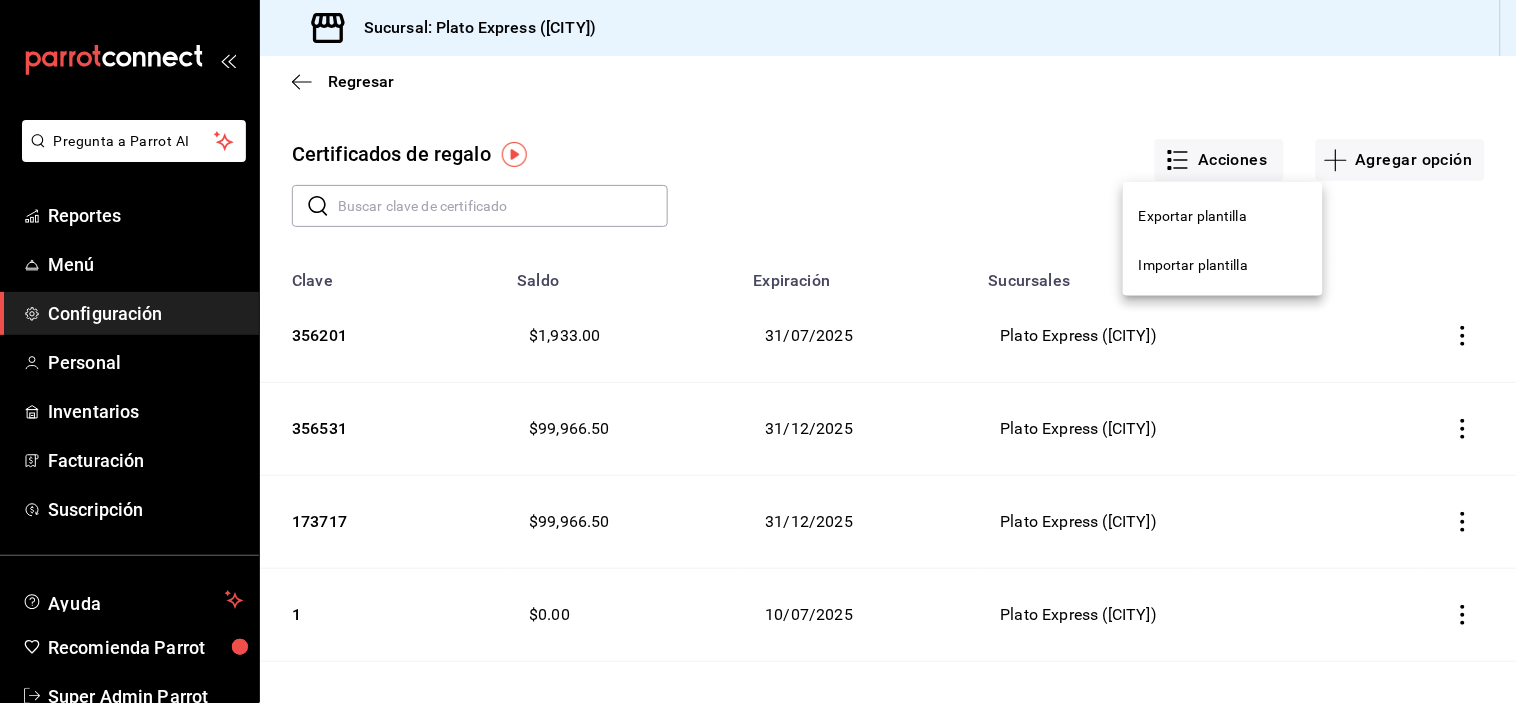 click at bounding box center [758, 351] 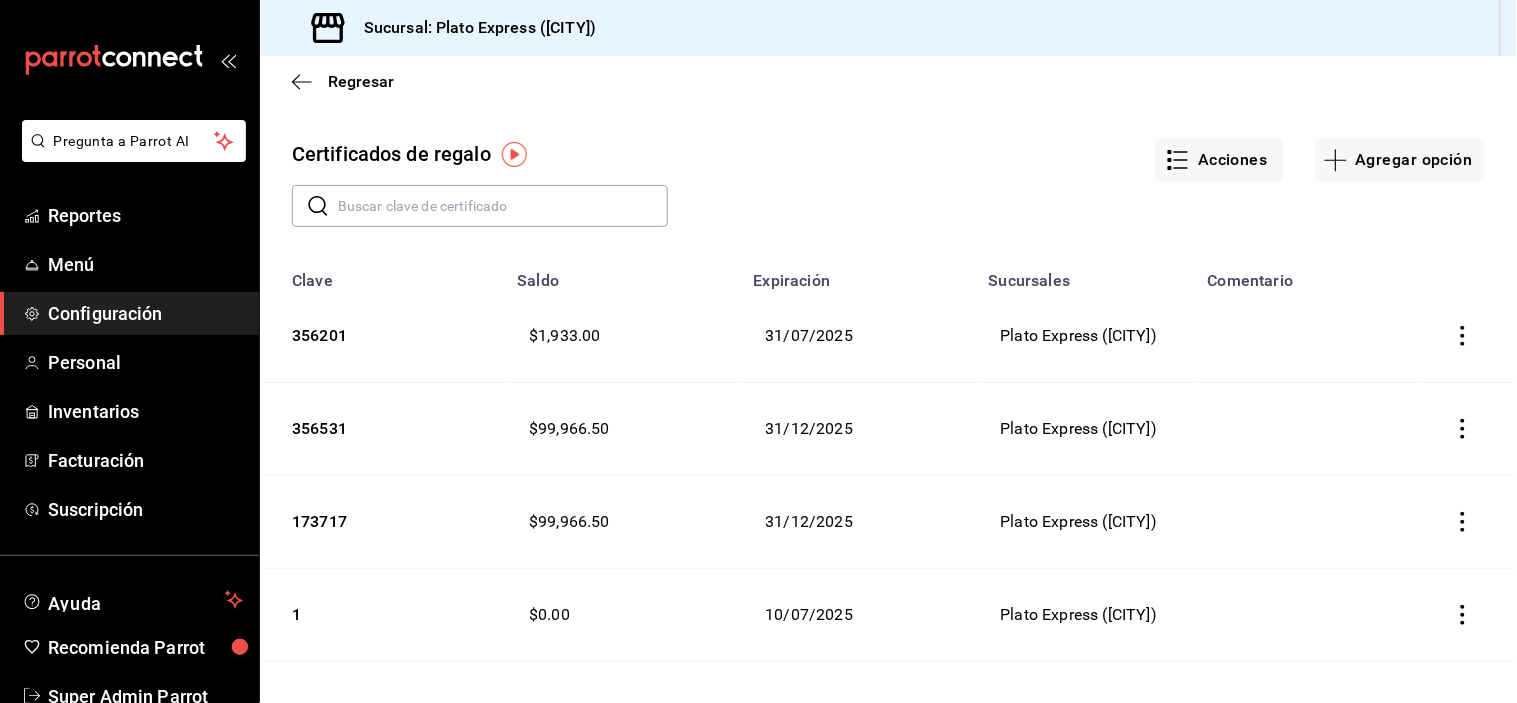 click 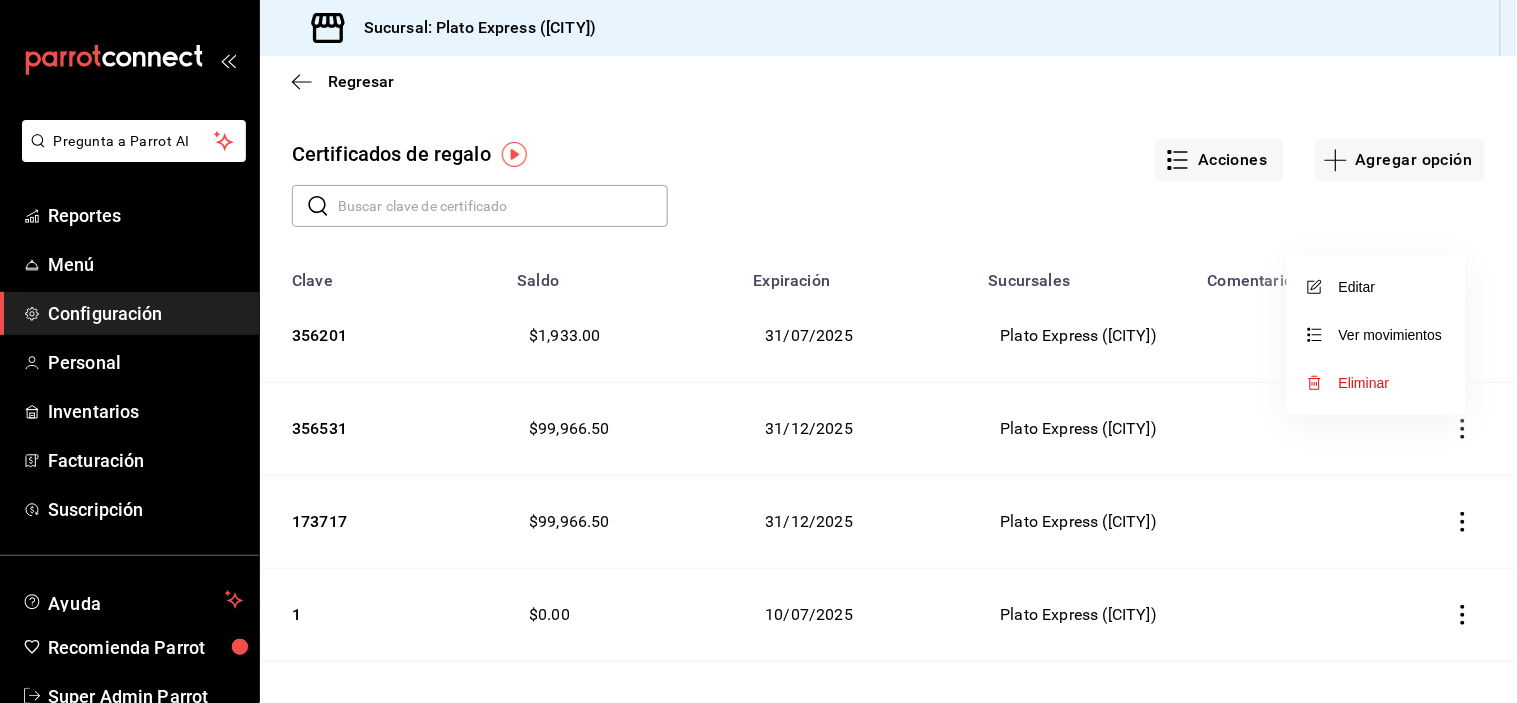 click at bounding box center (758, 351) 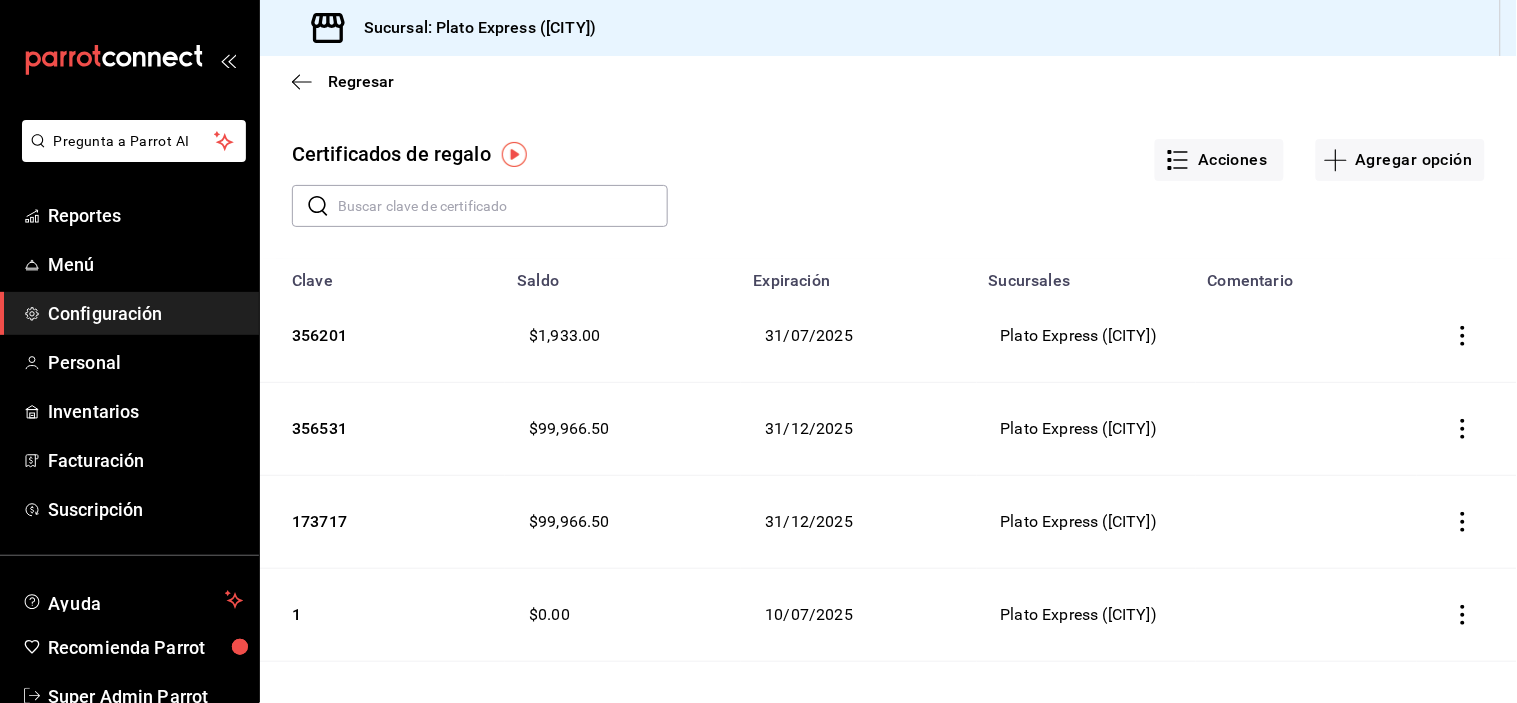 click at bounding box center (503, 206) 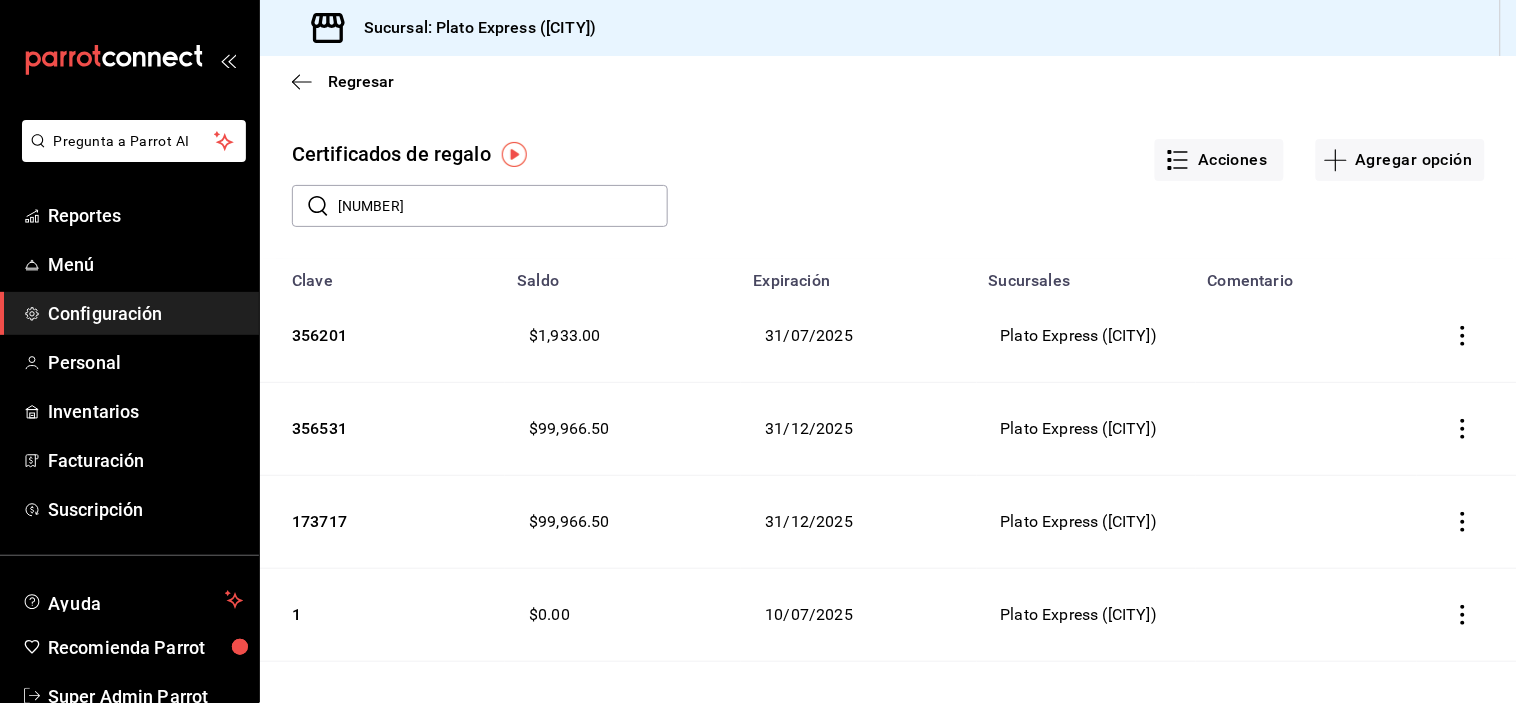 type on "[NUMBER]" 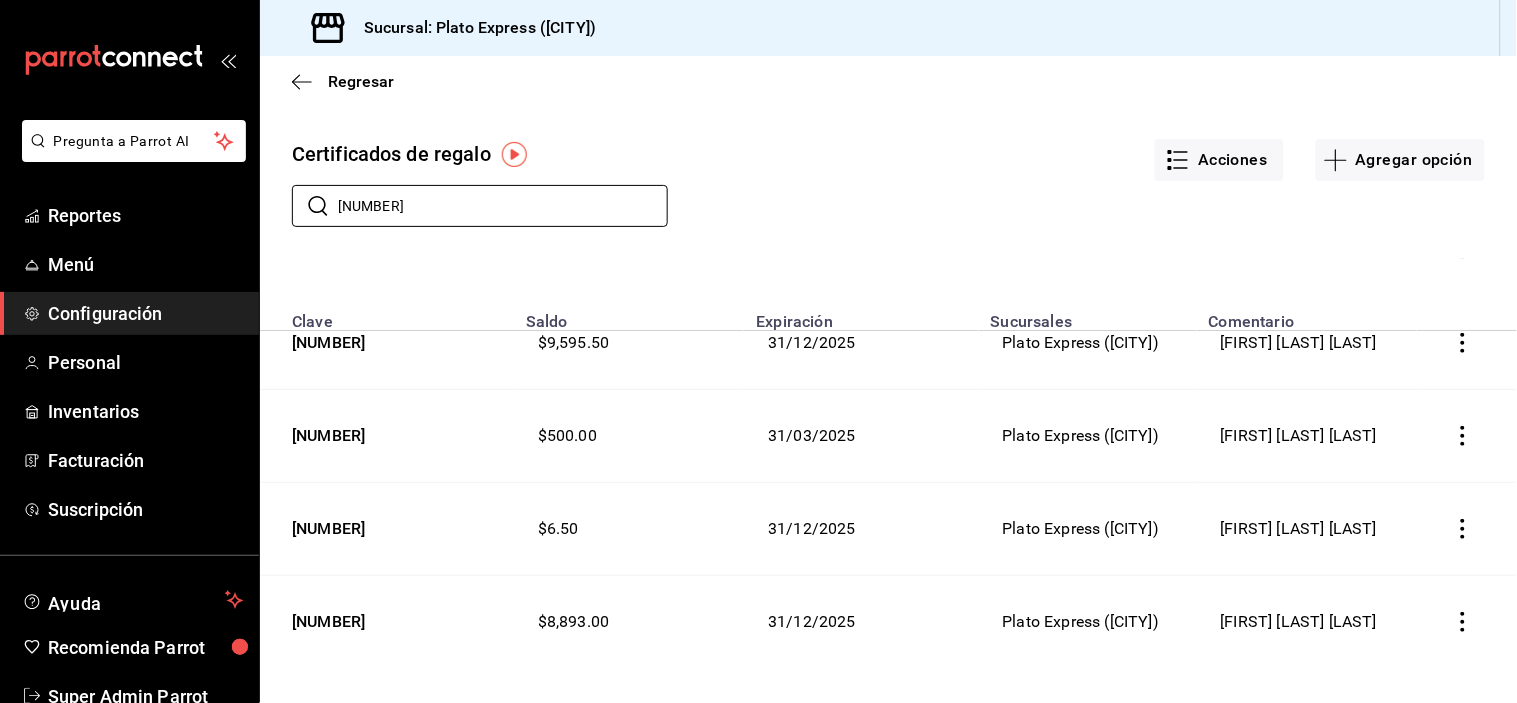 scroll, scrollTop: 233, scrollLeft: 0, axis: vertical 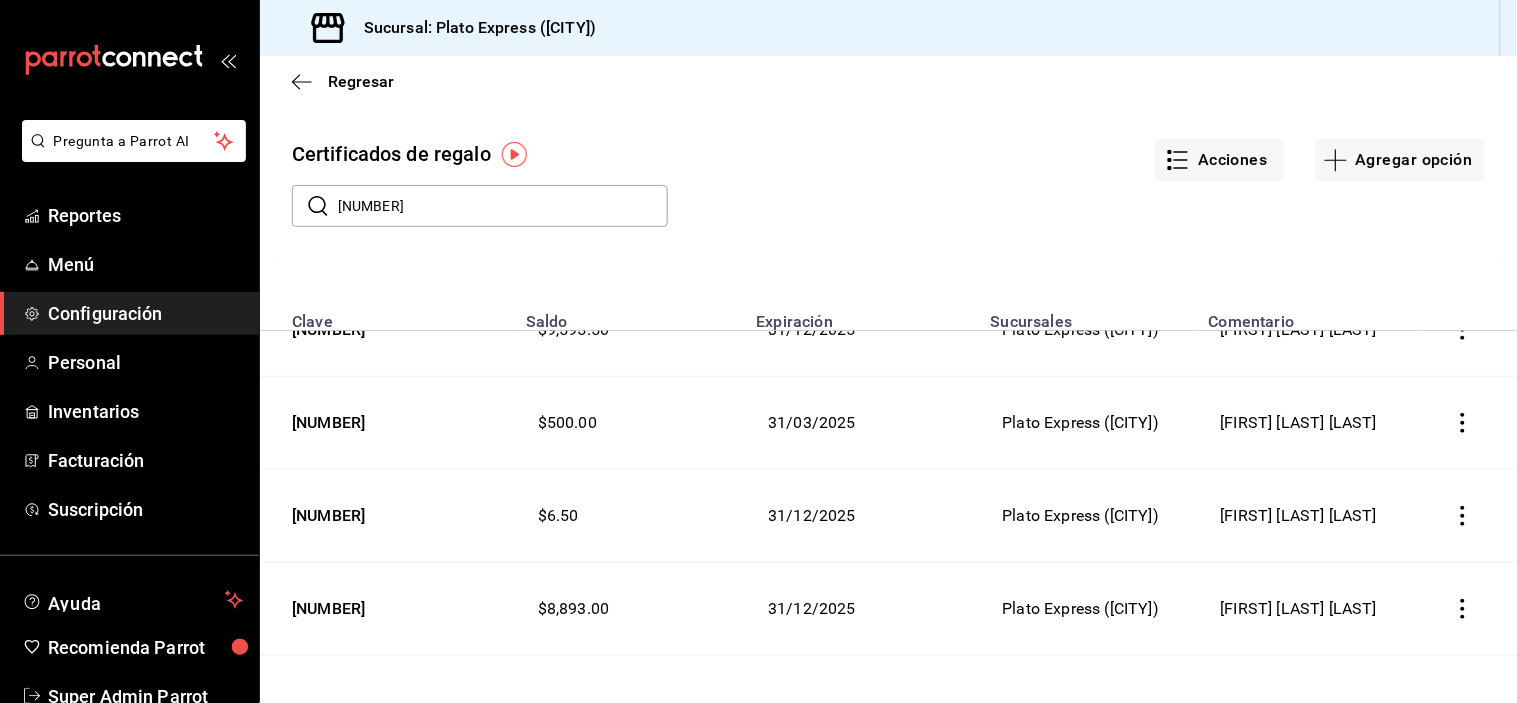 click 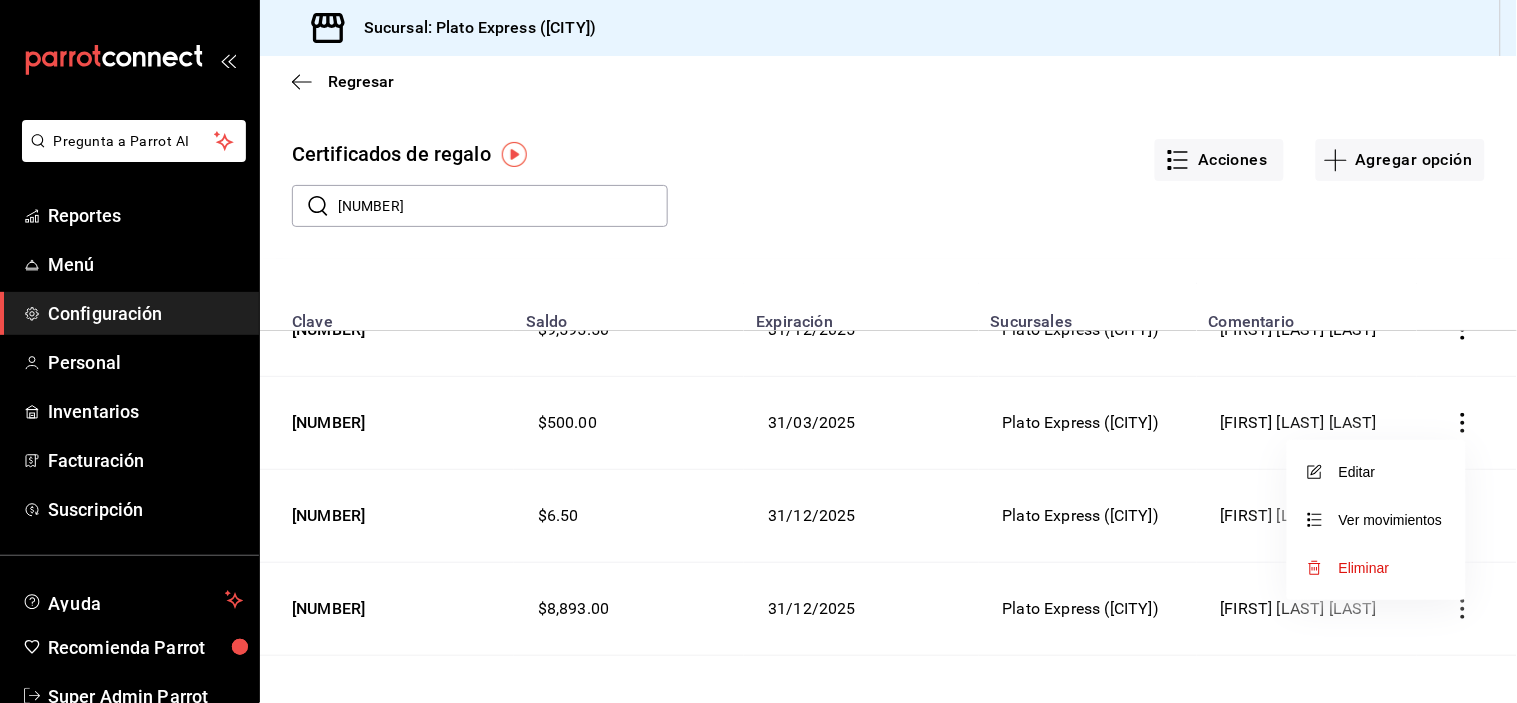 click on "Editar" at bounding box center (1376, 472) 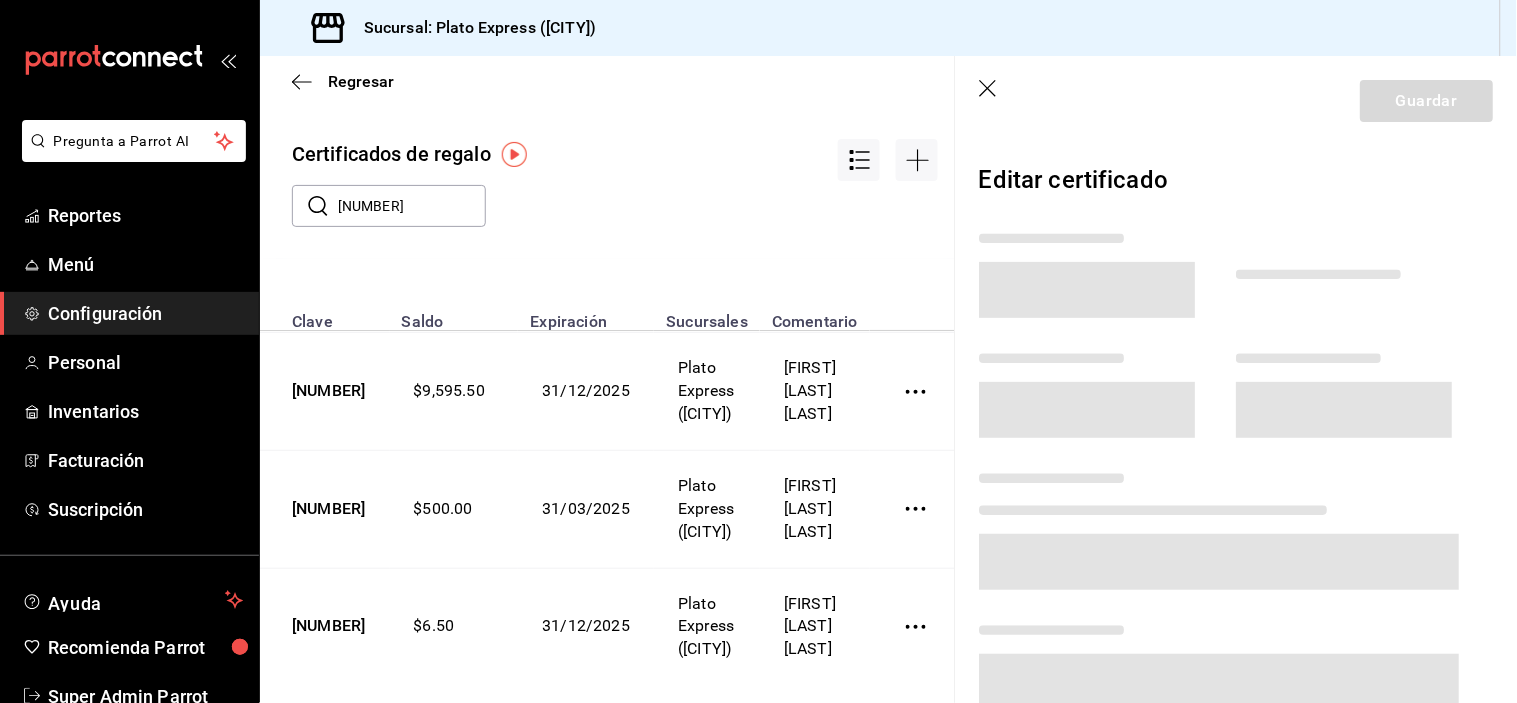 scroll, scrollTop: 257, scrollLeft: 0, axis: vertical 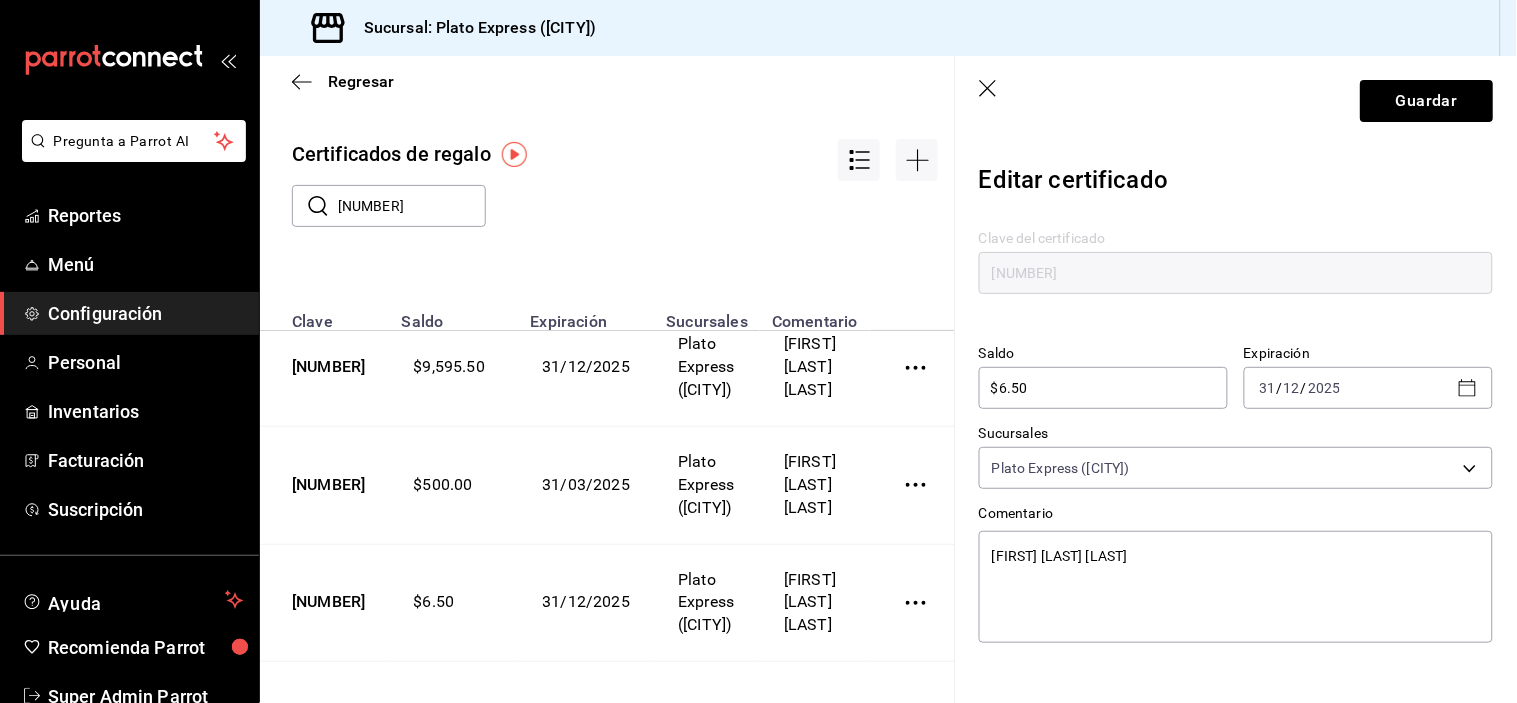 type on "x" 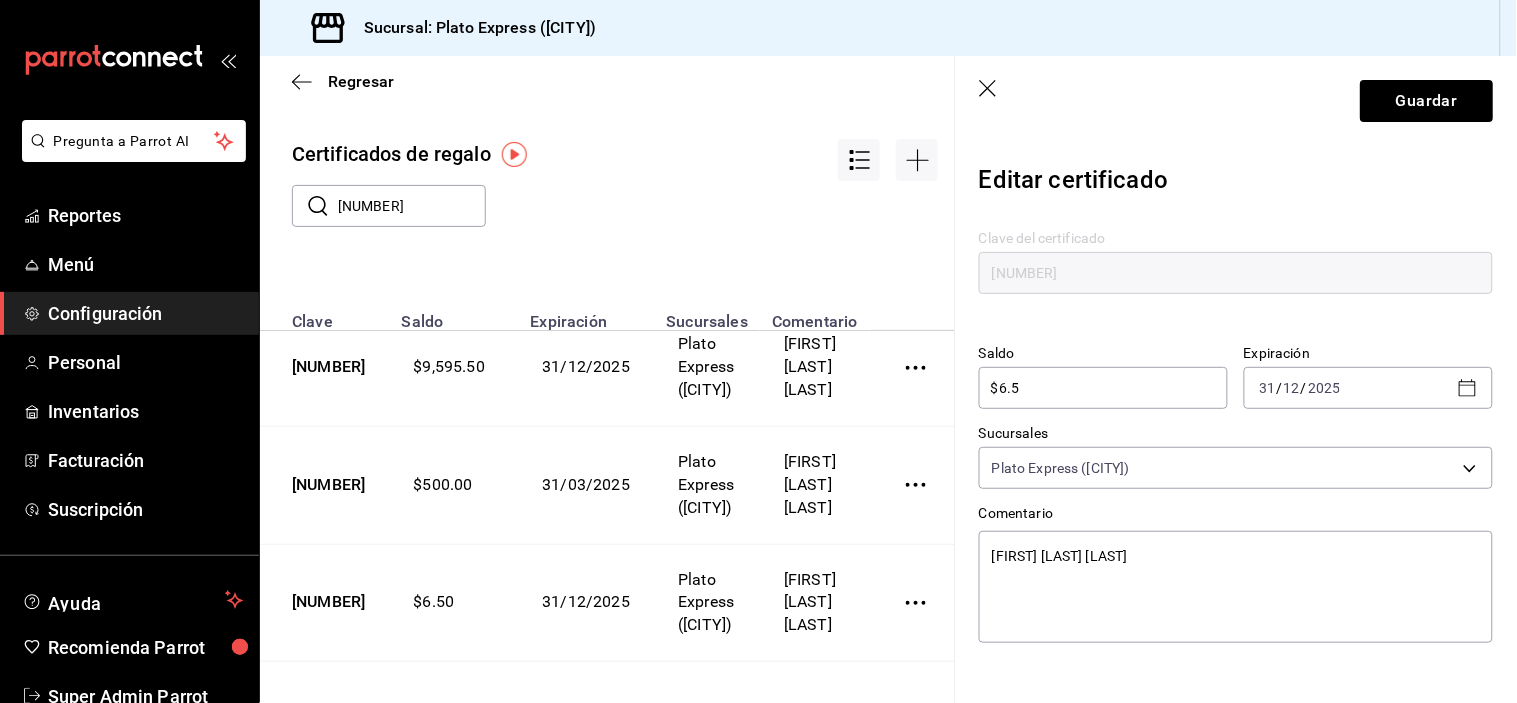 type on "x" 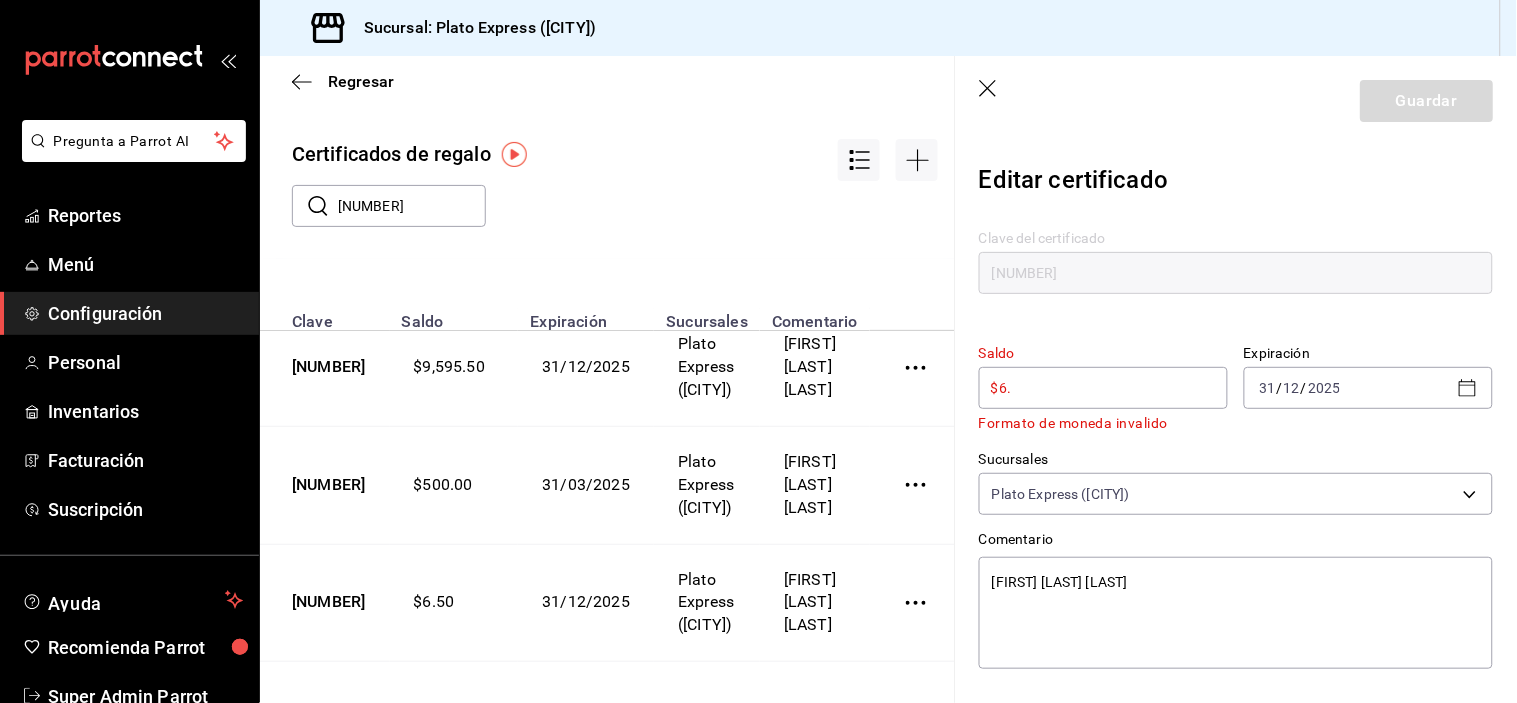 type on "x" 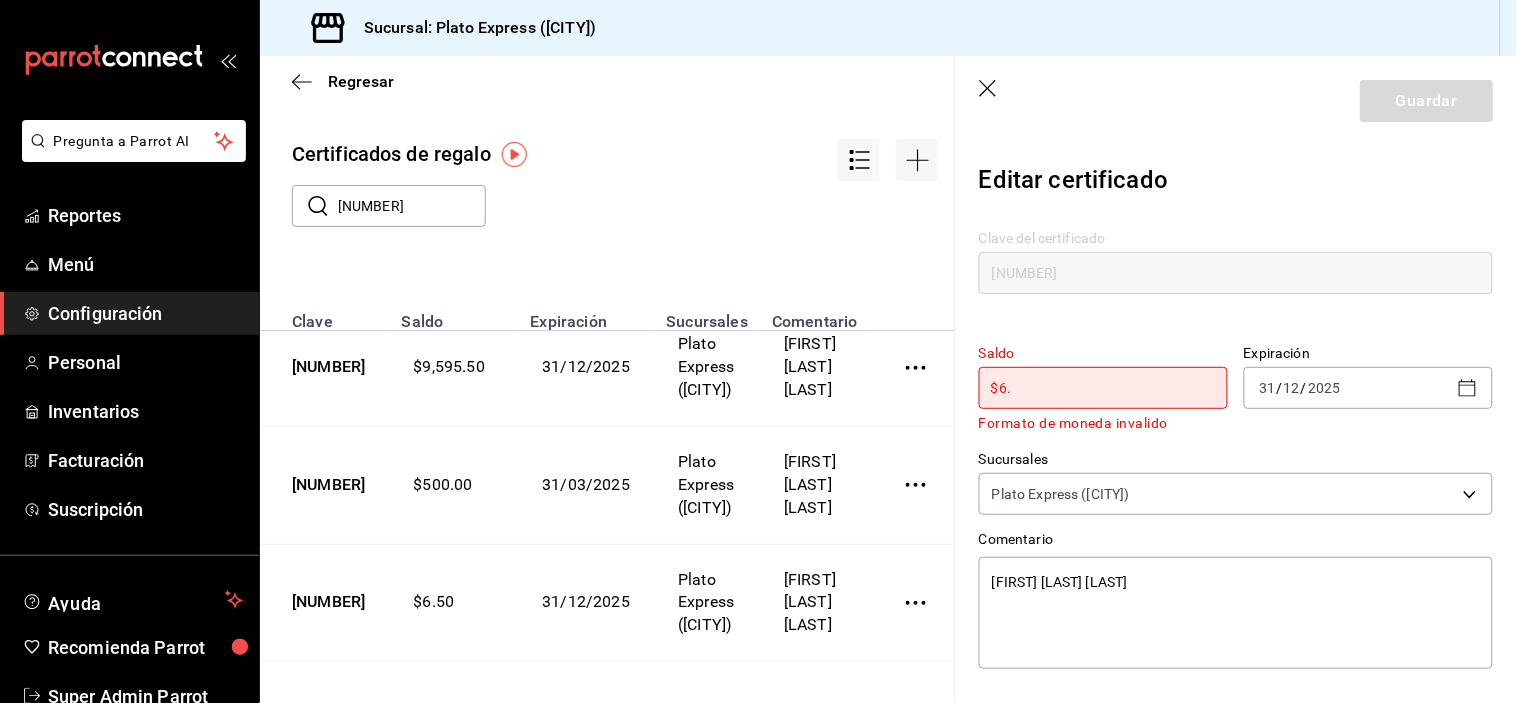 type on "$6" 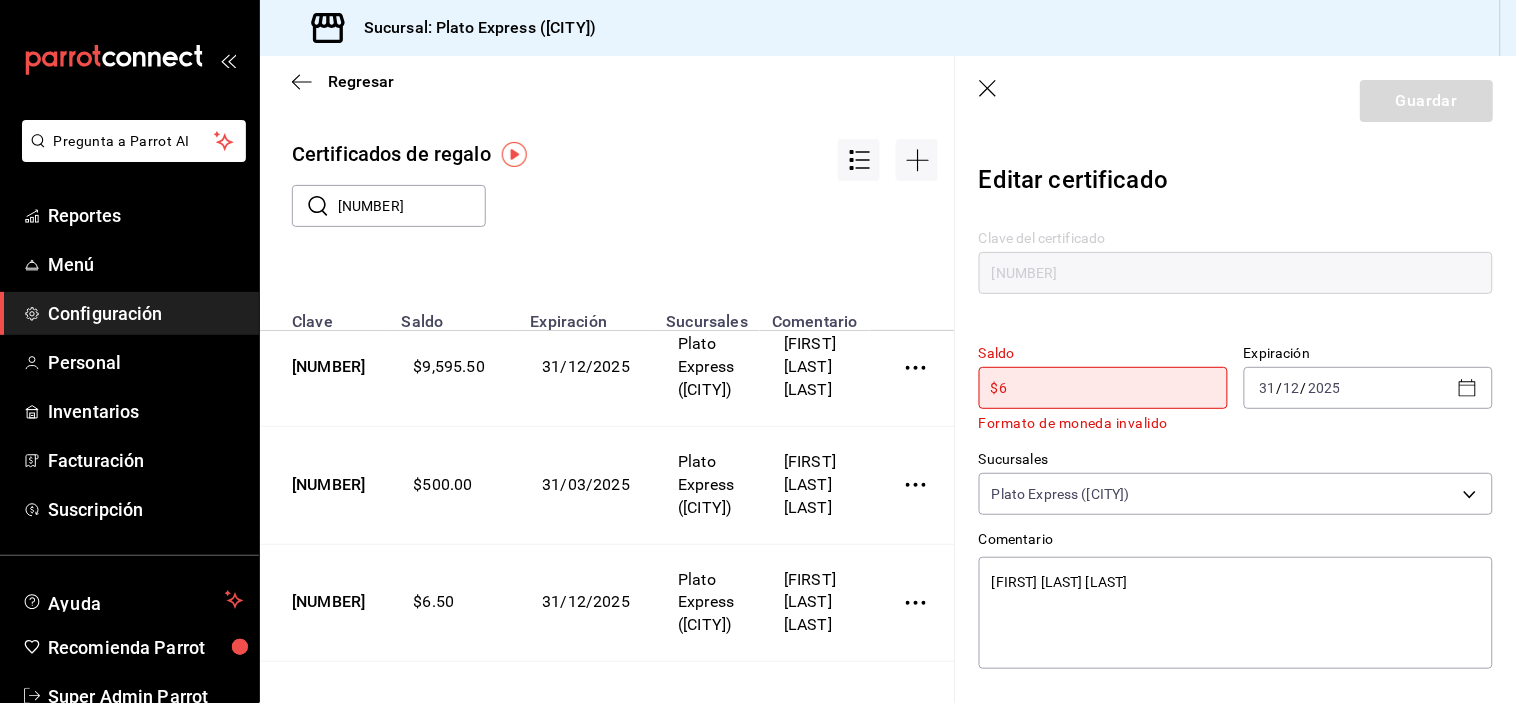 type on "x" 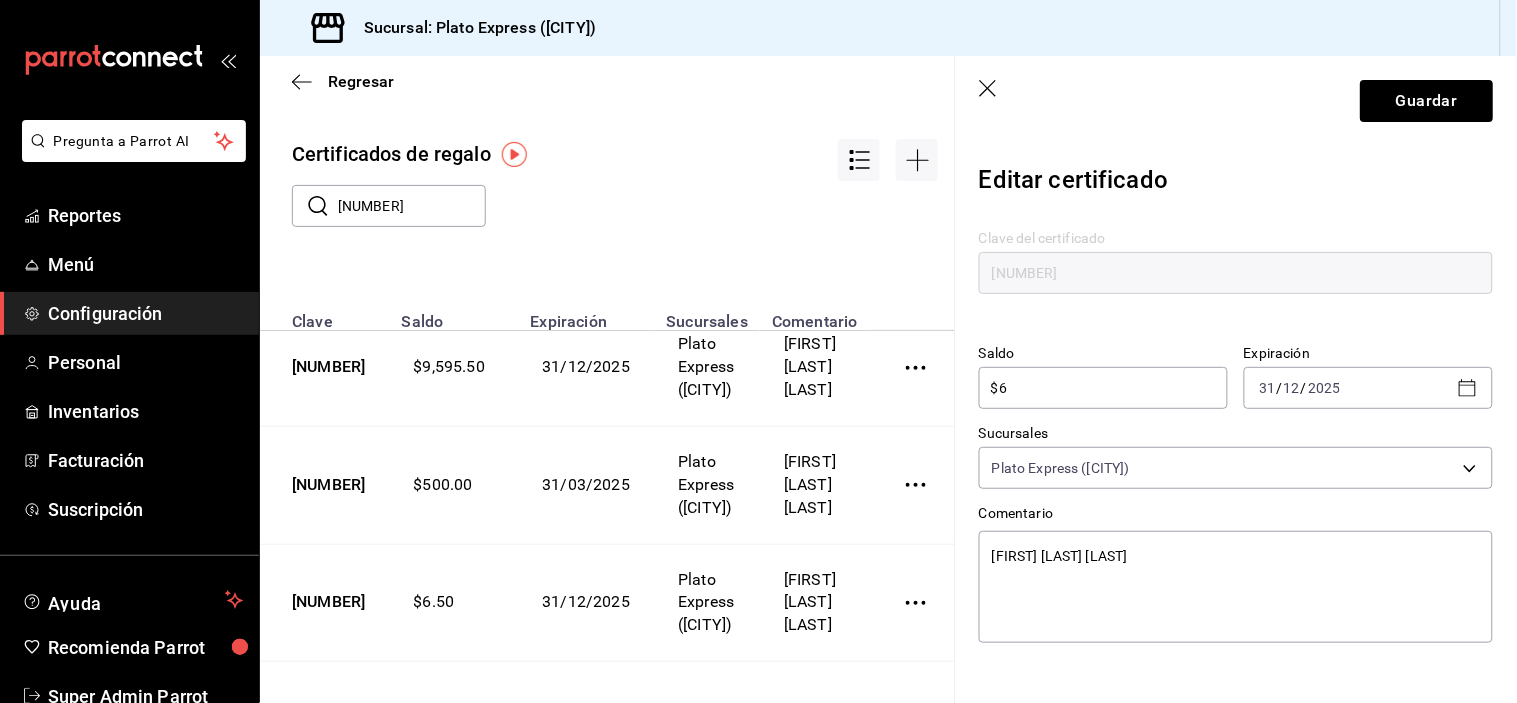 type 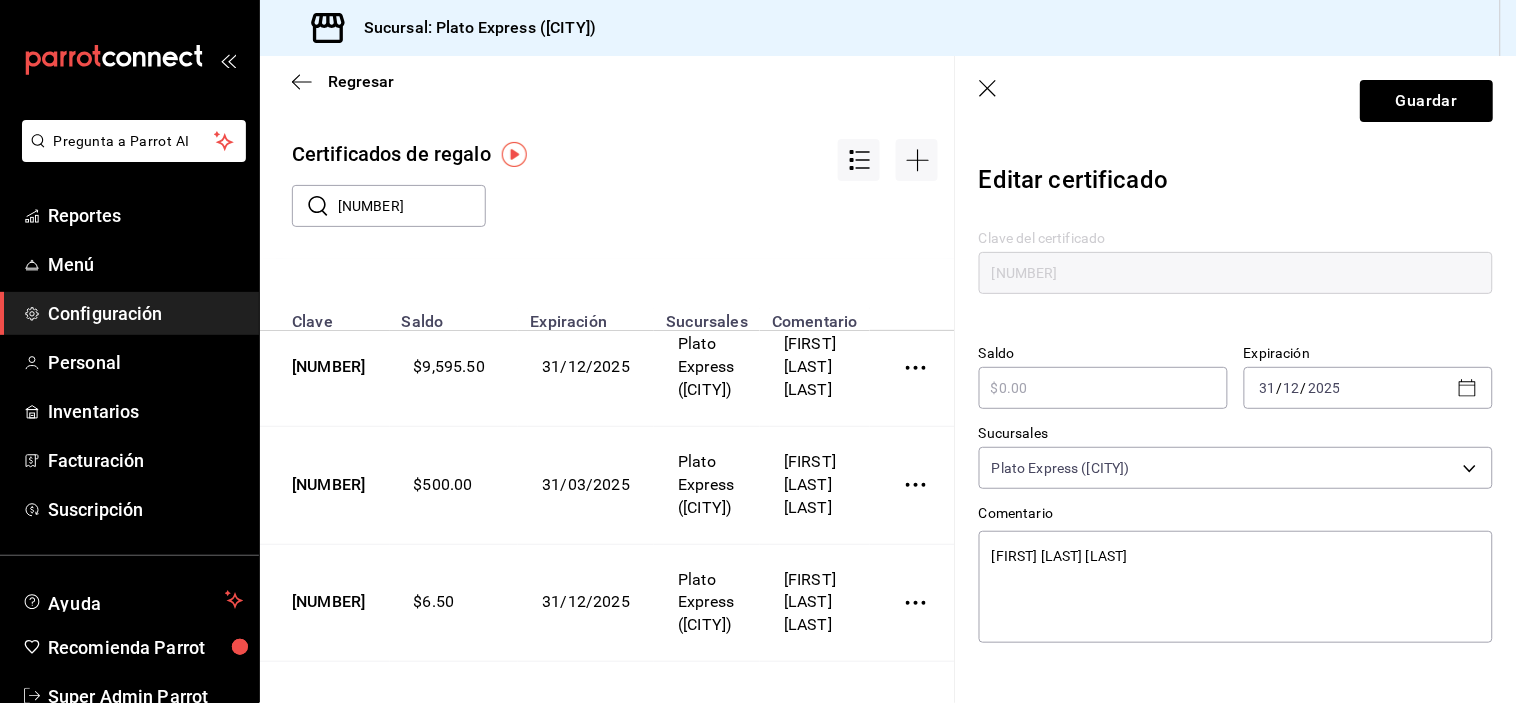 type on "x" 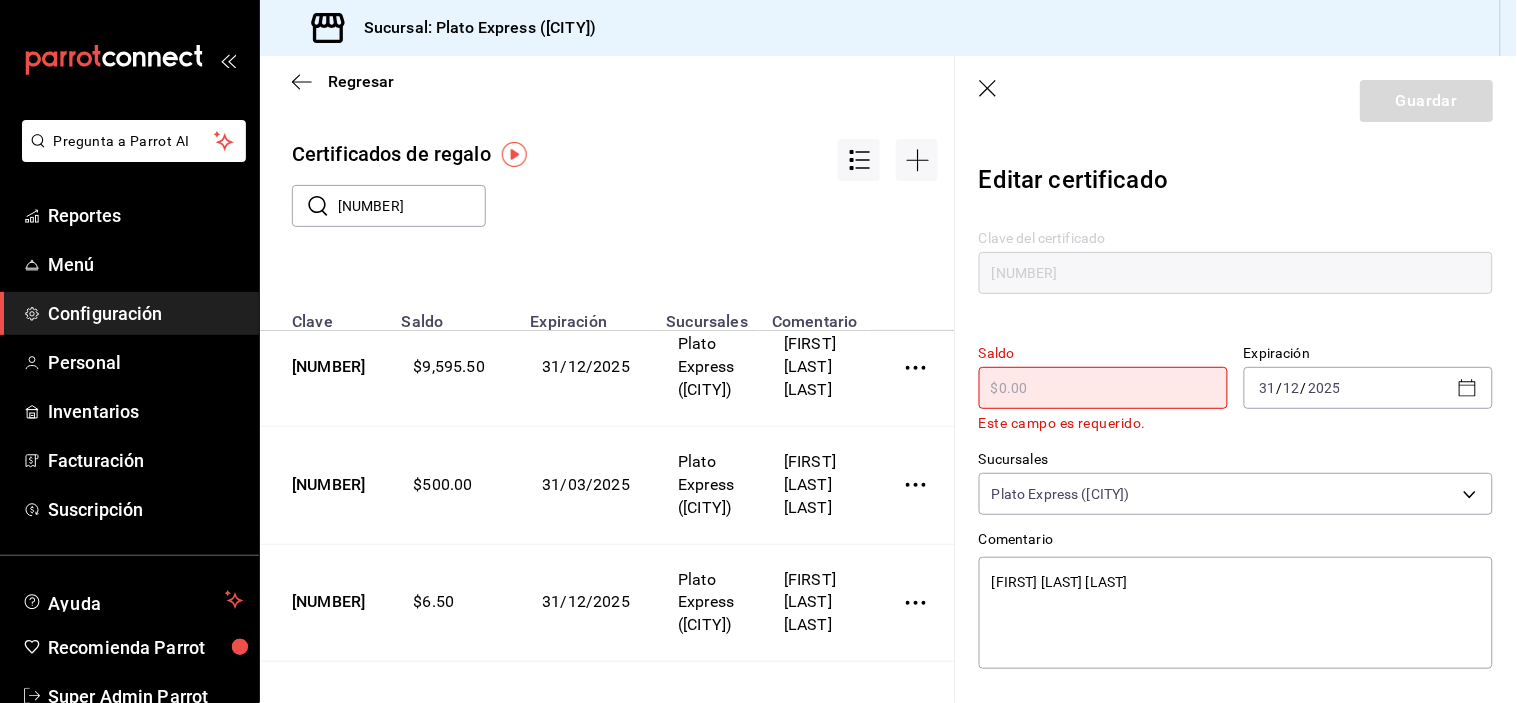 type on "$1" 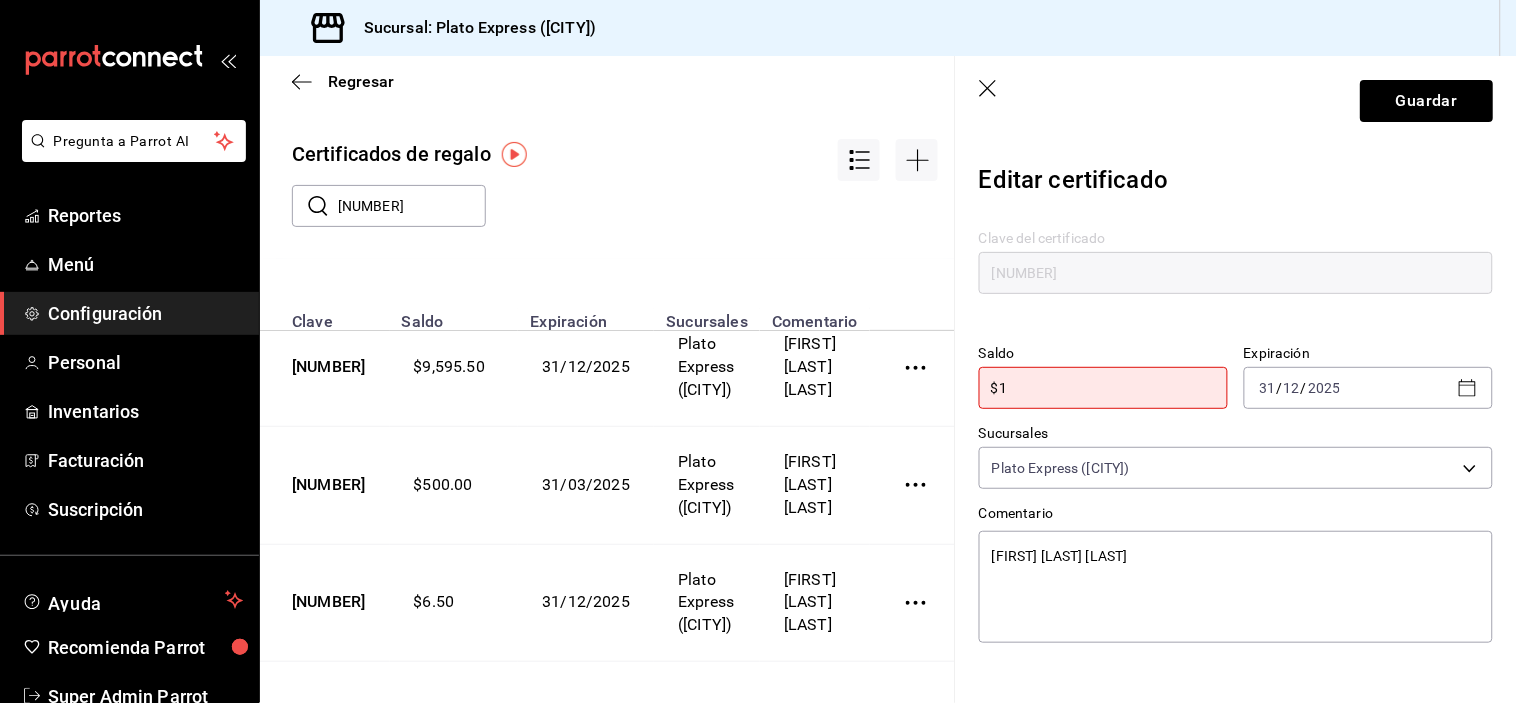 type on "x" 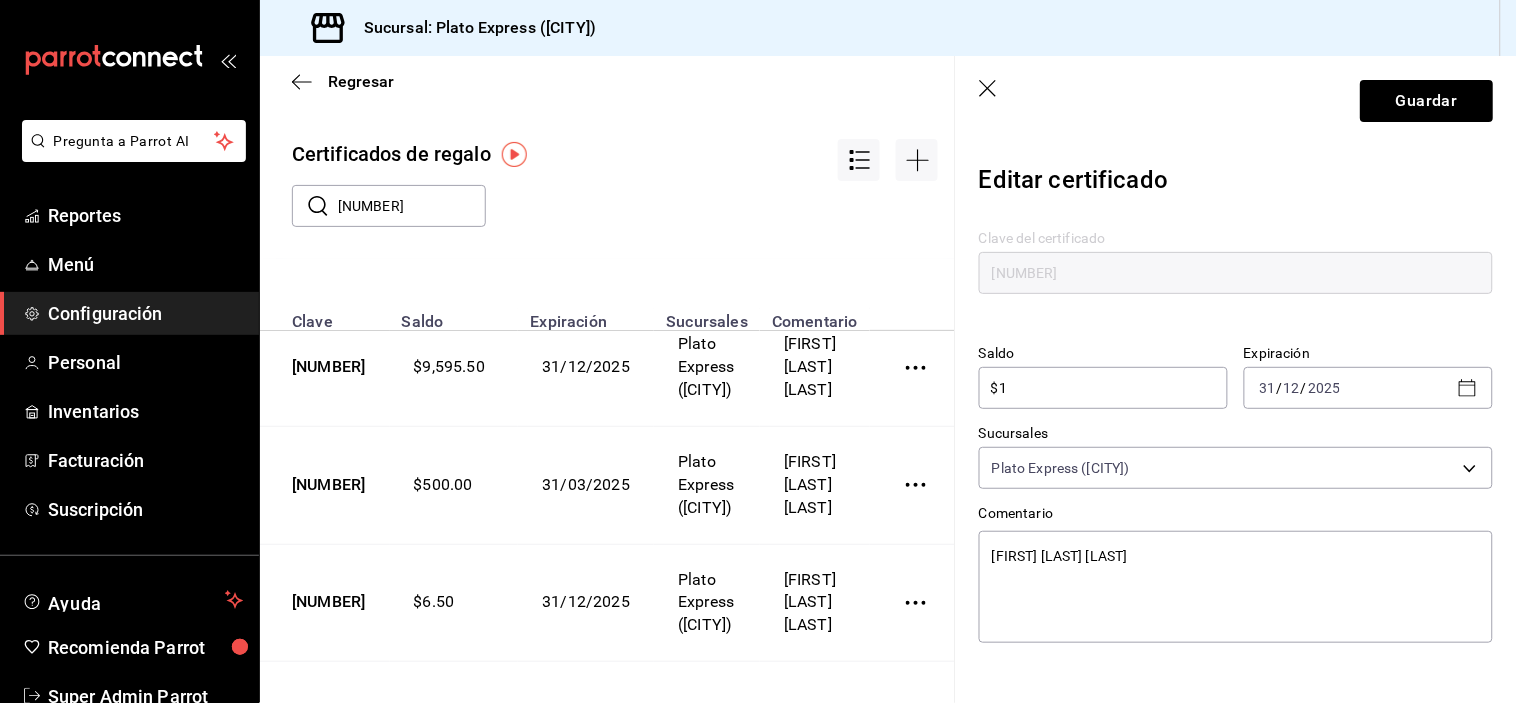 type on "$10" 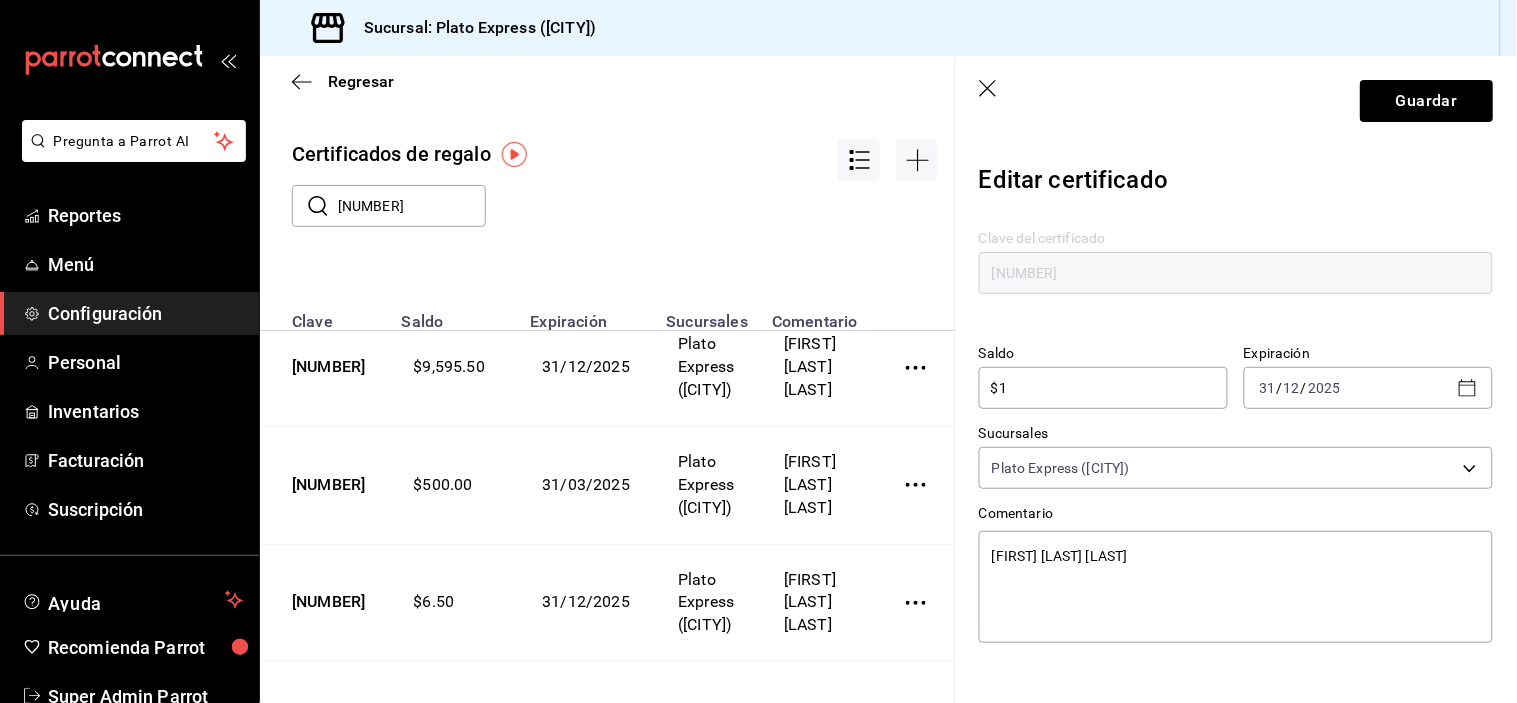 type on "x" 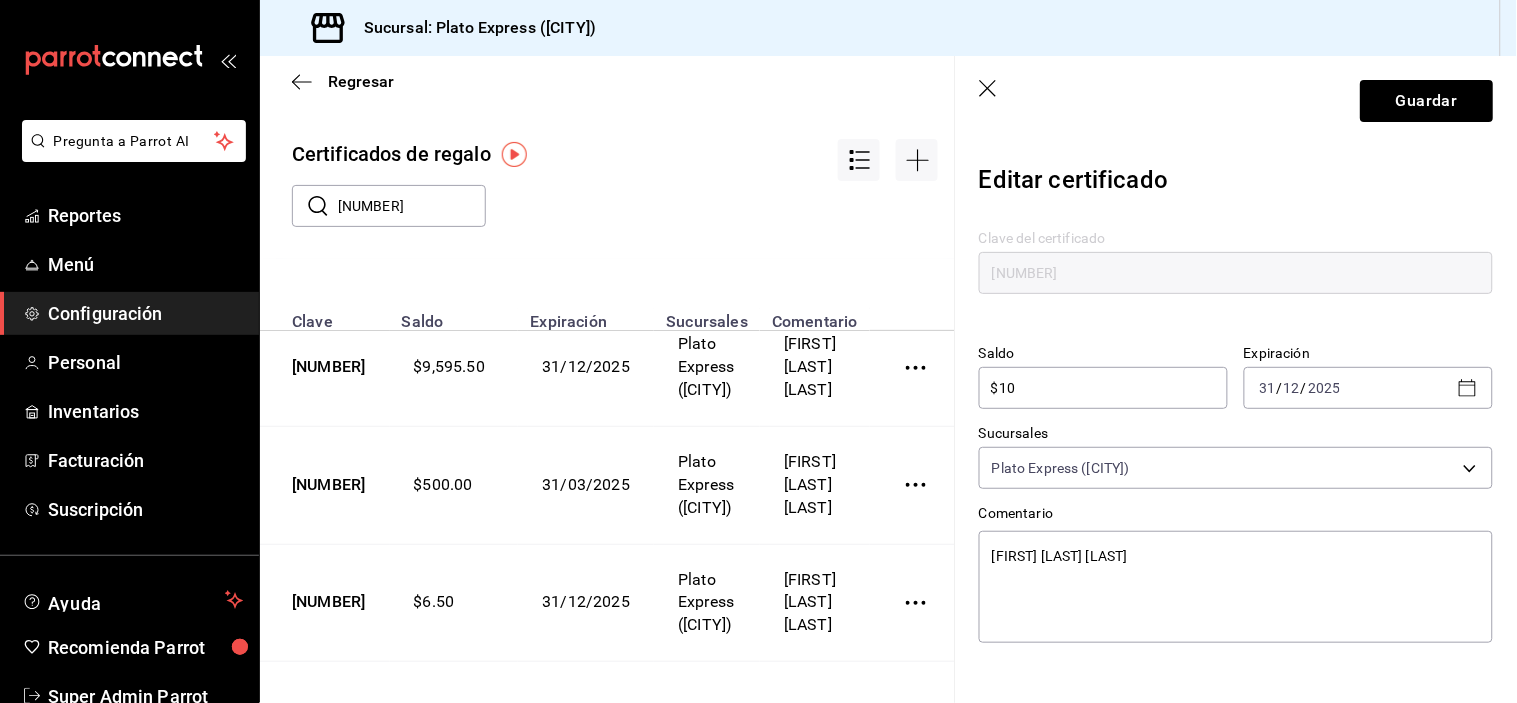 type on "$100" 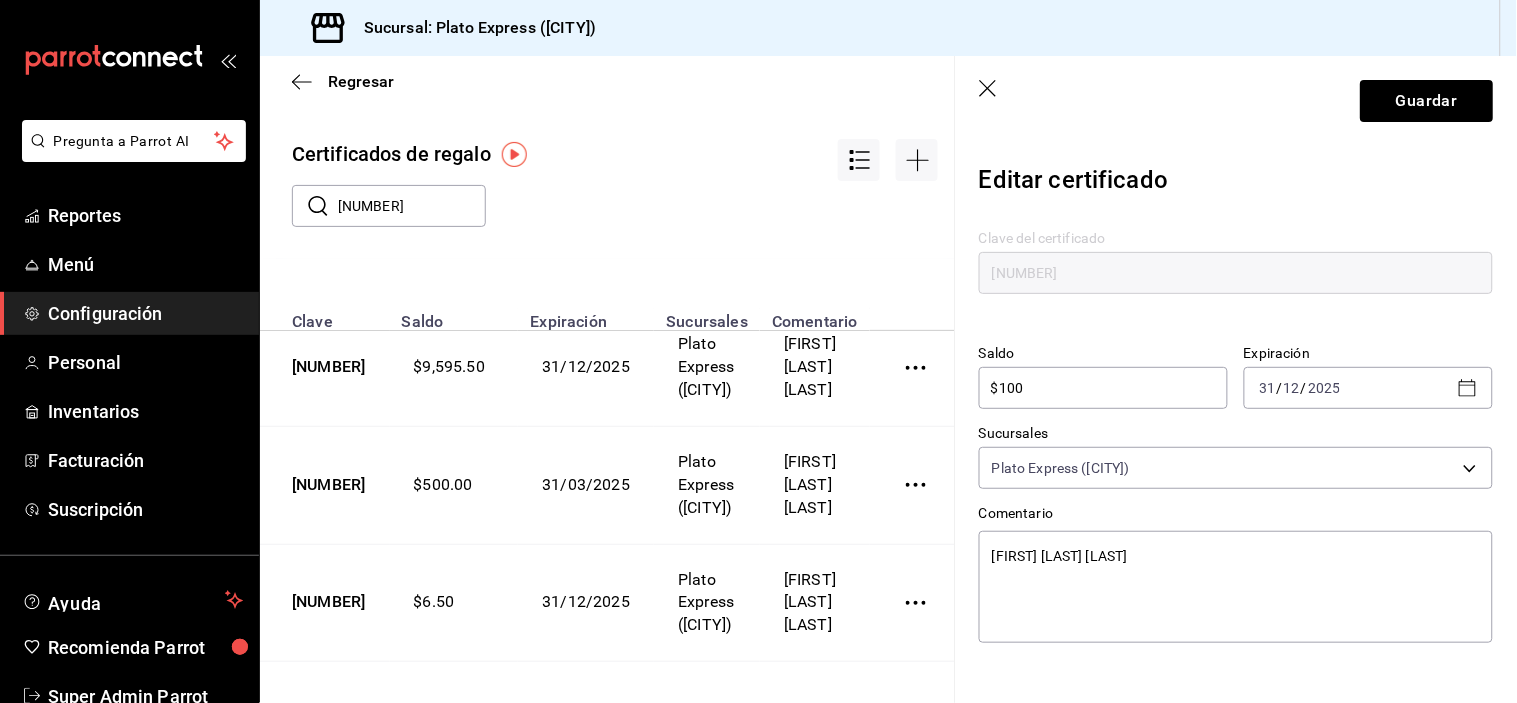type on "x" 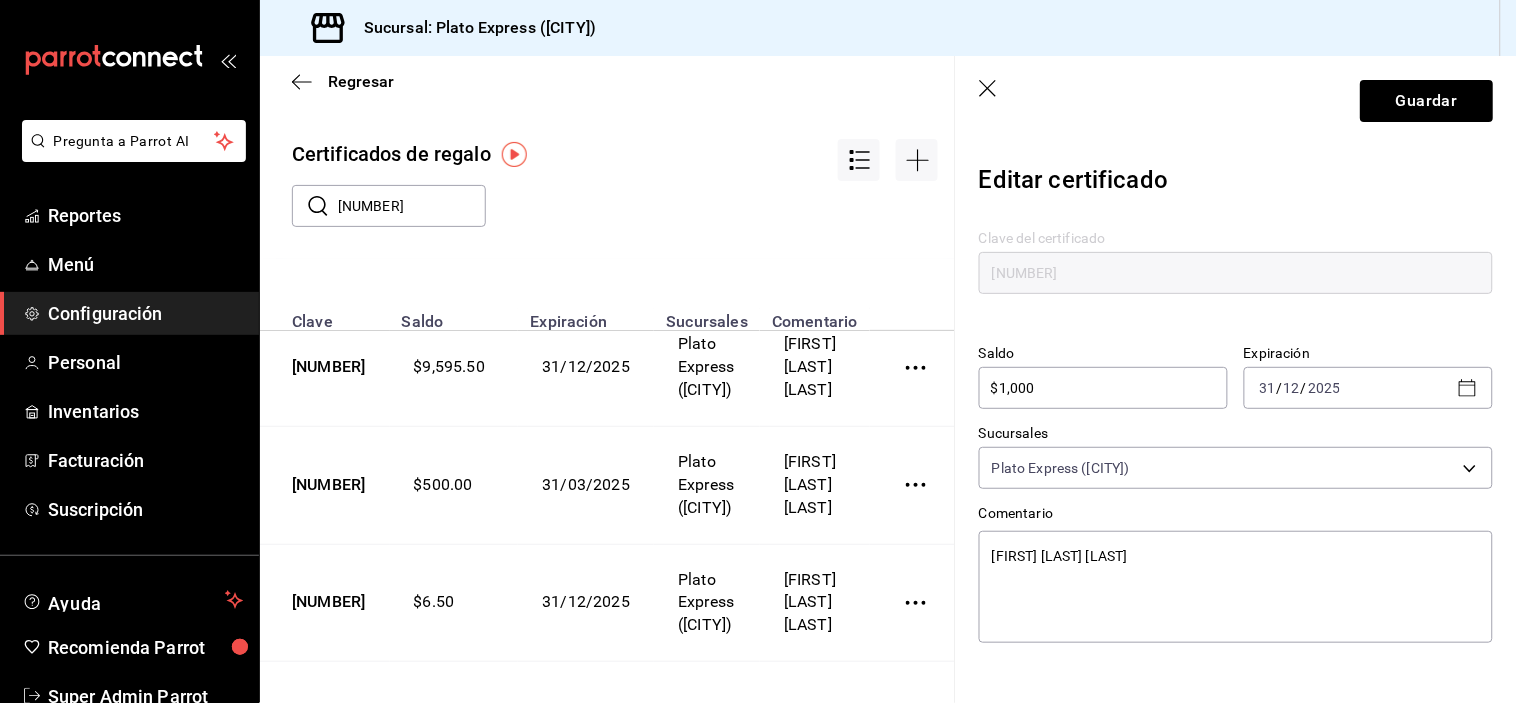 type on "x" 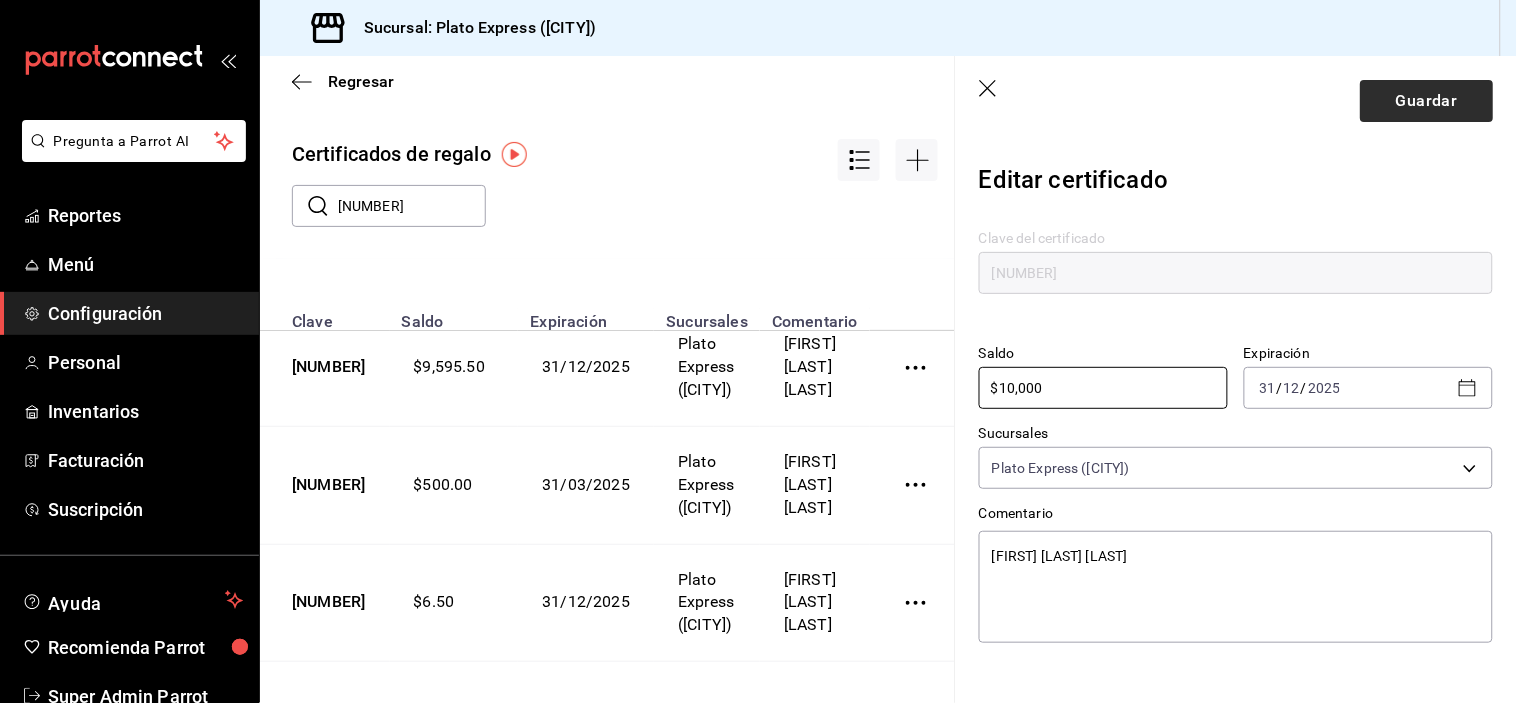 type on "$10,000" 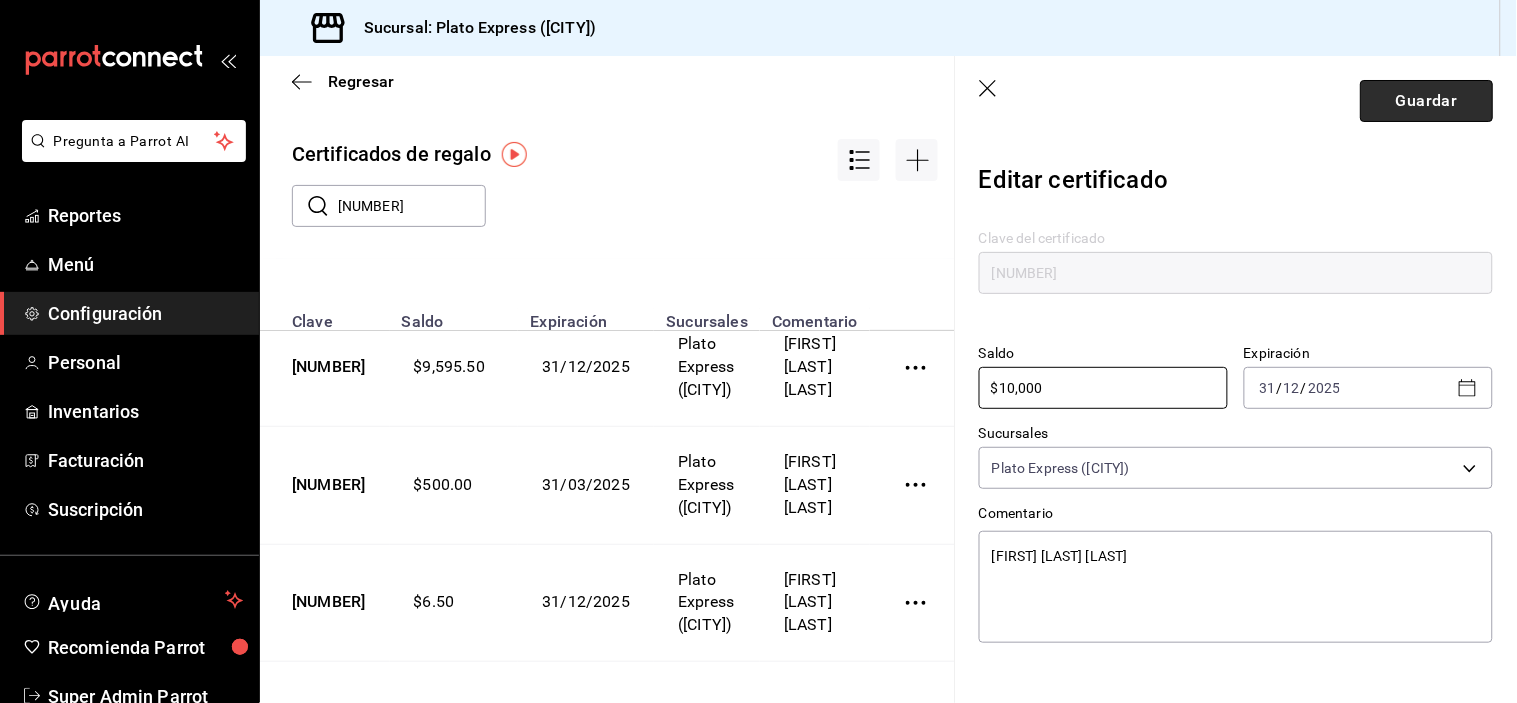 click on "Guardar" at bounding box center [1426, 101] 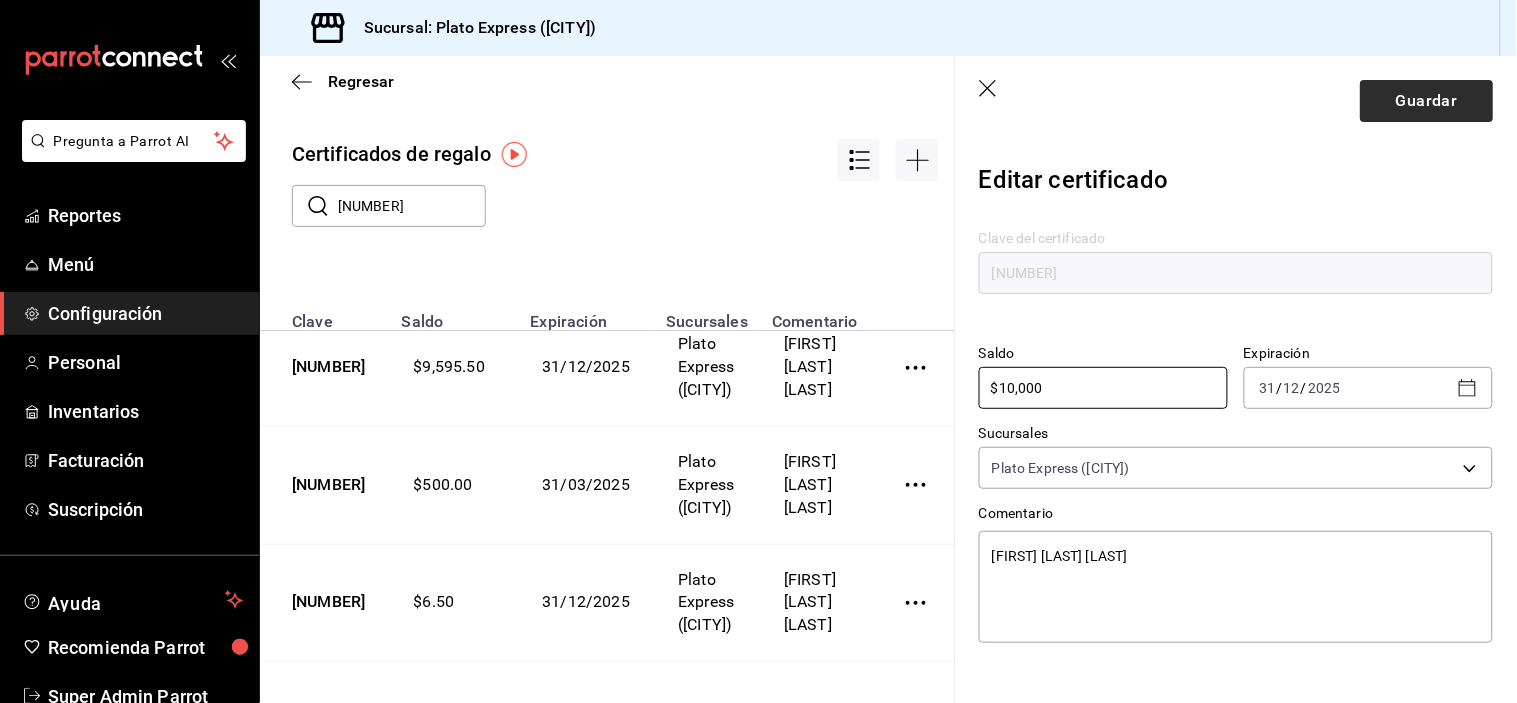 type on "x" 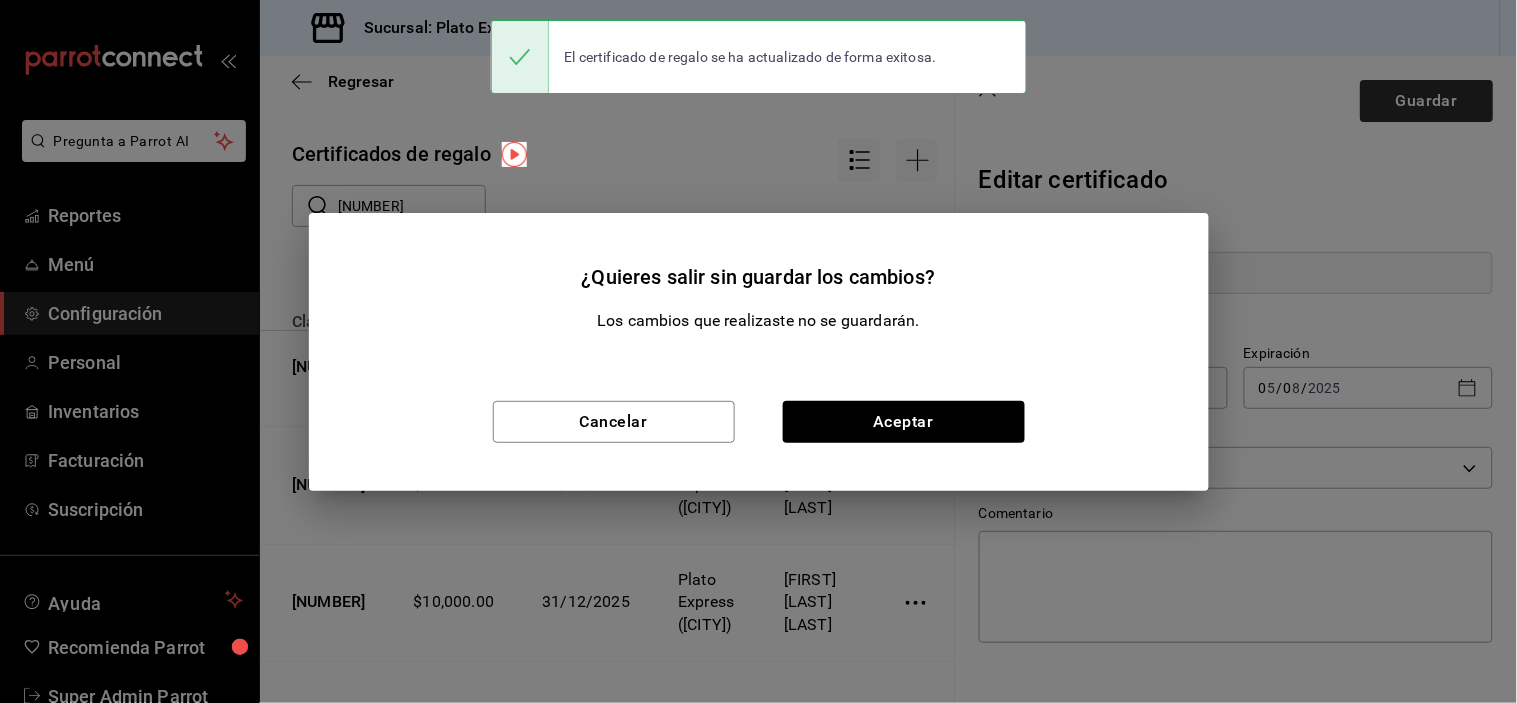 scroll, scrollTop: 257, scrollLeft: 0, axis: vertical 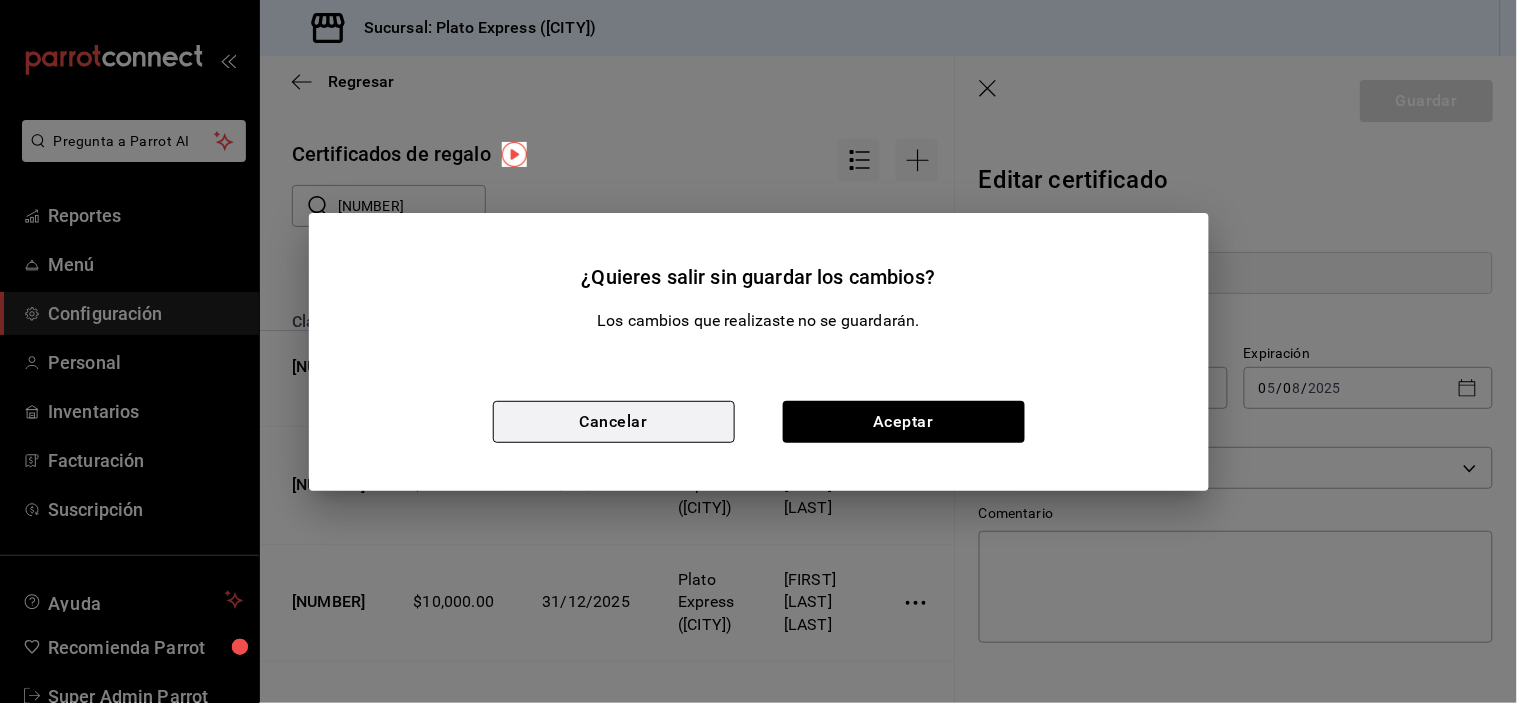 click on "Cancelar" at bounding box center (614, 422) 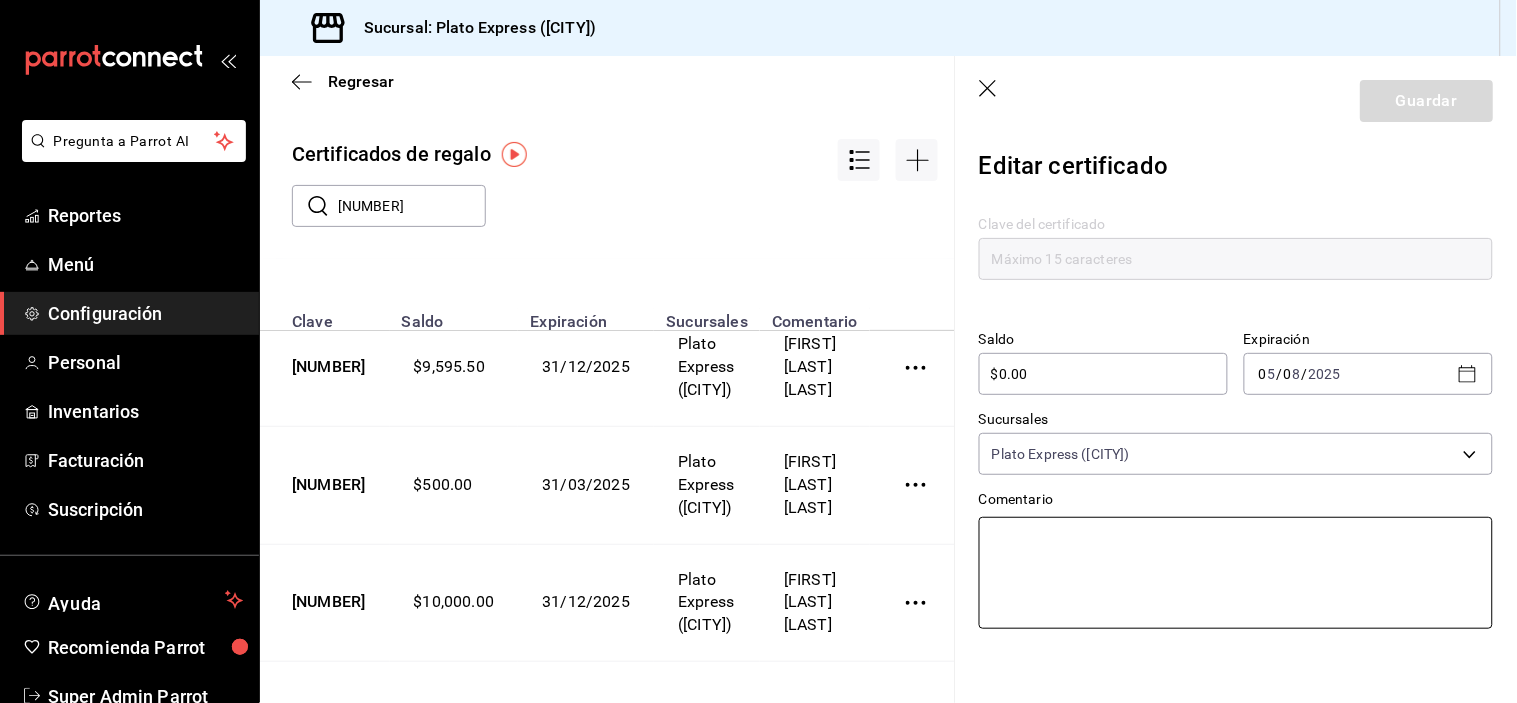 scroll, scrollTop: 16, scrollLeft: 0, axis: vertical 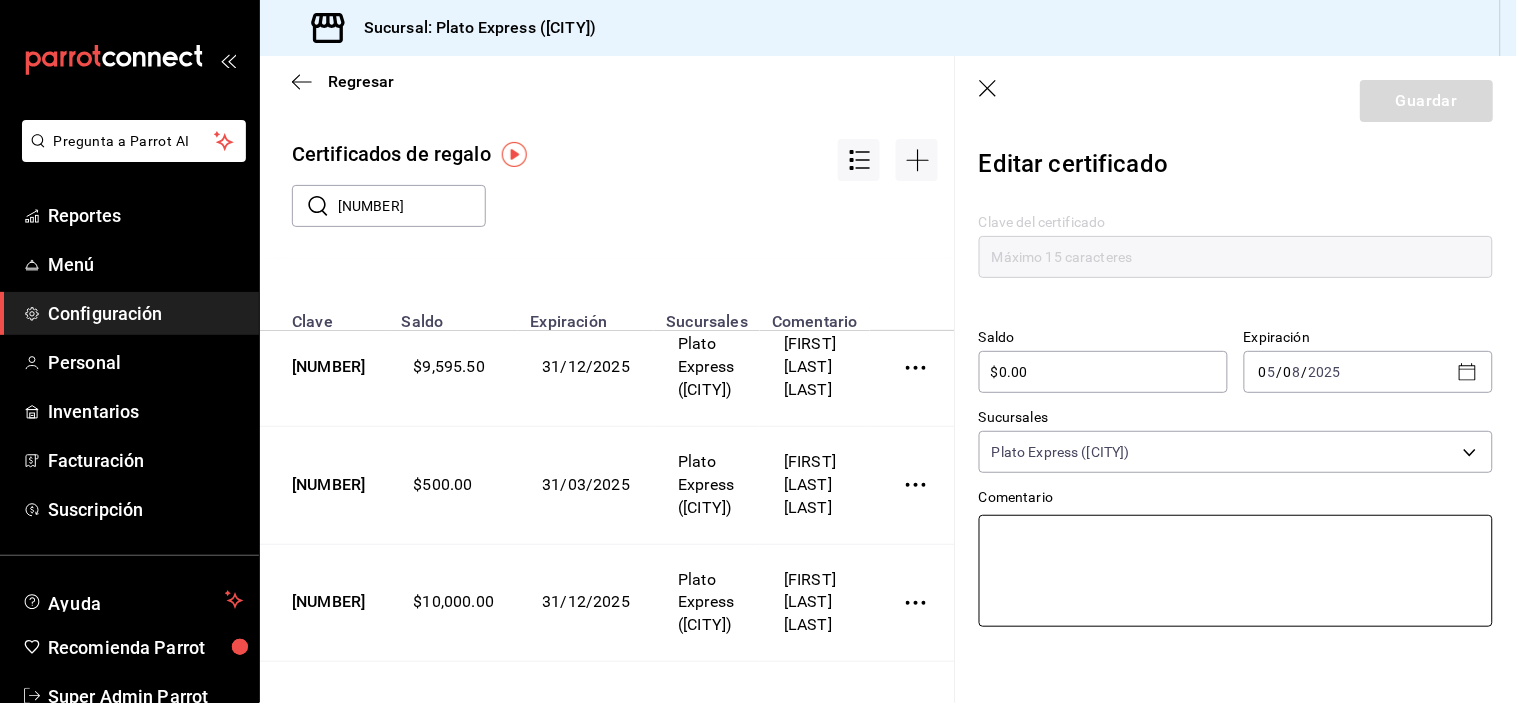 type on "ñ" 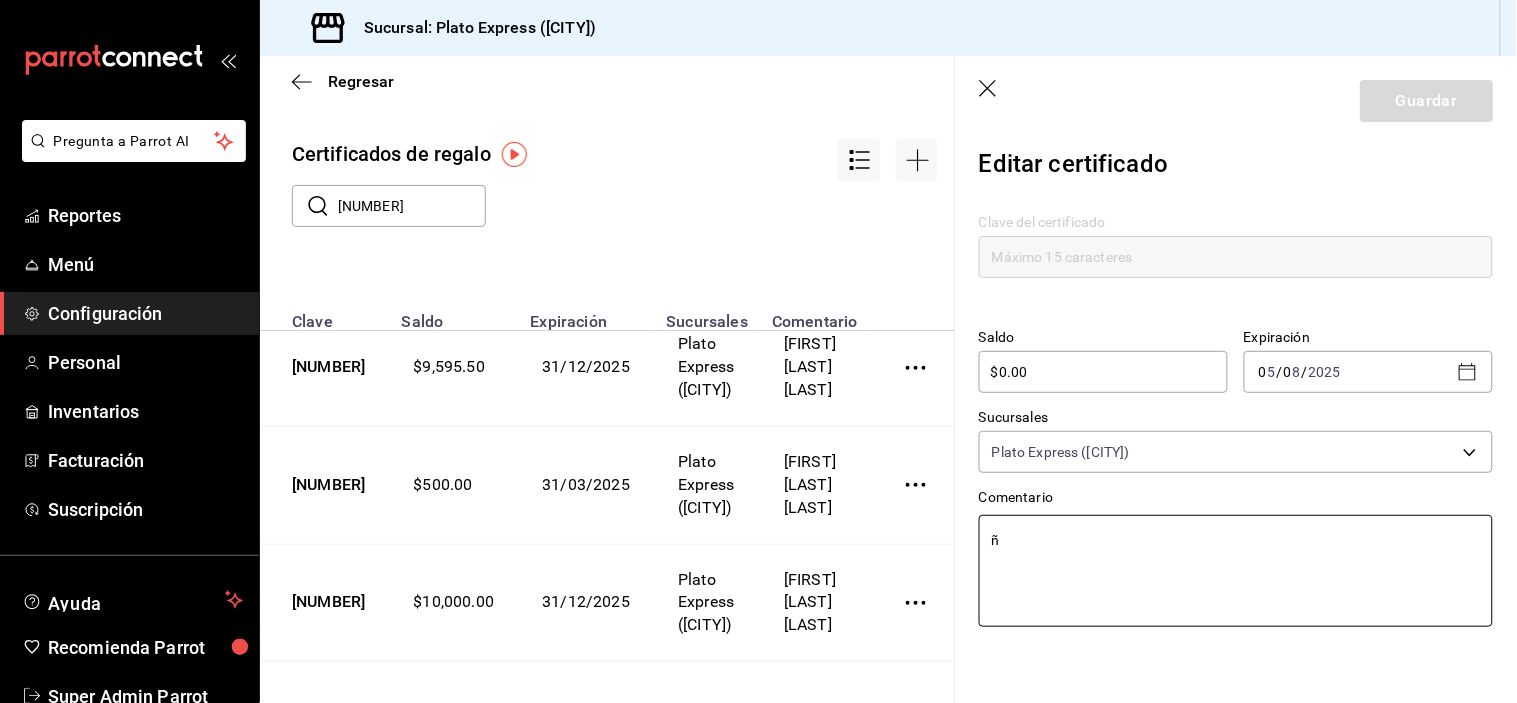 type on "x" 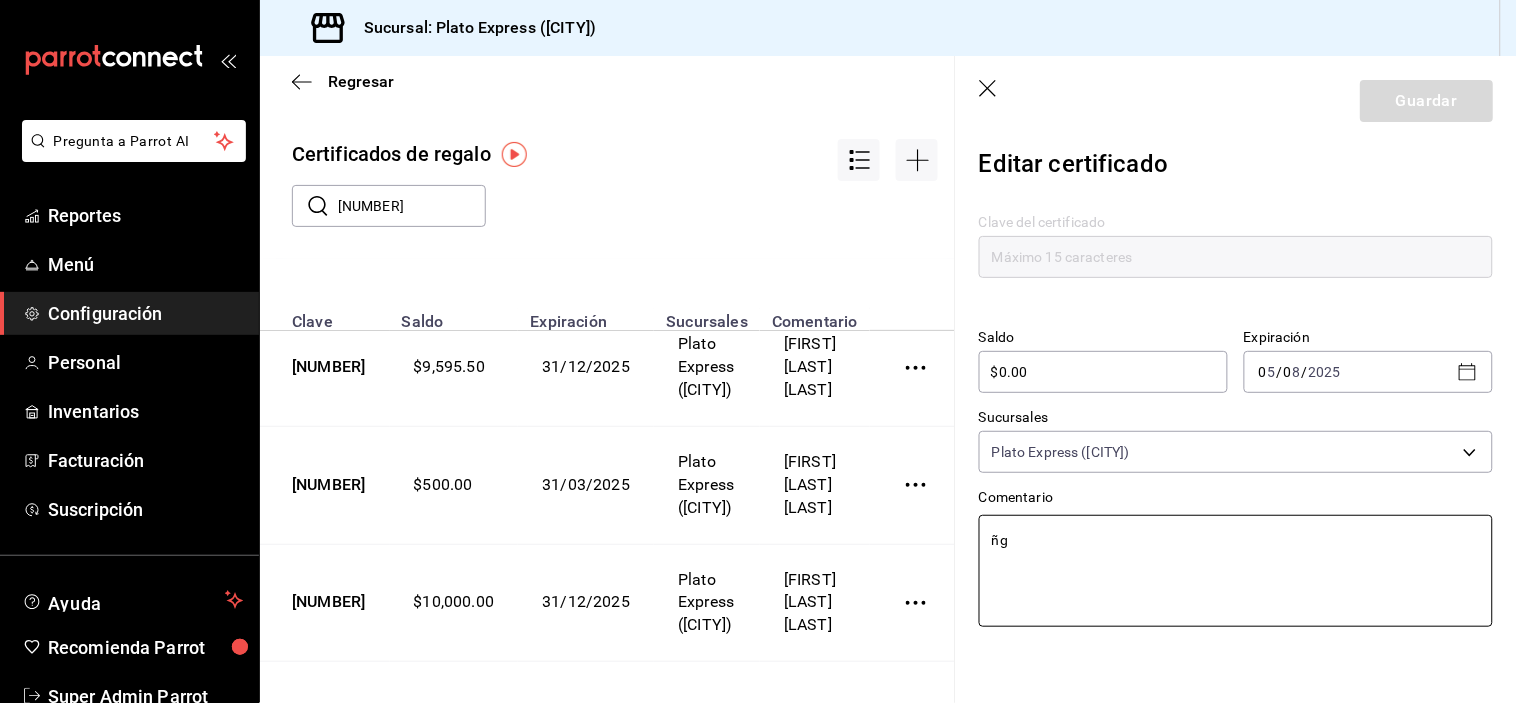 type on "ñgg" 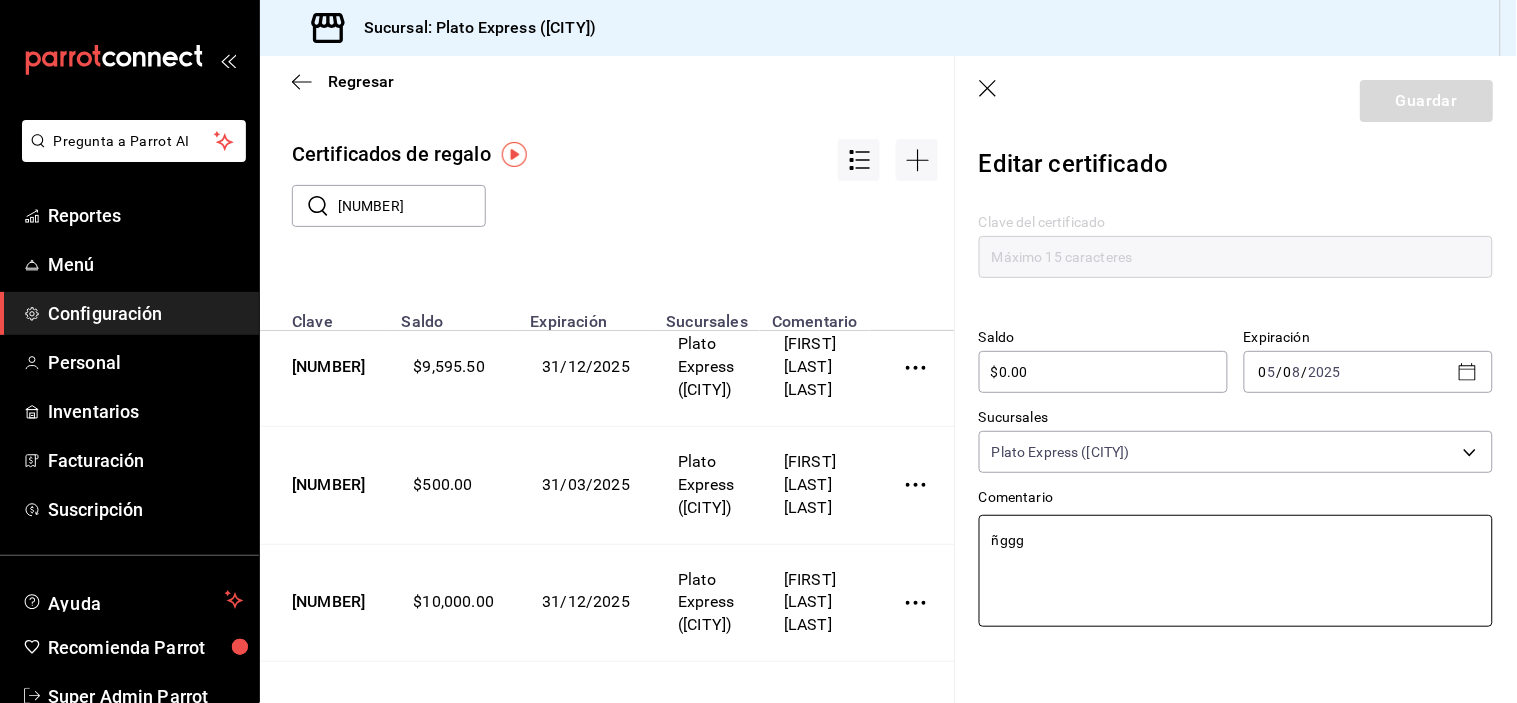 type on "ñgg" 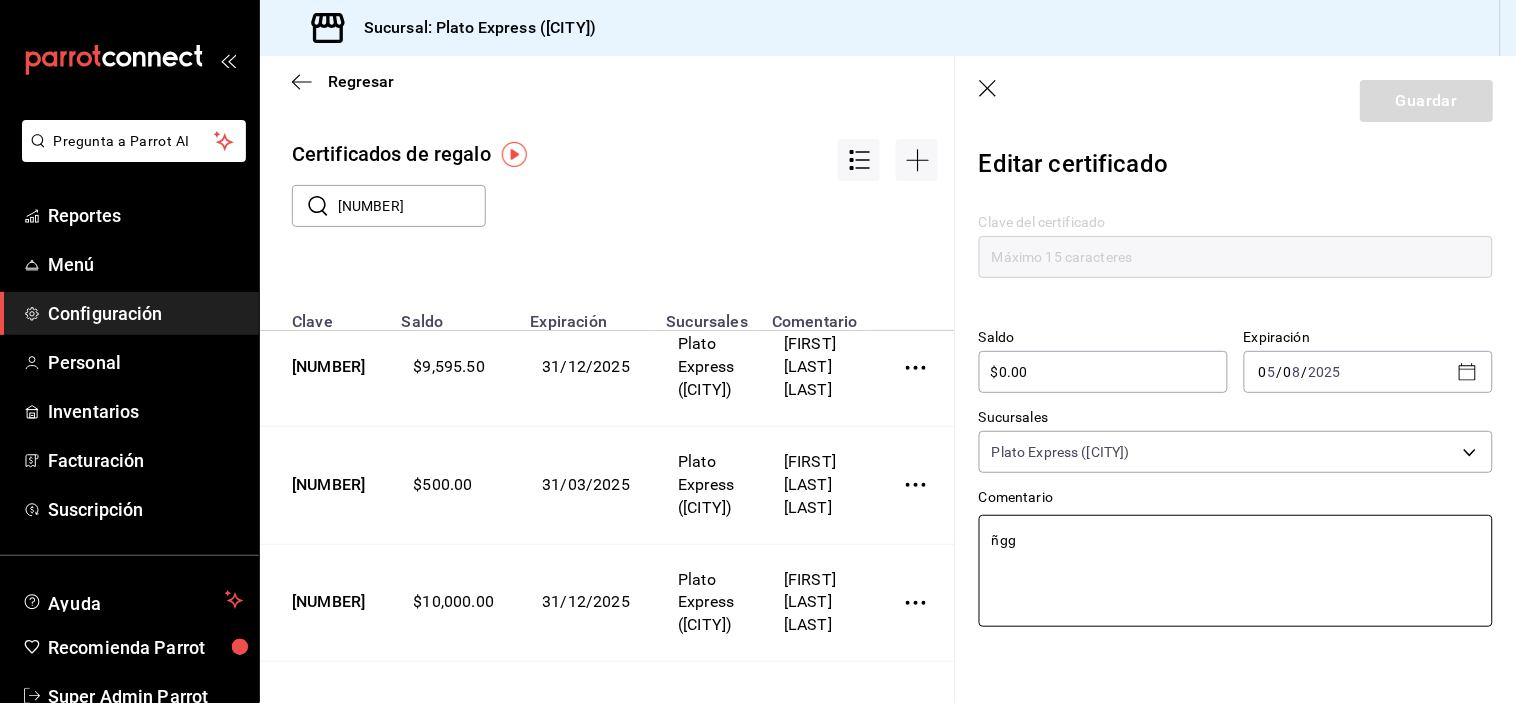 type on "x" 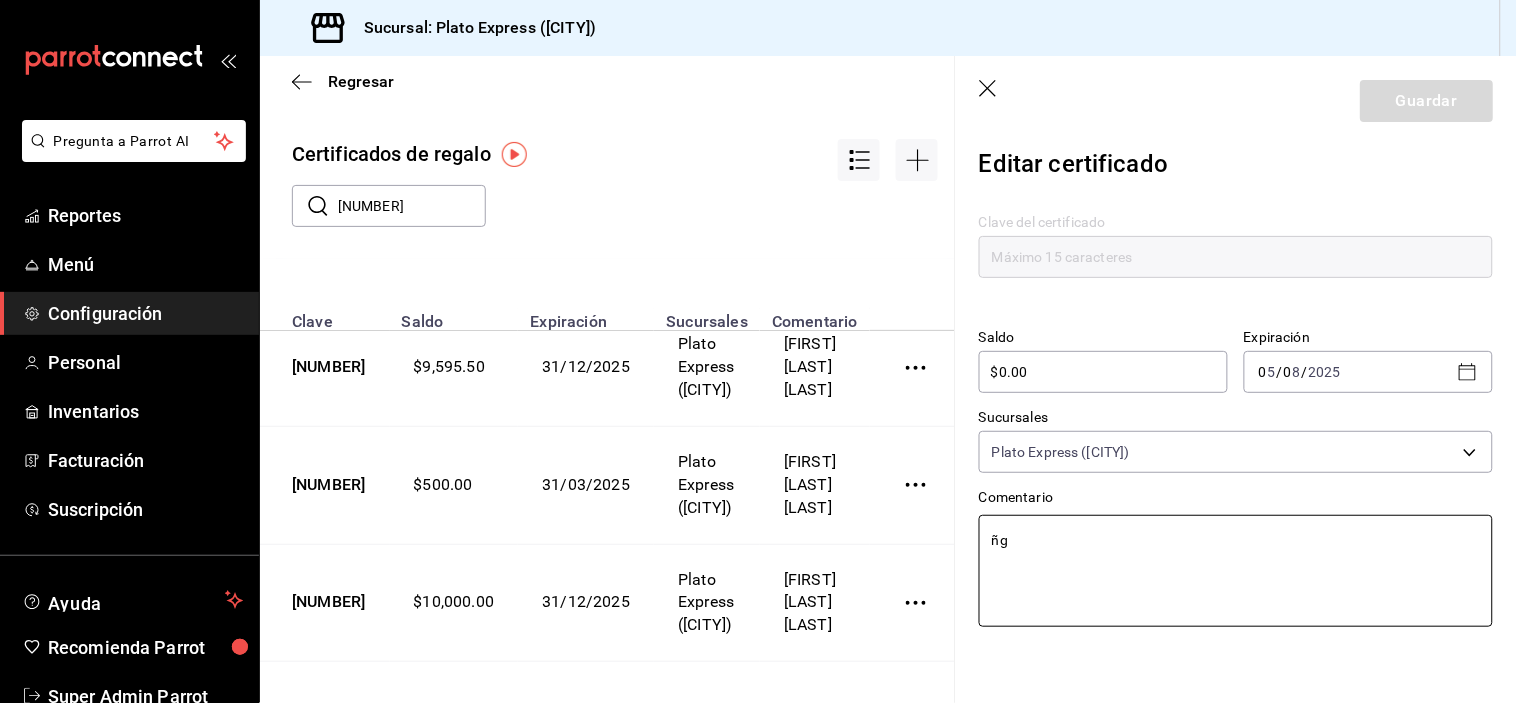type on "ñ" 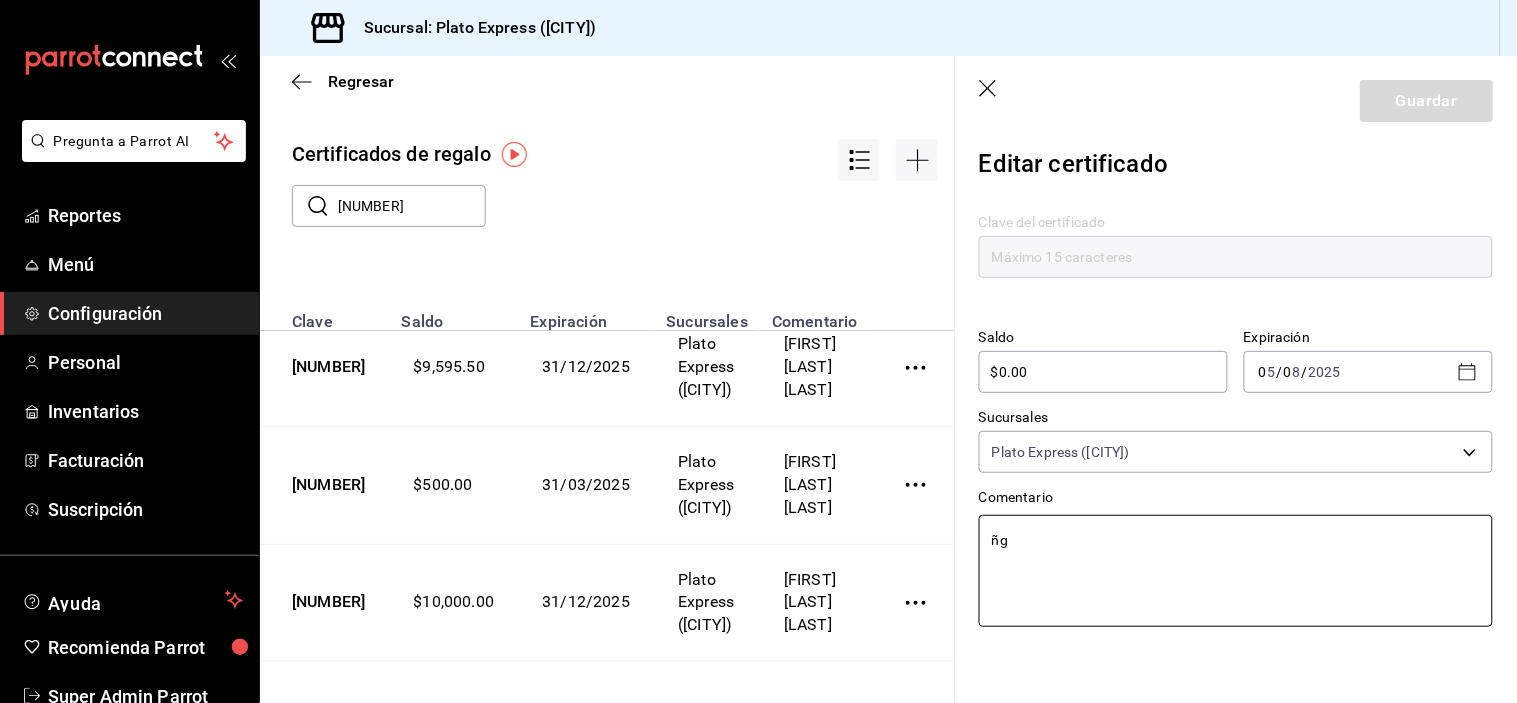 type on "x" 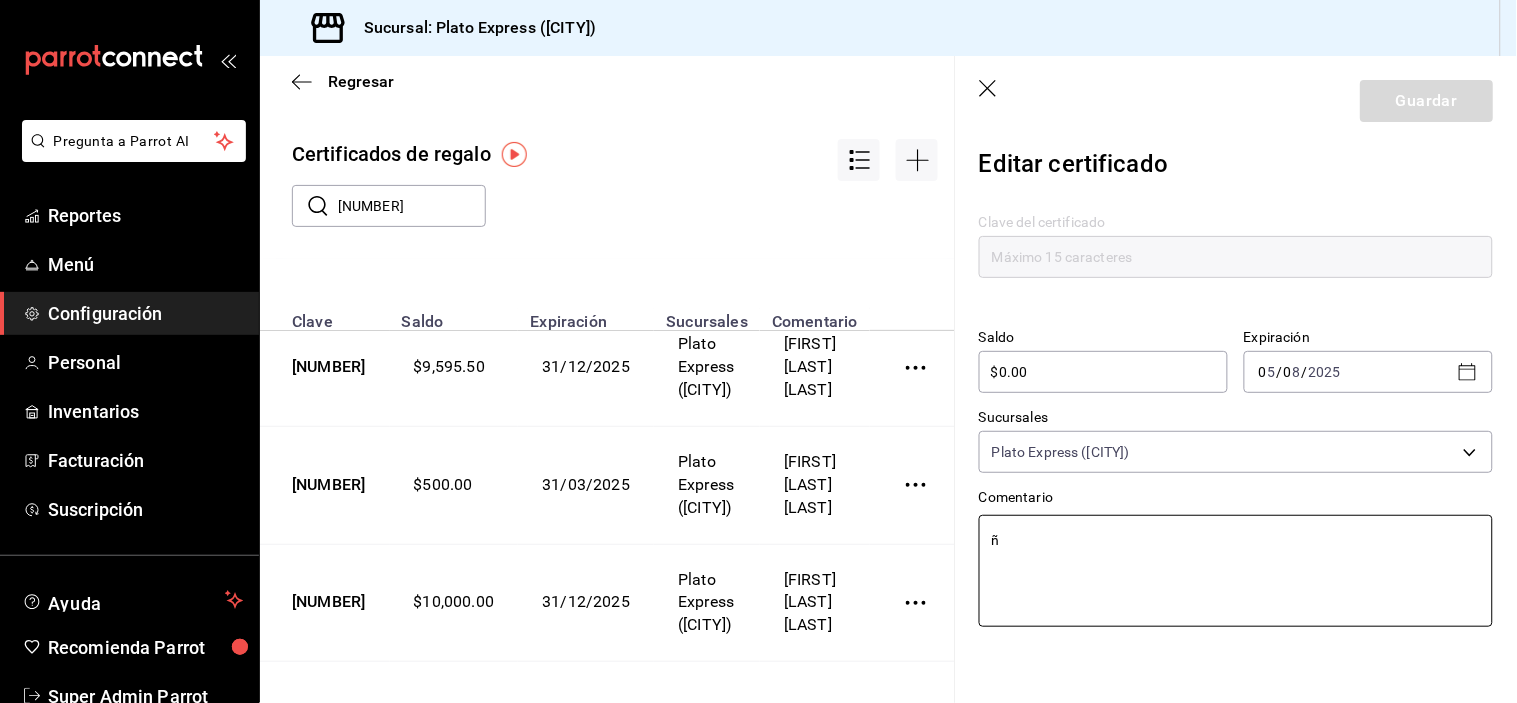 click on "ñ" at bounding box center [1236, 571] 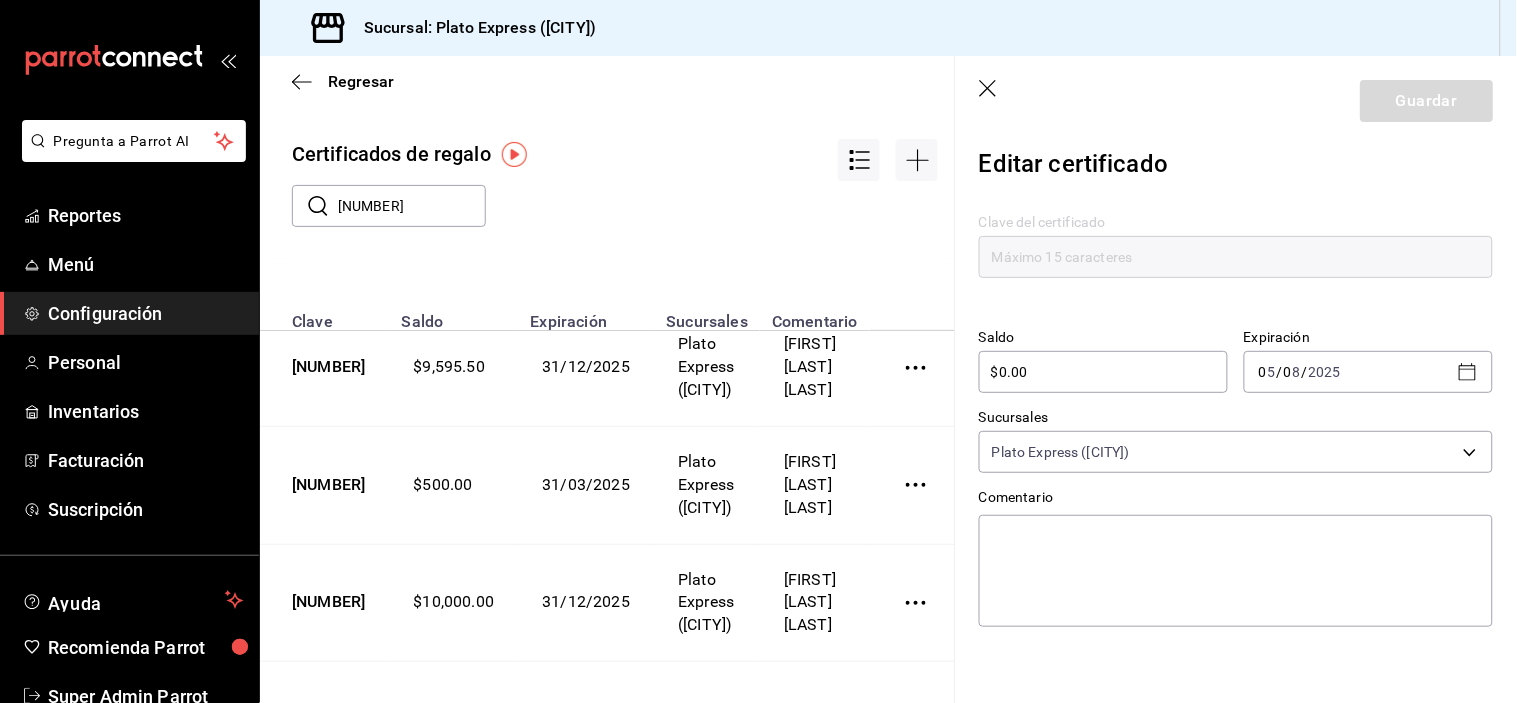 click on "Guardar" at bounding box center [1236, 101] 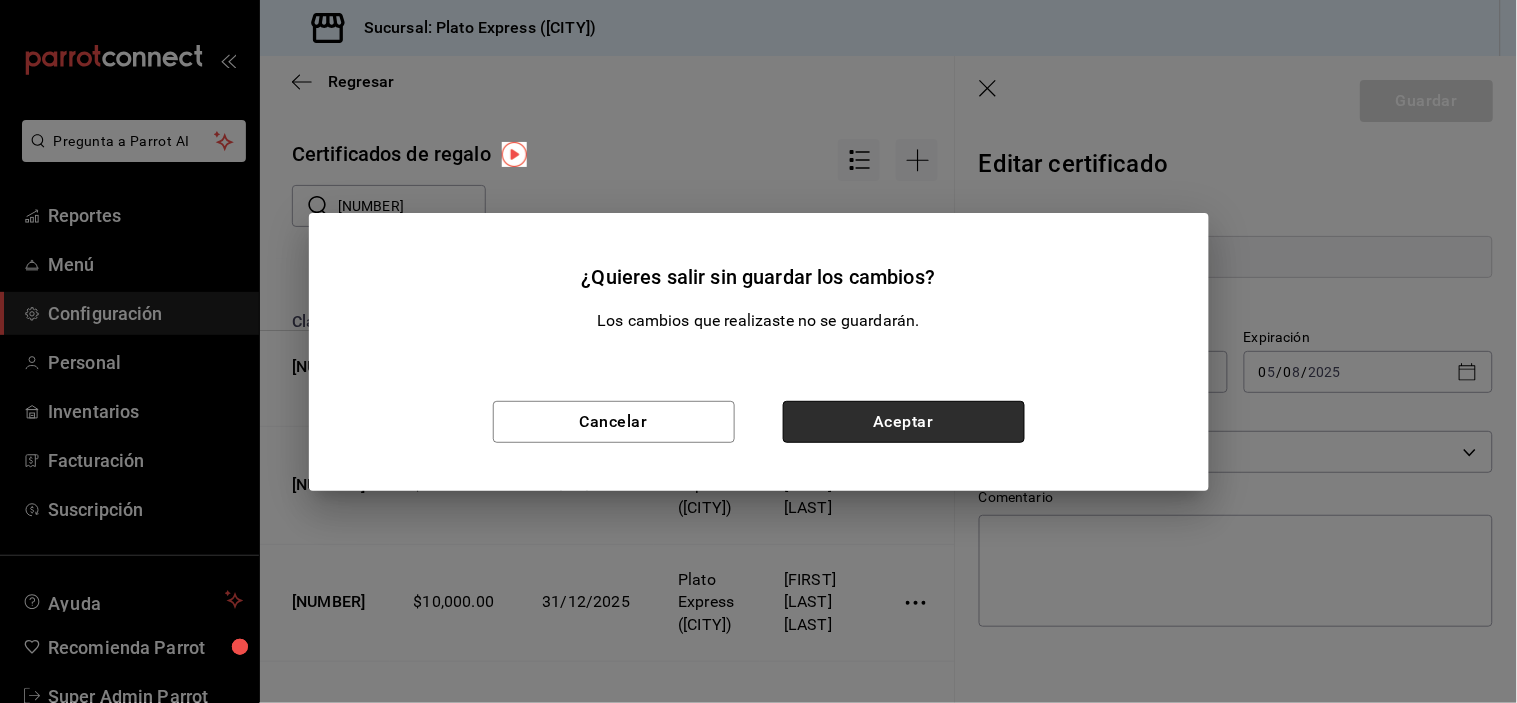 click on "Aceptar" at bounding box center [904, 422] 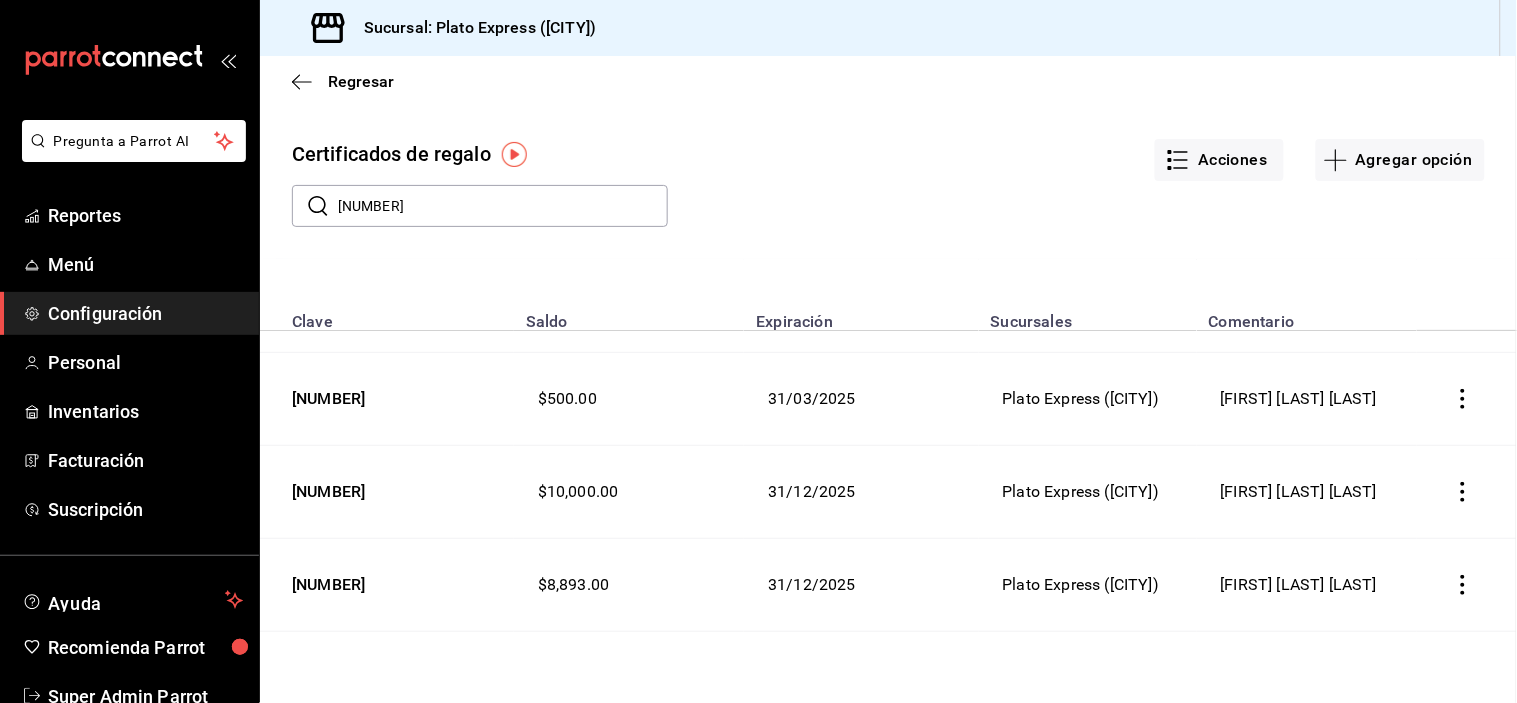 scroll, scrollTop: 221, scrollLeft: 0, axis: vertical 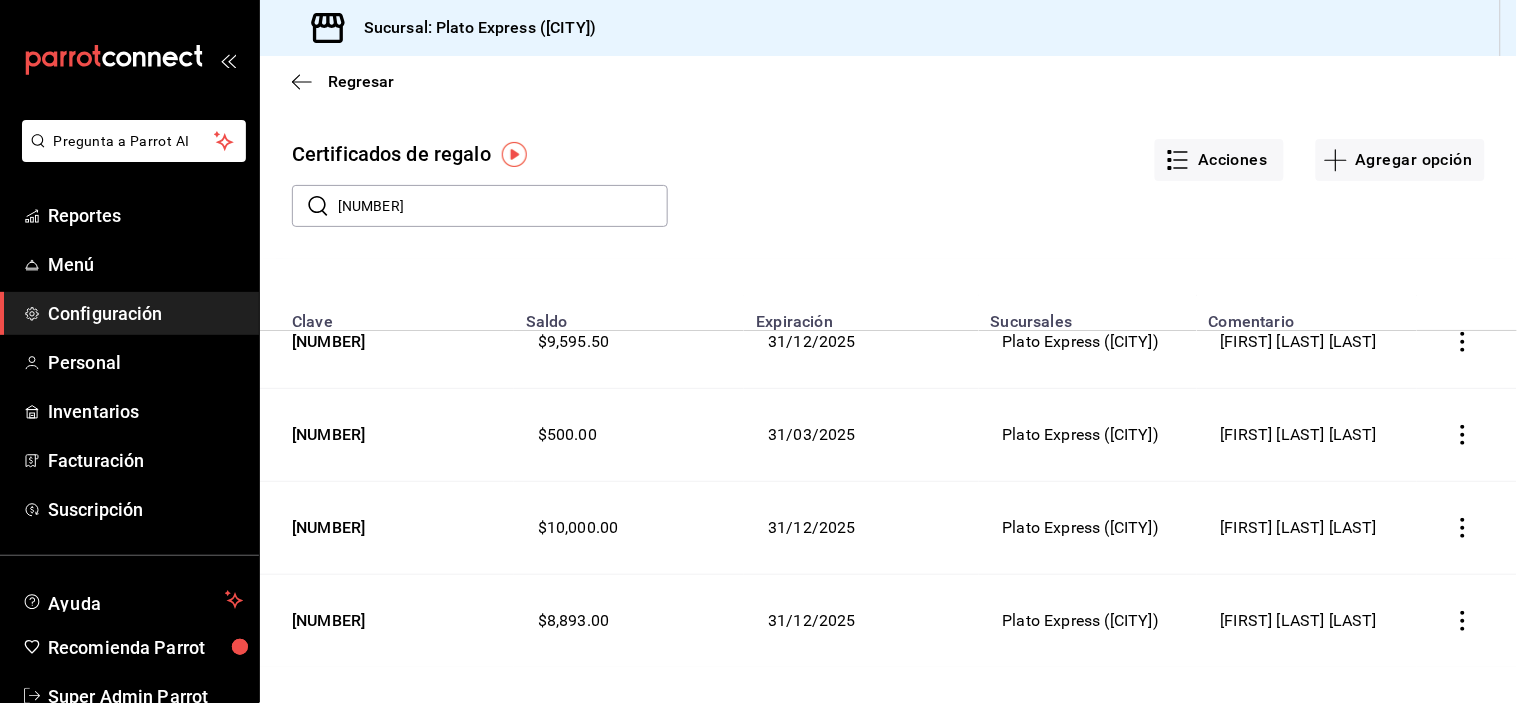 click at bounding box center [1463, 528] 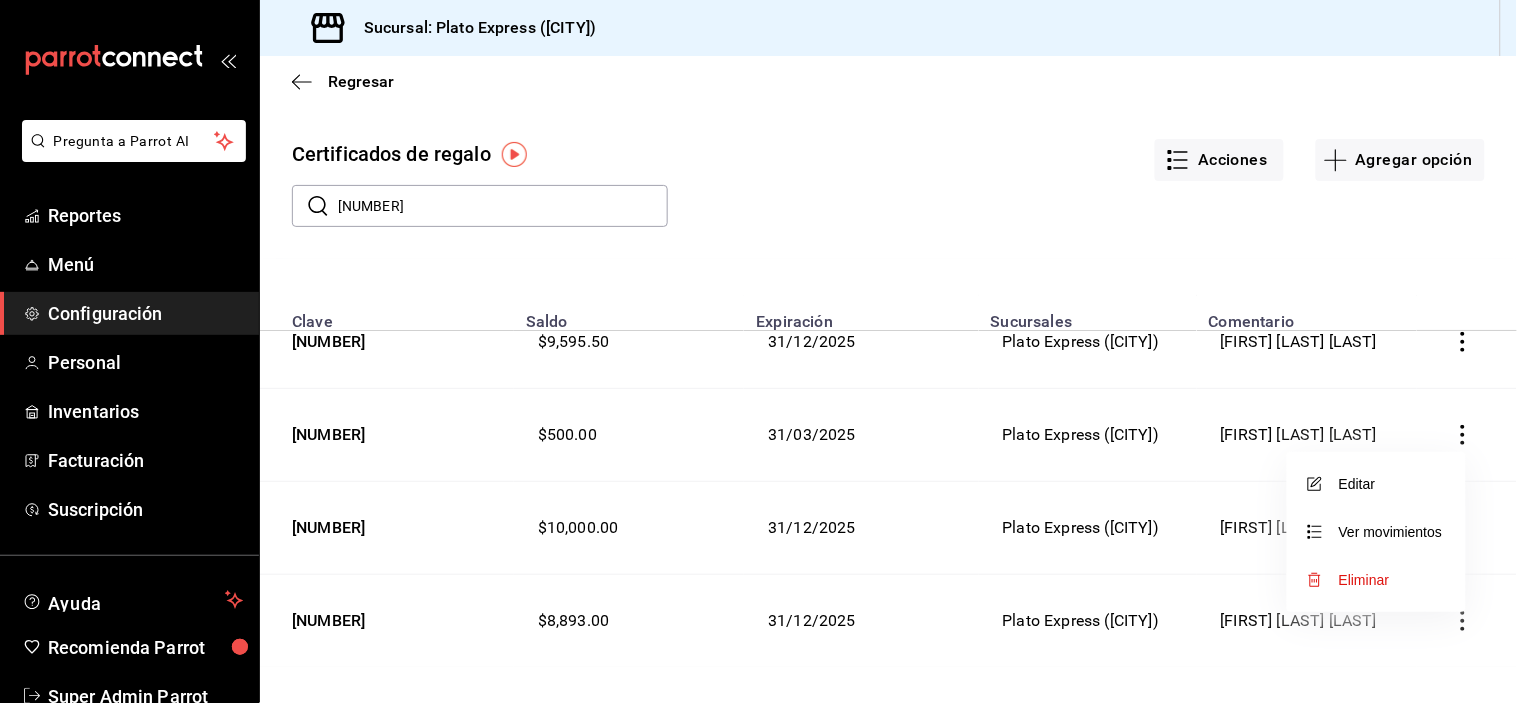 click on "Editar" at bounding box center (1376, 484) 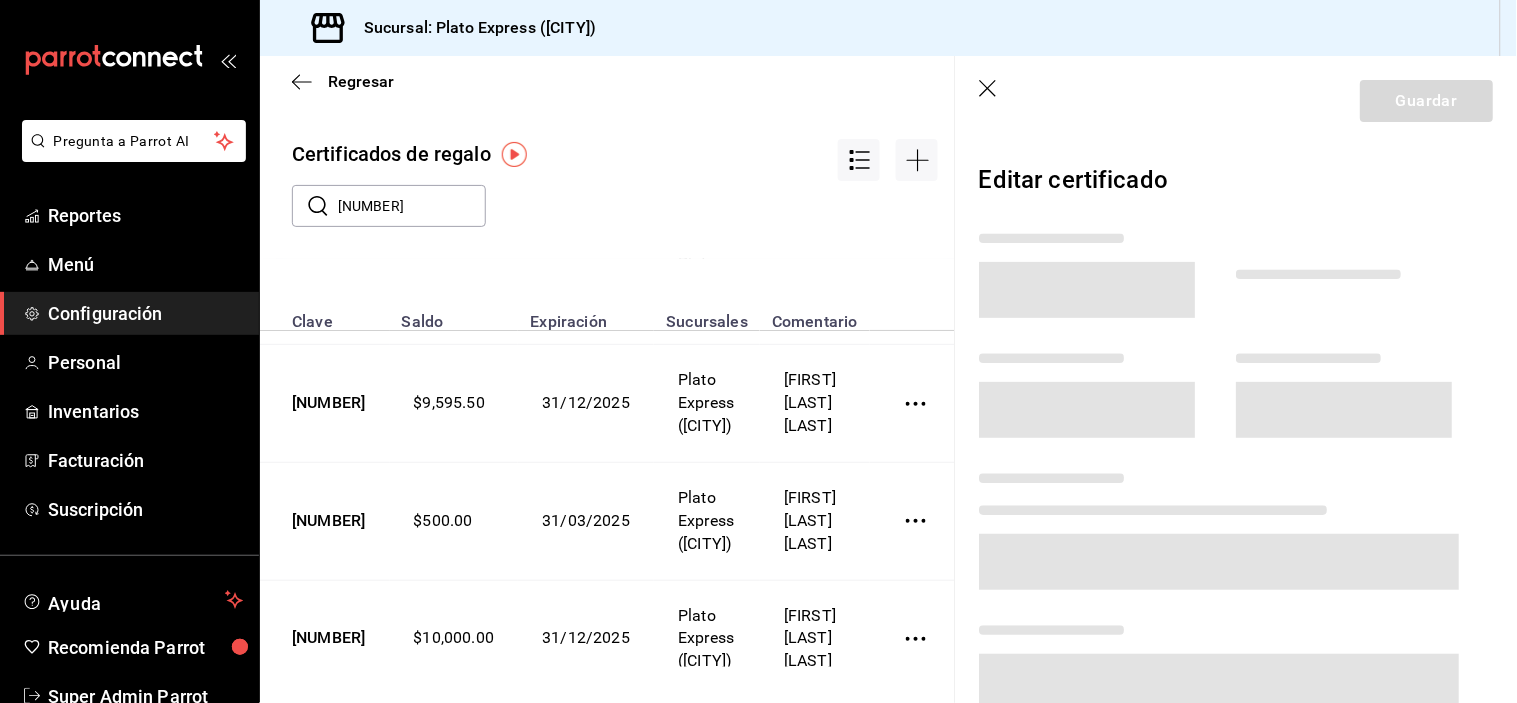 scroll, scrollTop: 257, scrollLeft: 0, axis: vertical 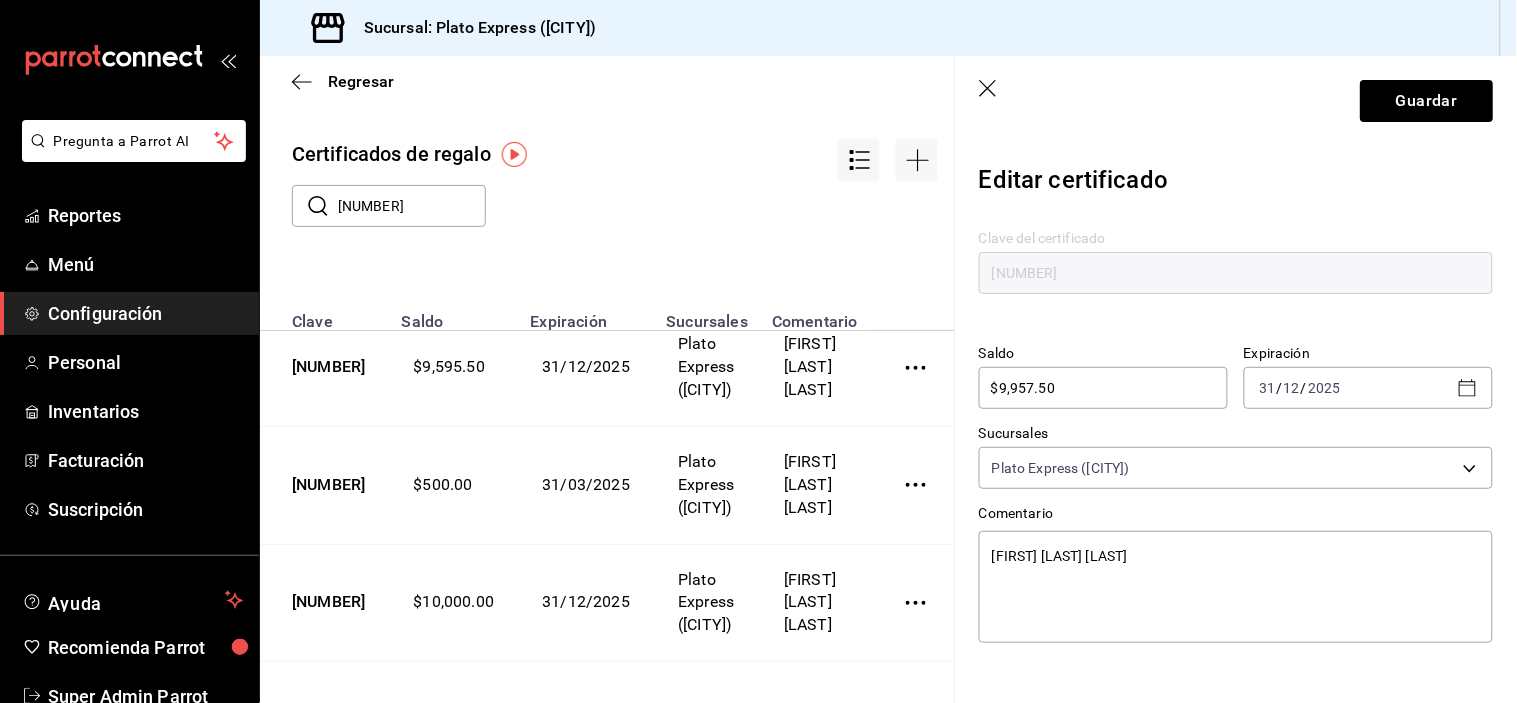 type on "x" 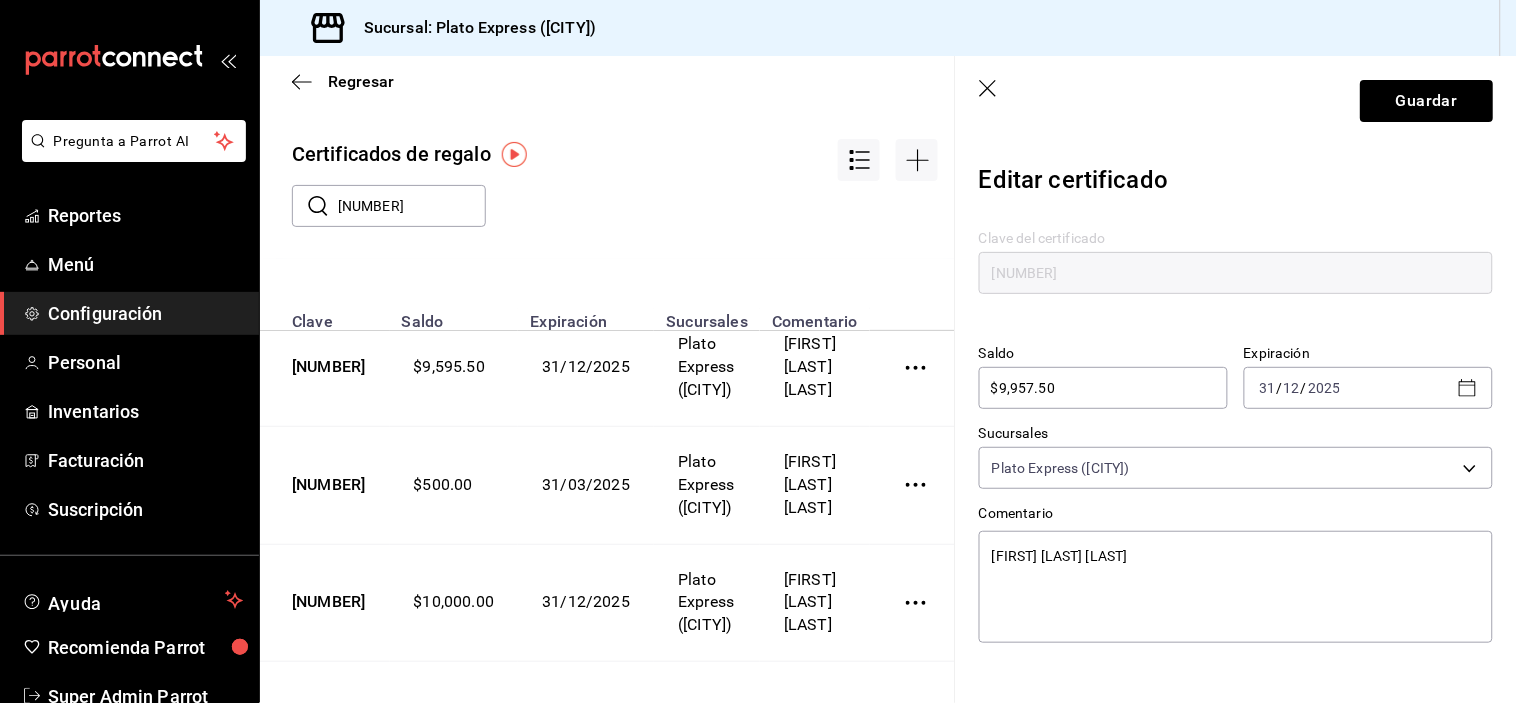 click 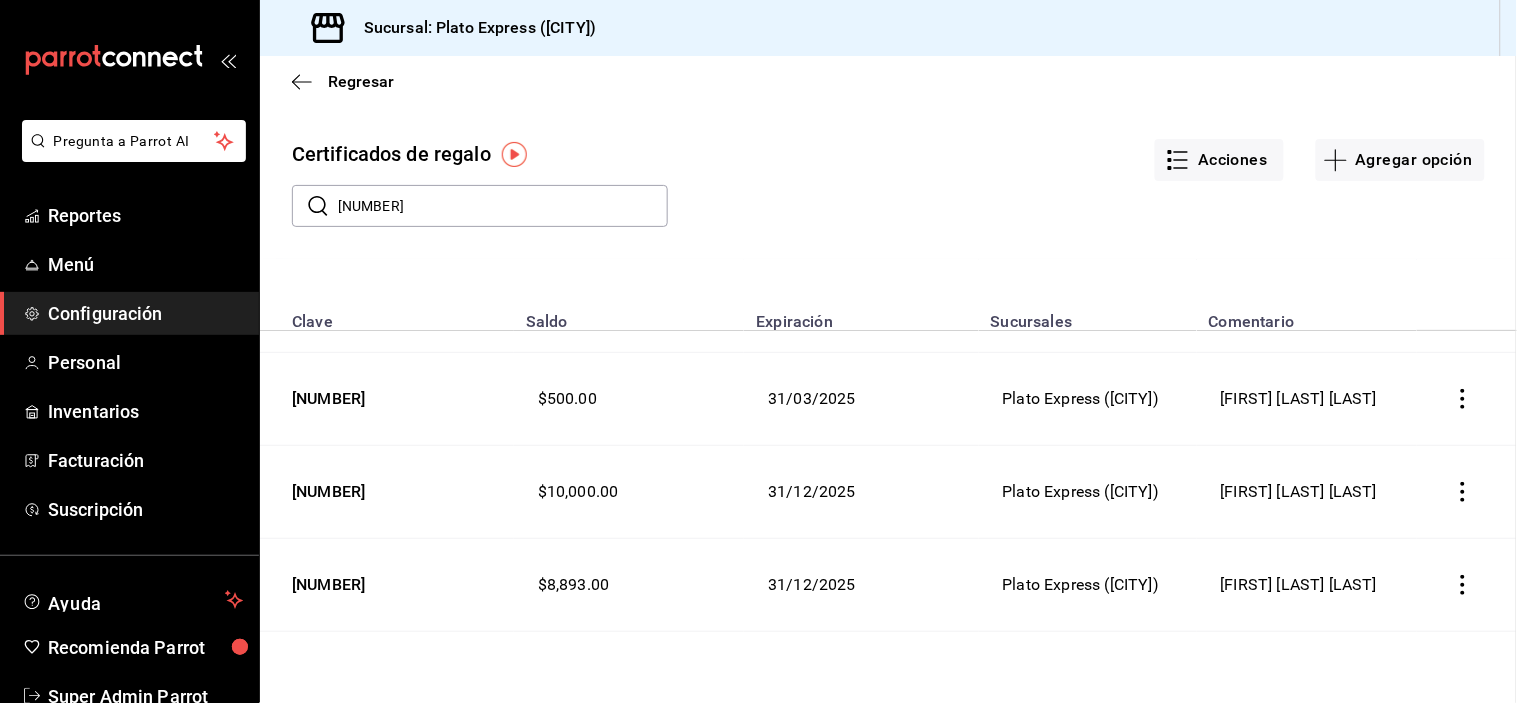scroll, scrollTop: 221, scrollLeft: 0, axis: vertical 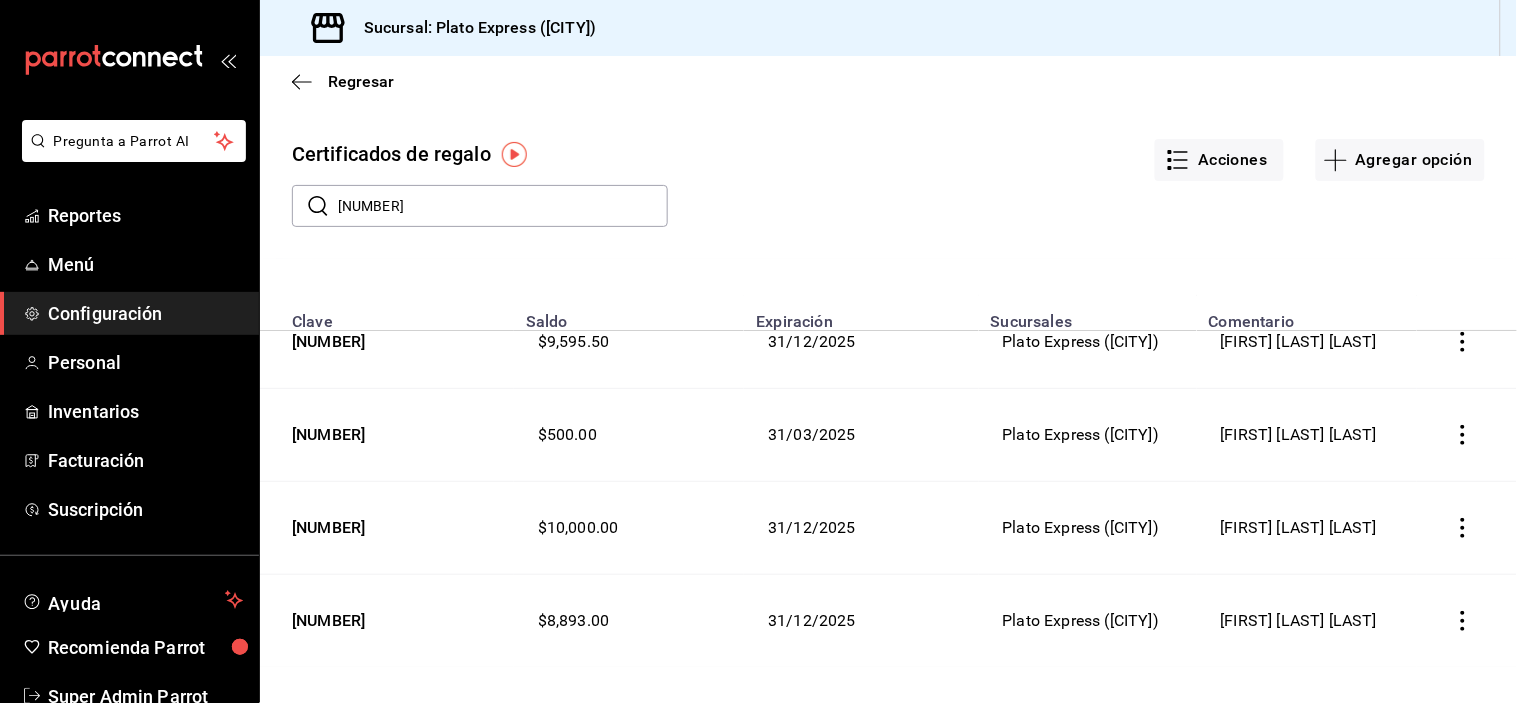 click on "Regresar" at bounding box center (888, 81) 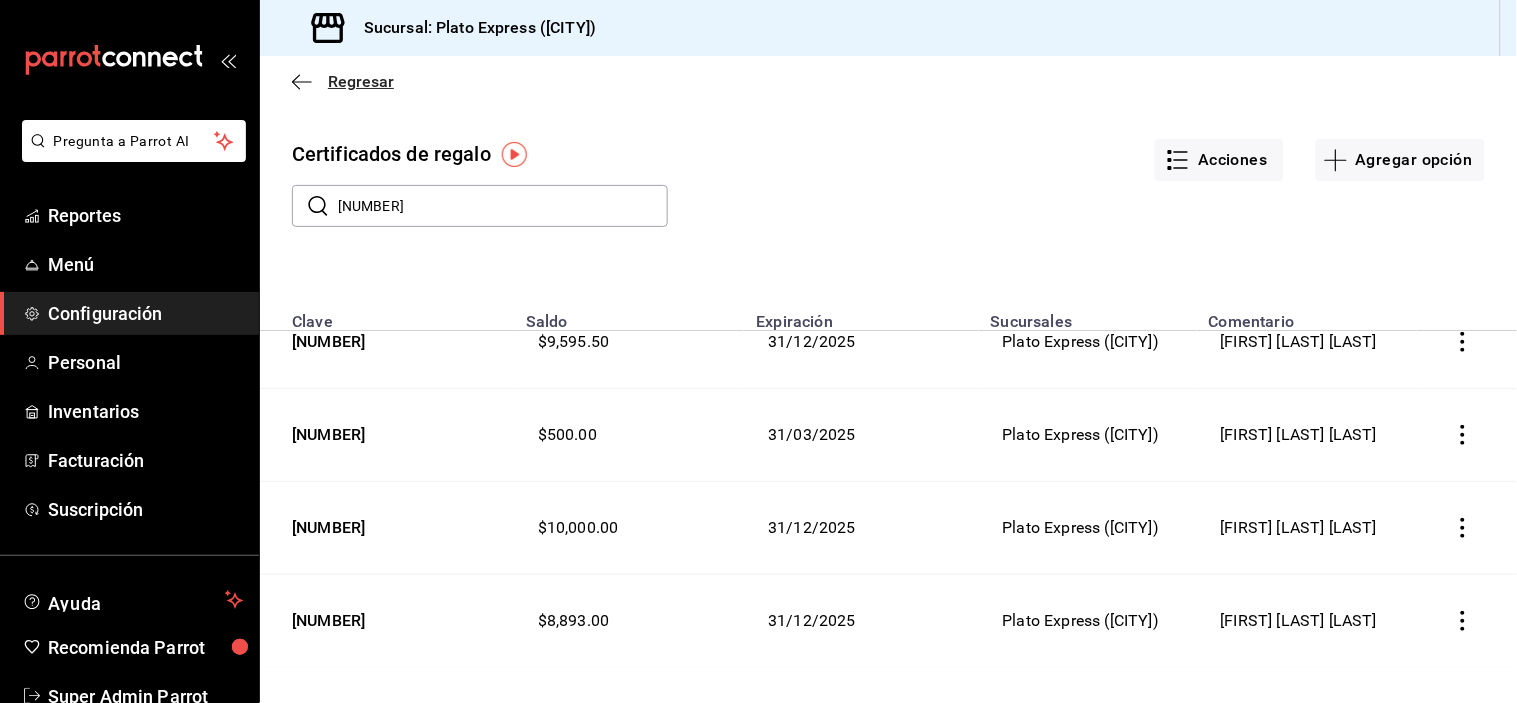 click on "Regresar" at bounding box center (361, 81) 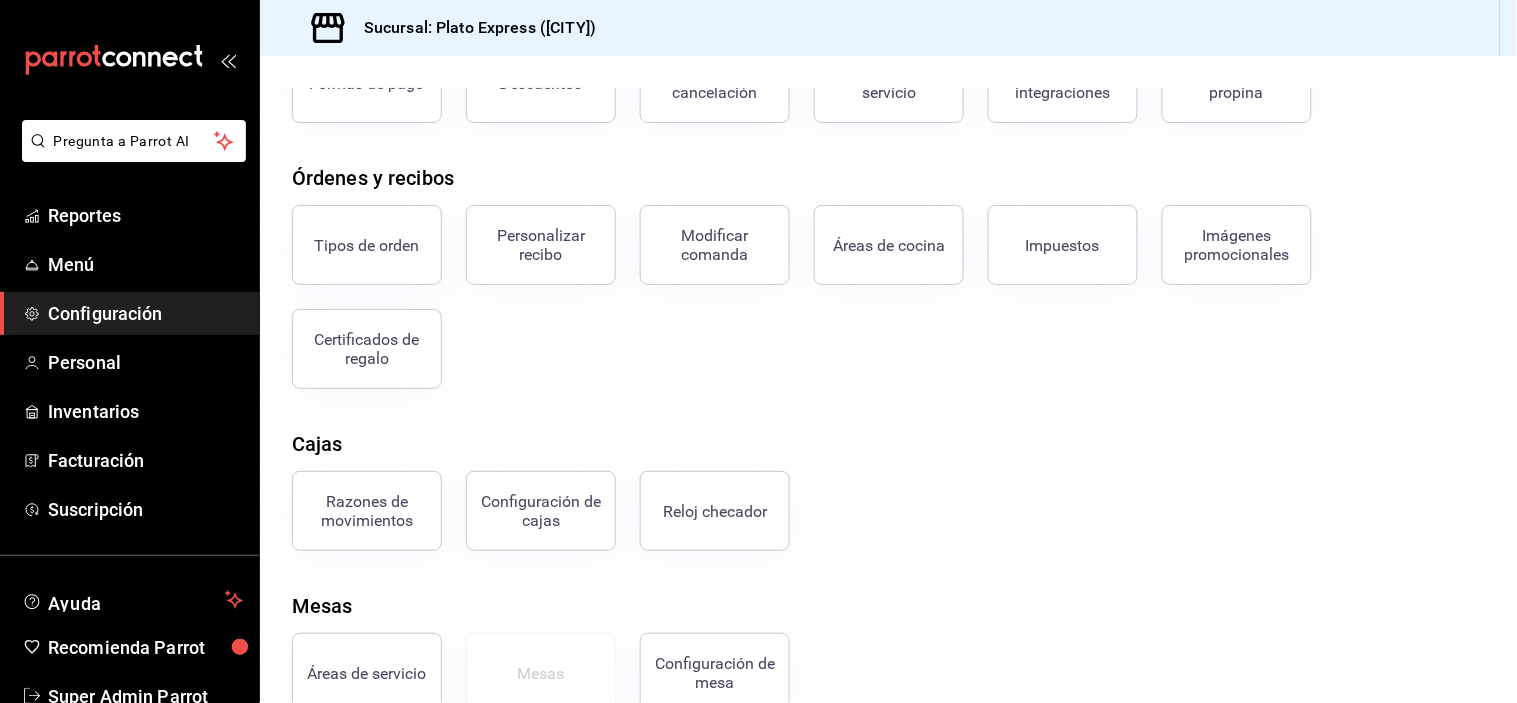 scroll, scrollTop: 206, scrollLeft: 0, axis: vertical 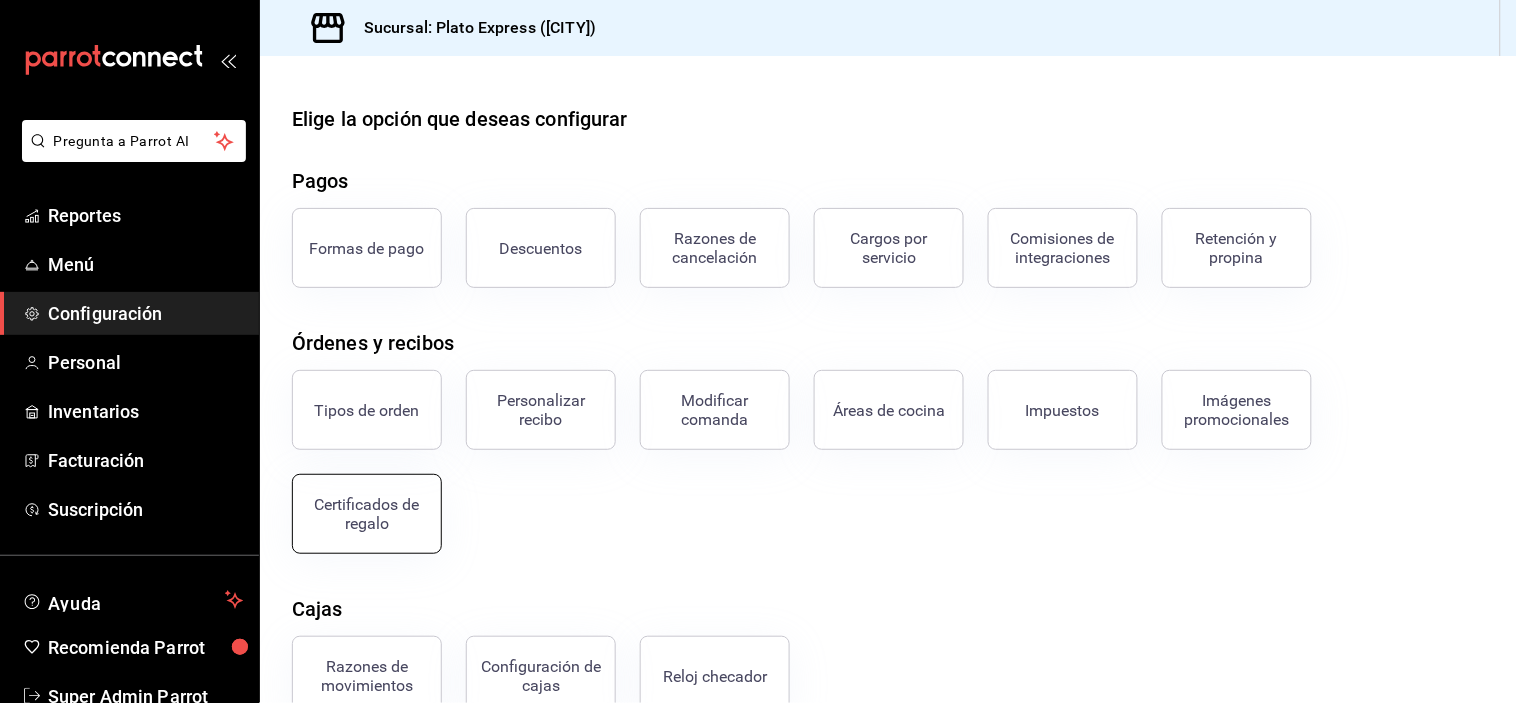 click on "Certificados de regalo" at bounding box center (367, 514) 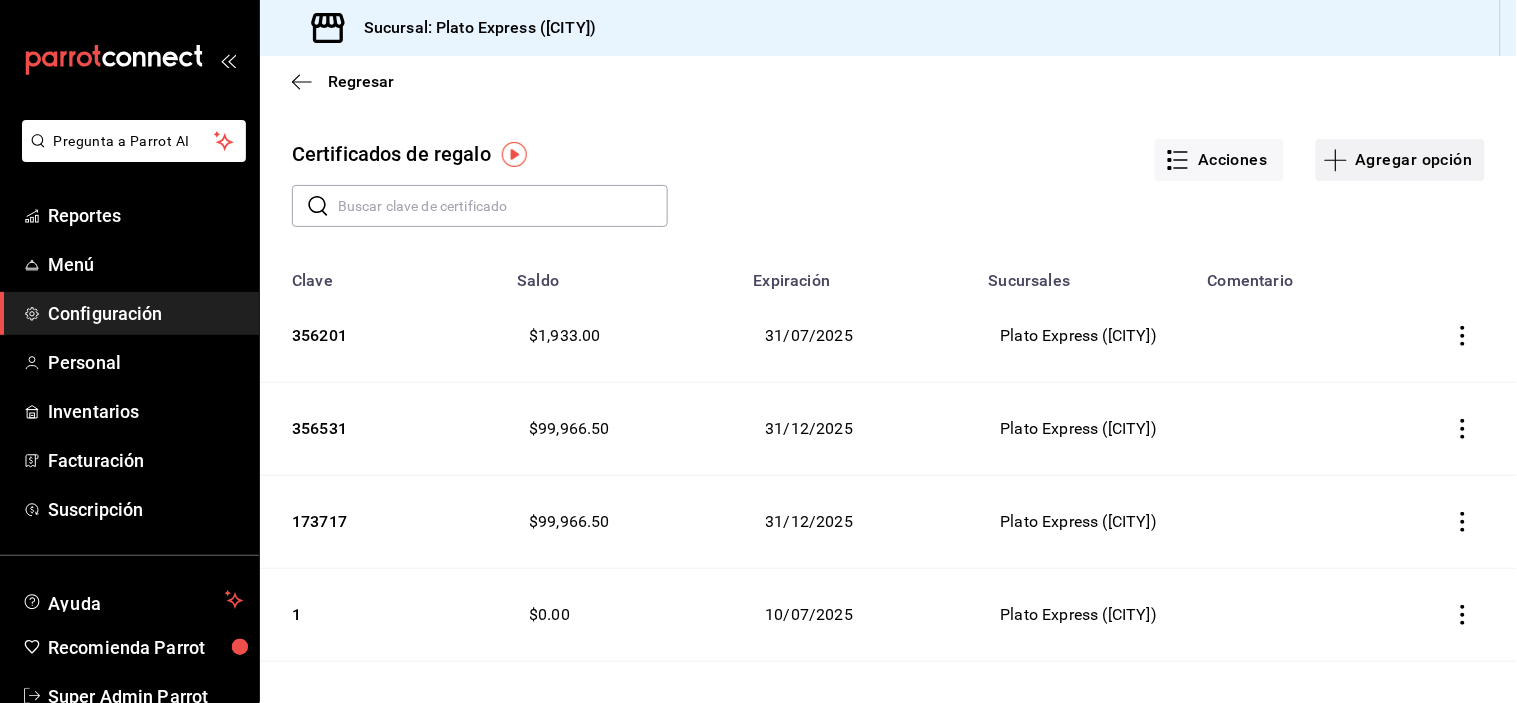 click on "Agregar opción" at bounding box center [1400, 160] 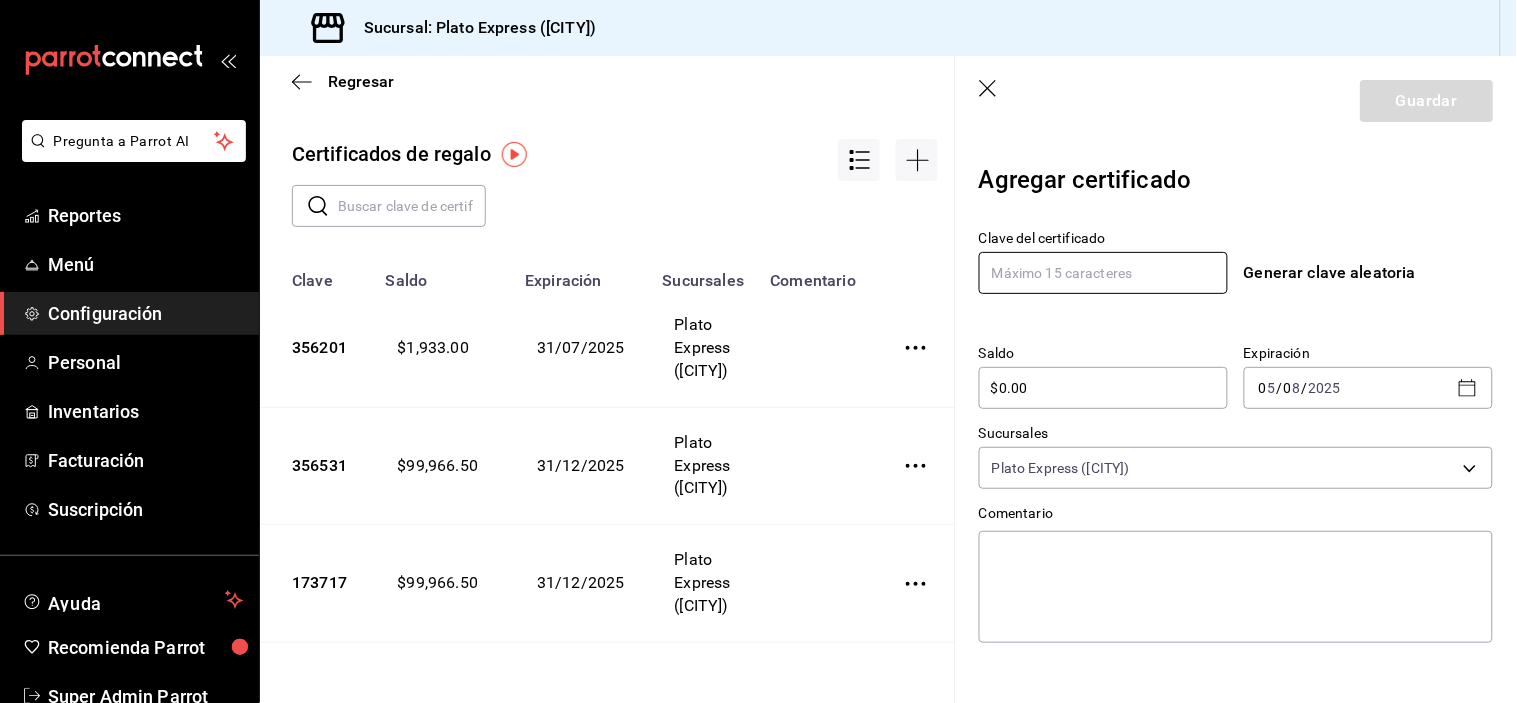 click at bounding box center (1103, 273) 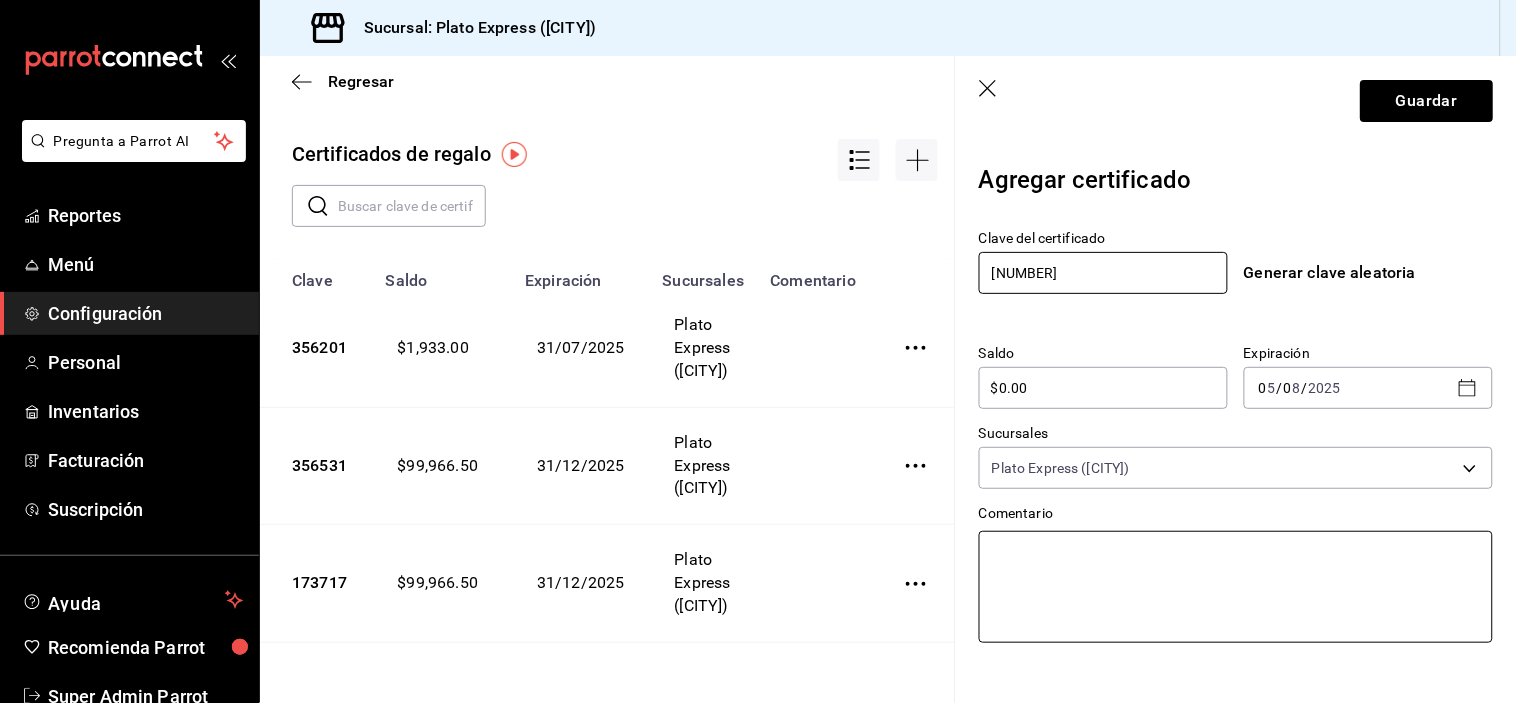 type on "[NUMBER]" 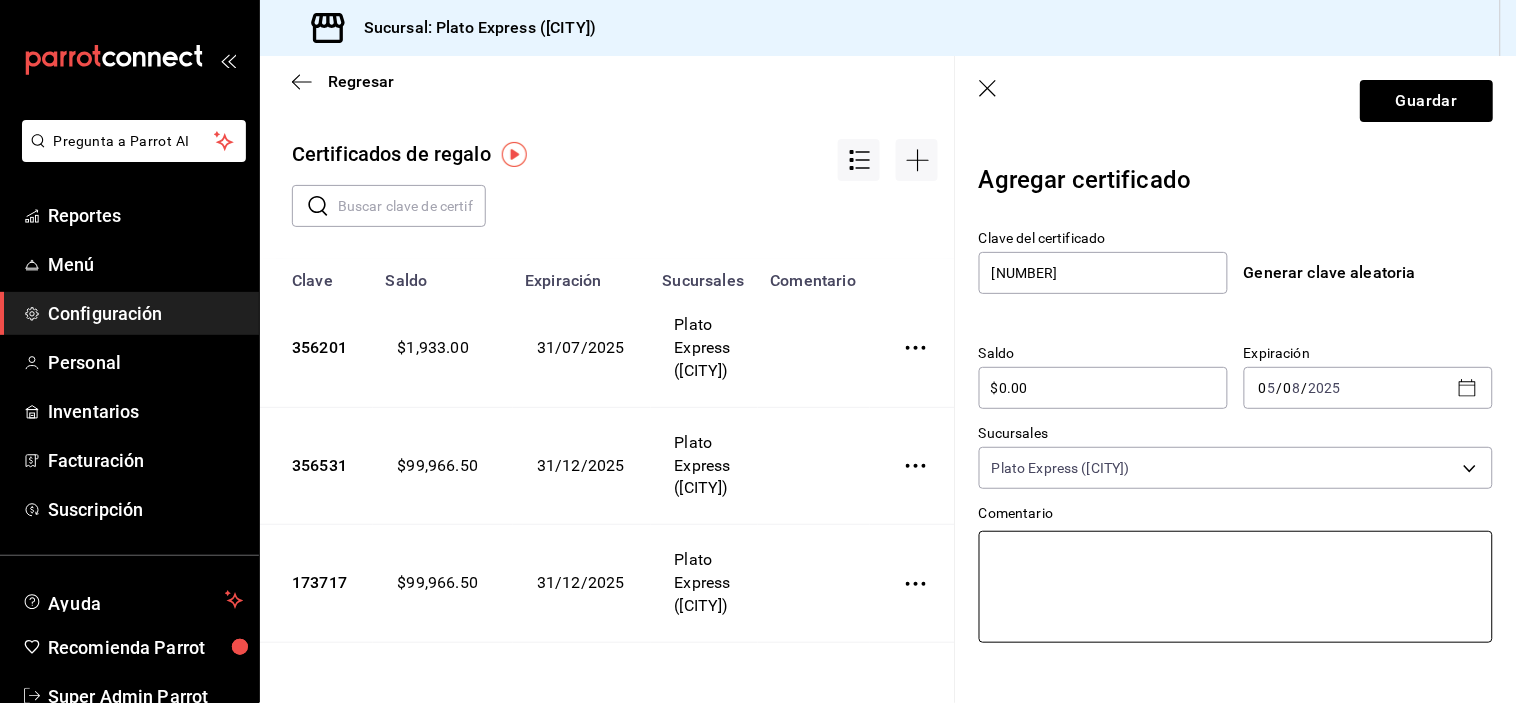 click at bounding box center (1236, 587) 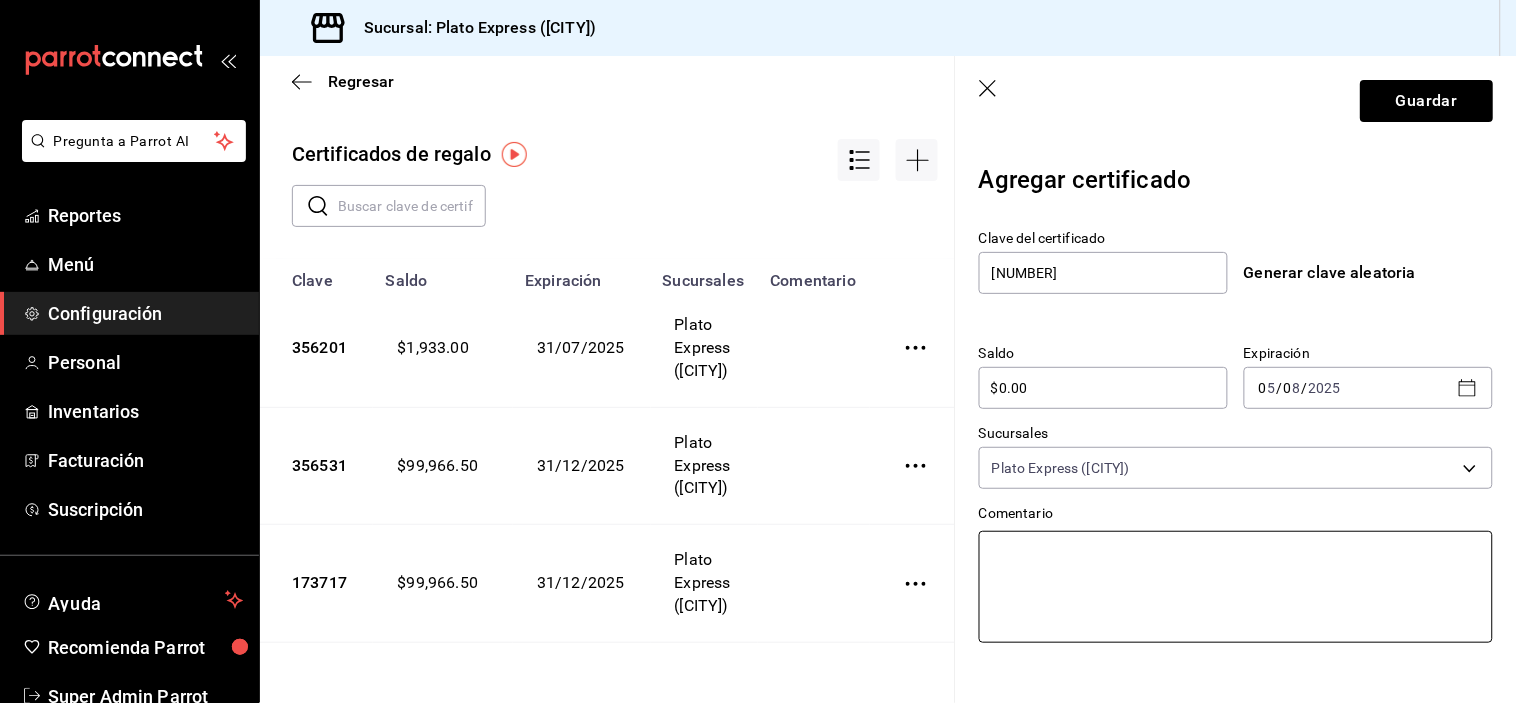 type on "J" 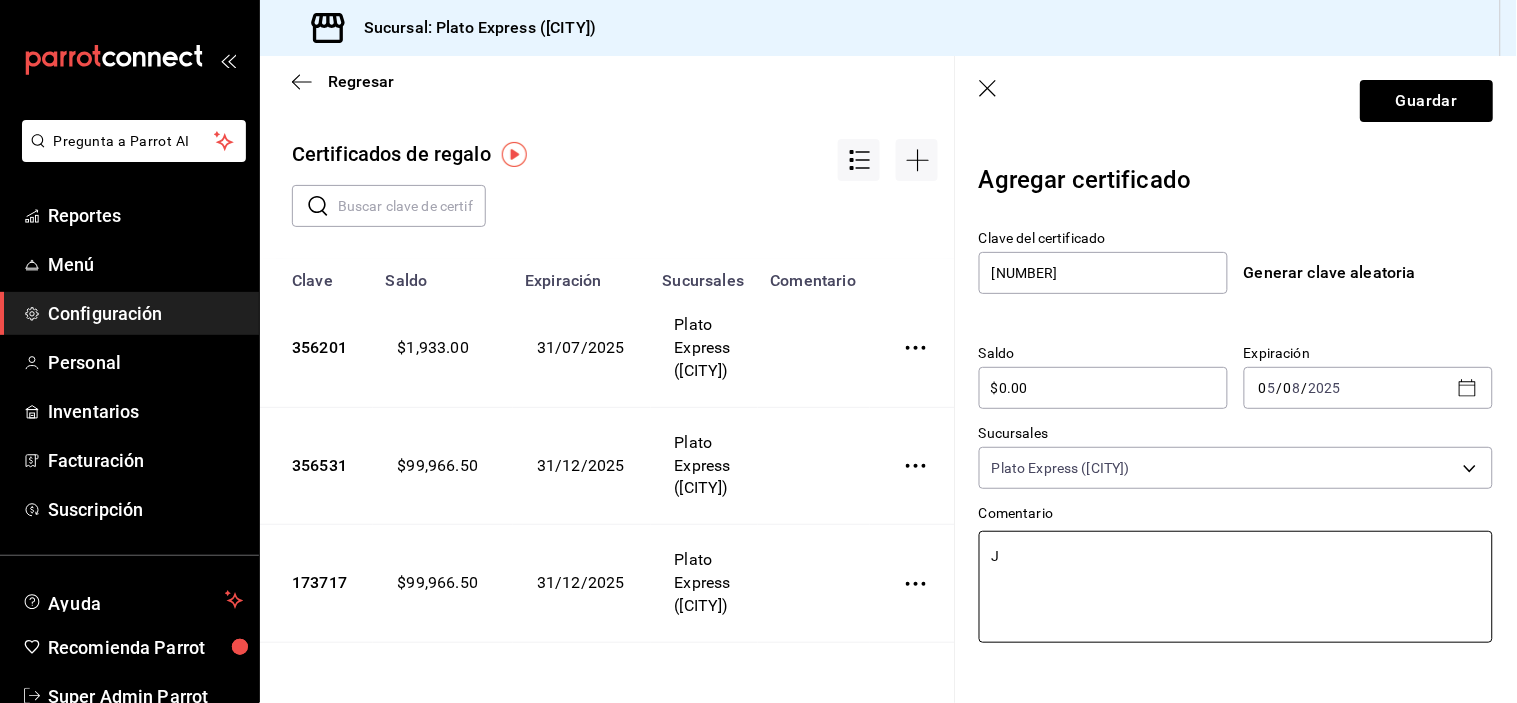 type on "x" 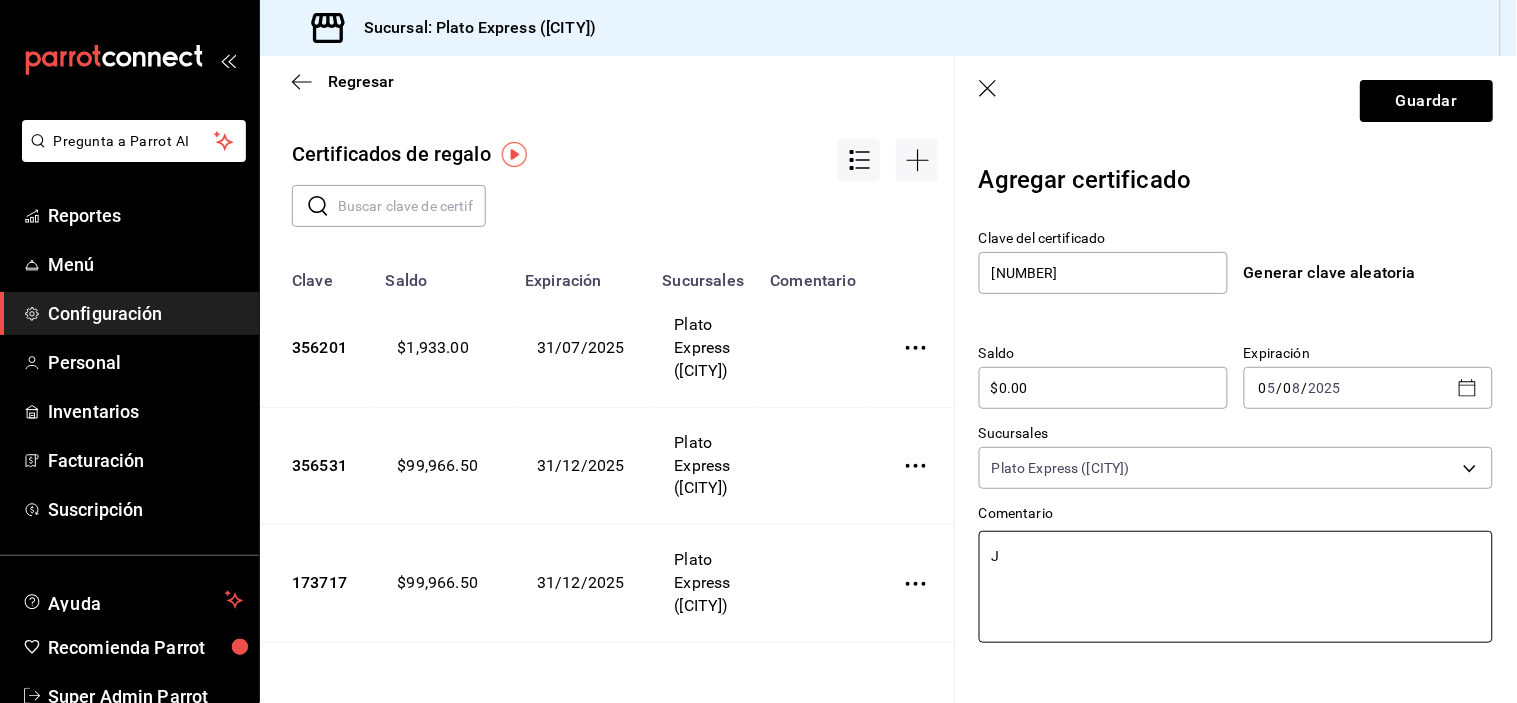 type on "x" 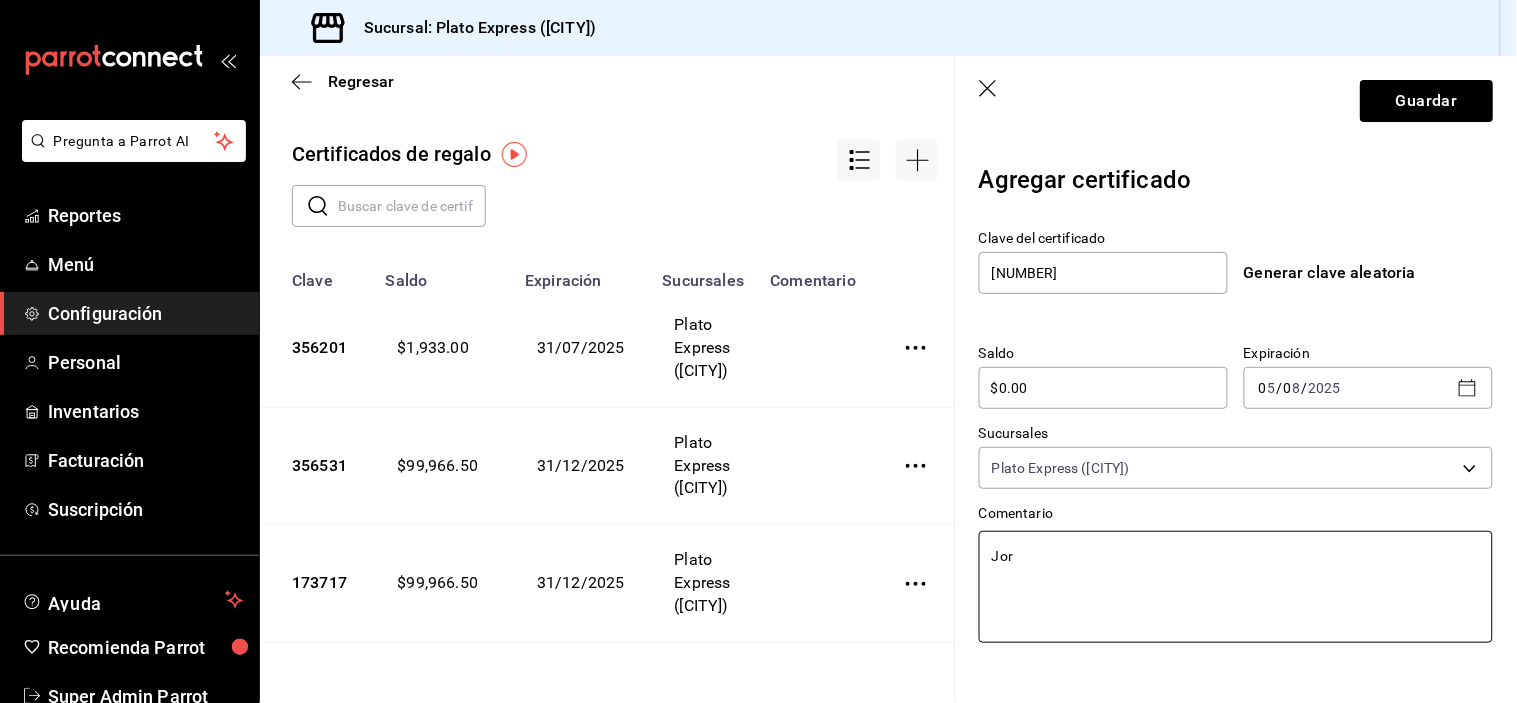 type on "[FIRST]" 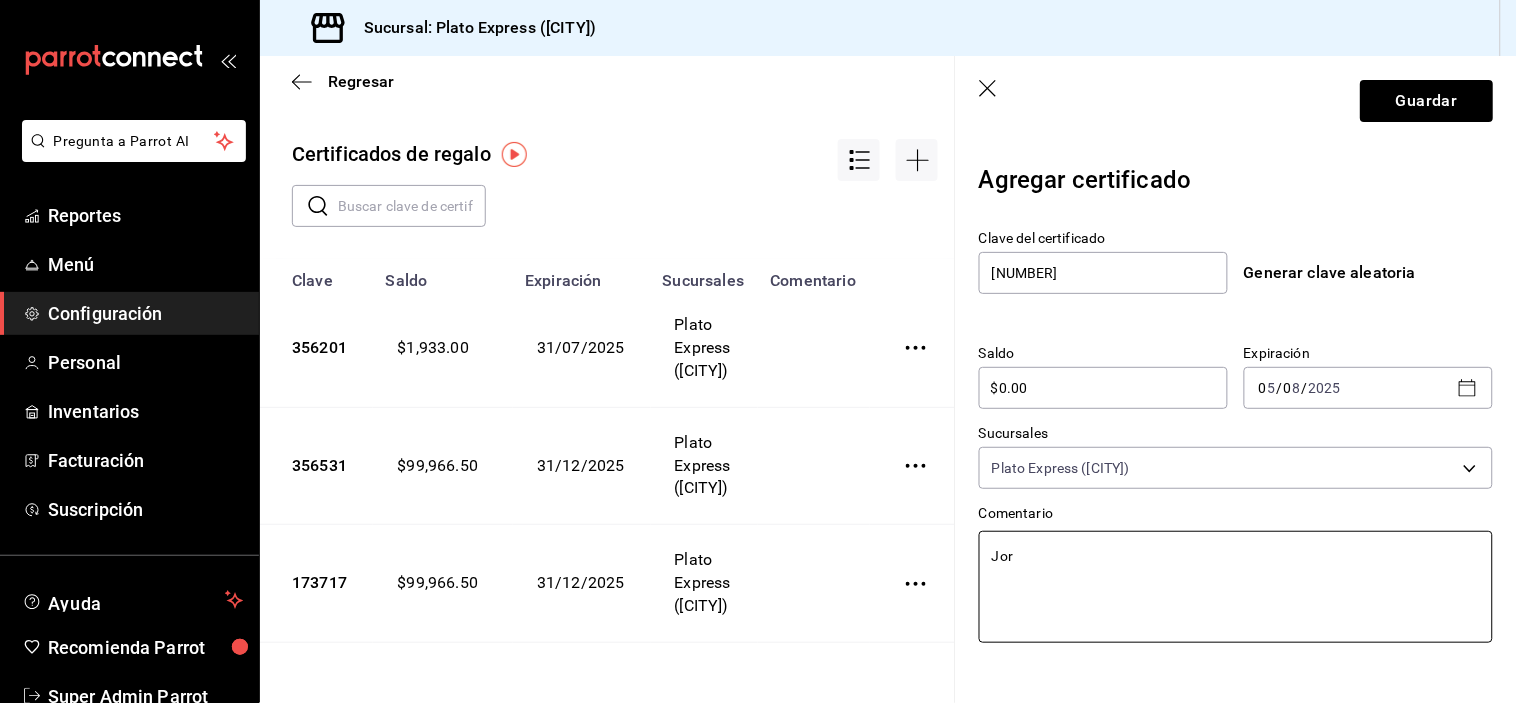 type on "x" 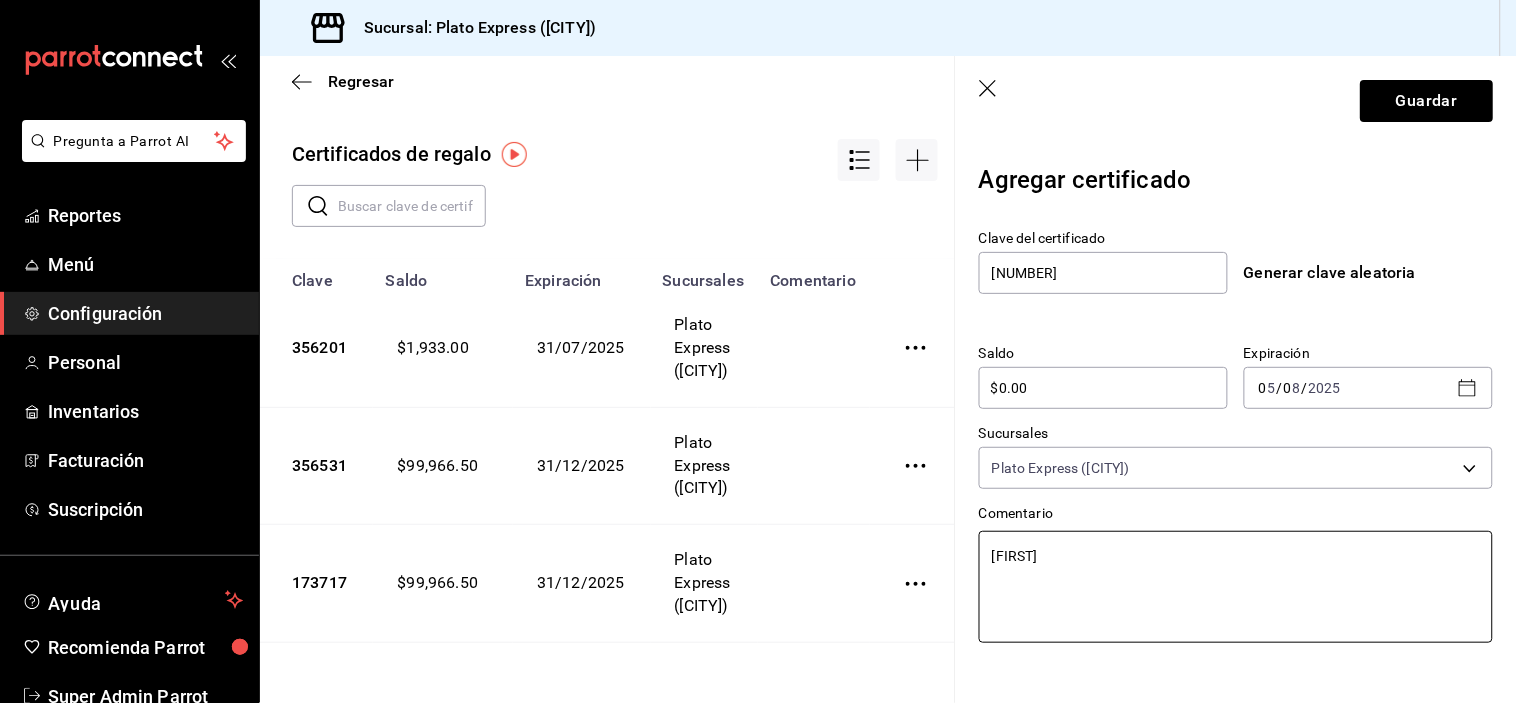 type on "[FIRST]" 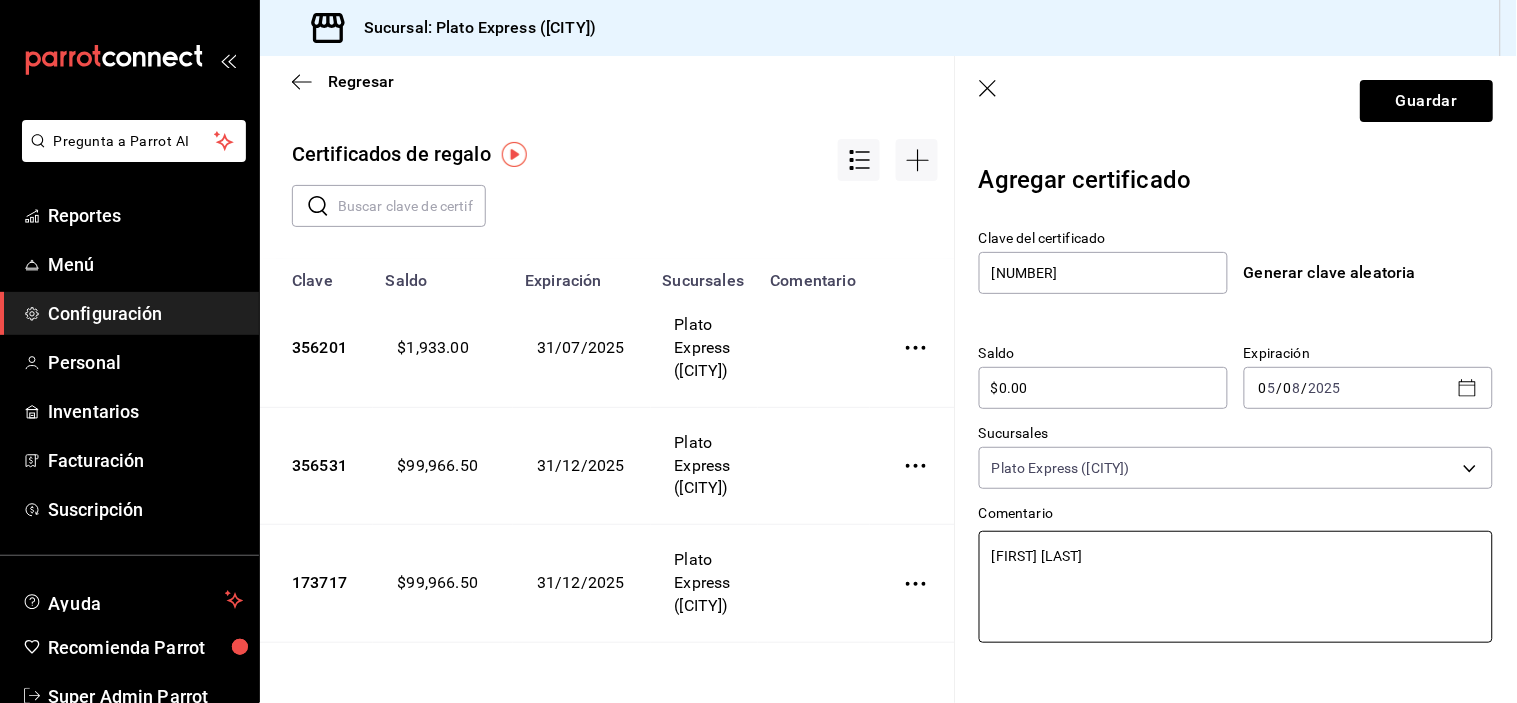 type on "[FIRST] [LAST]" 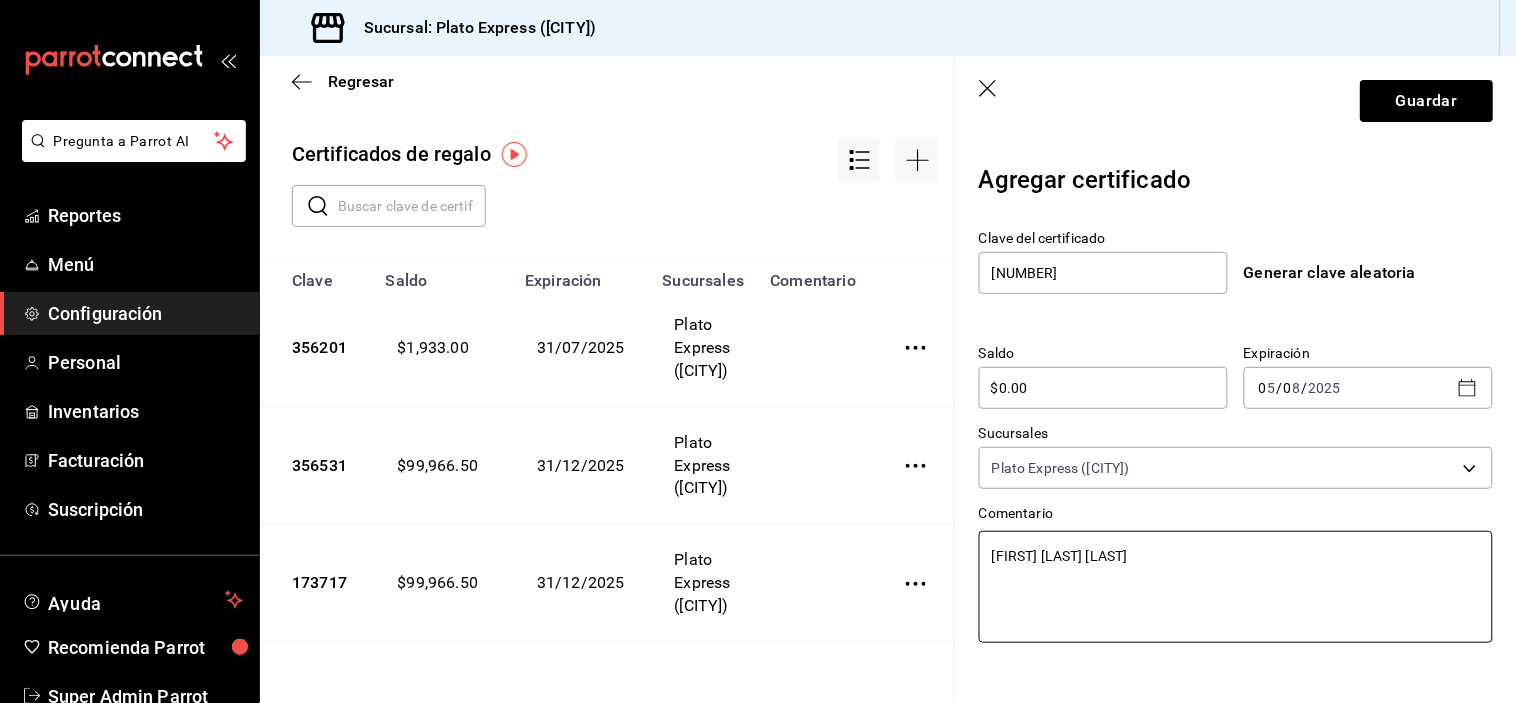 type on "x" 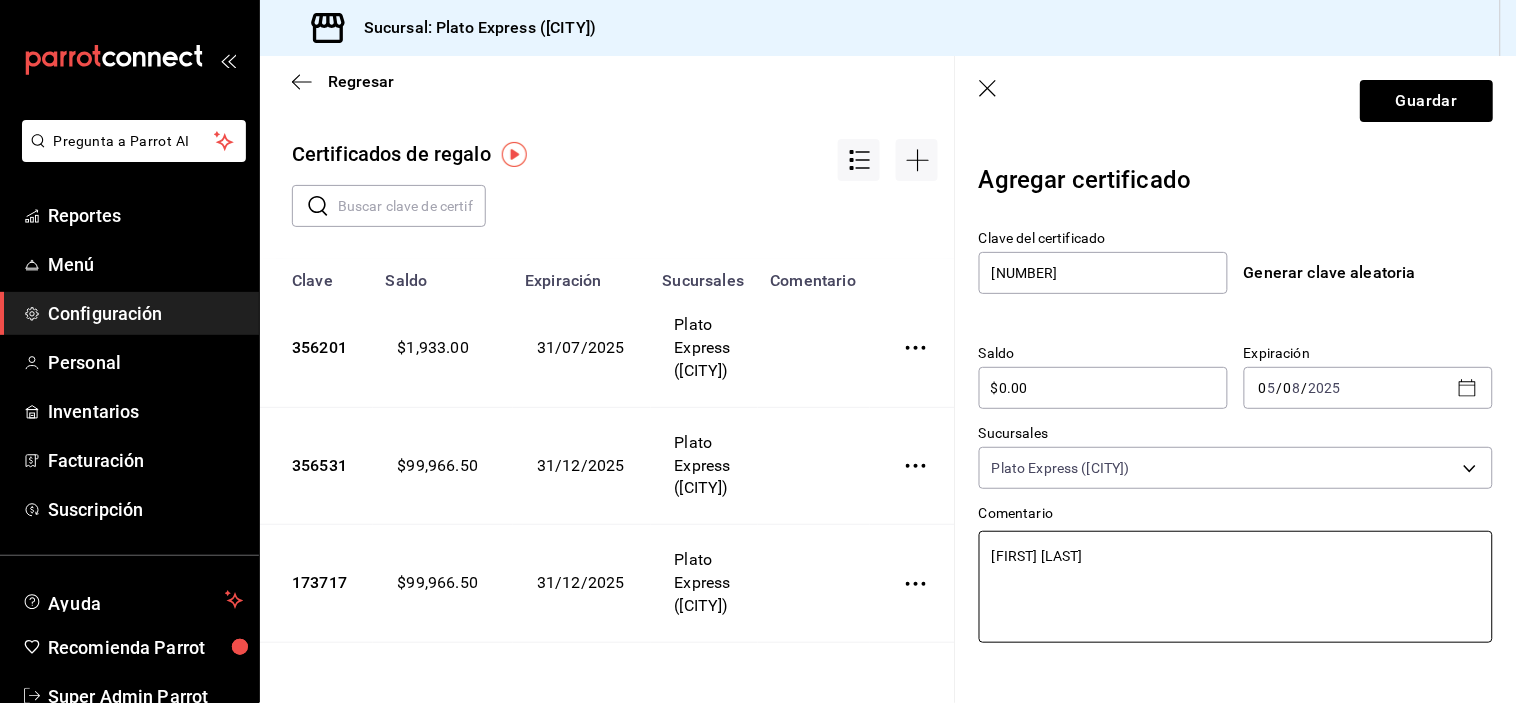 type on "[FIRST] [LAST] [LAST]" 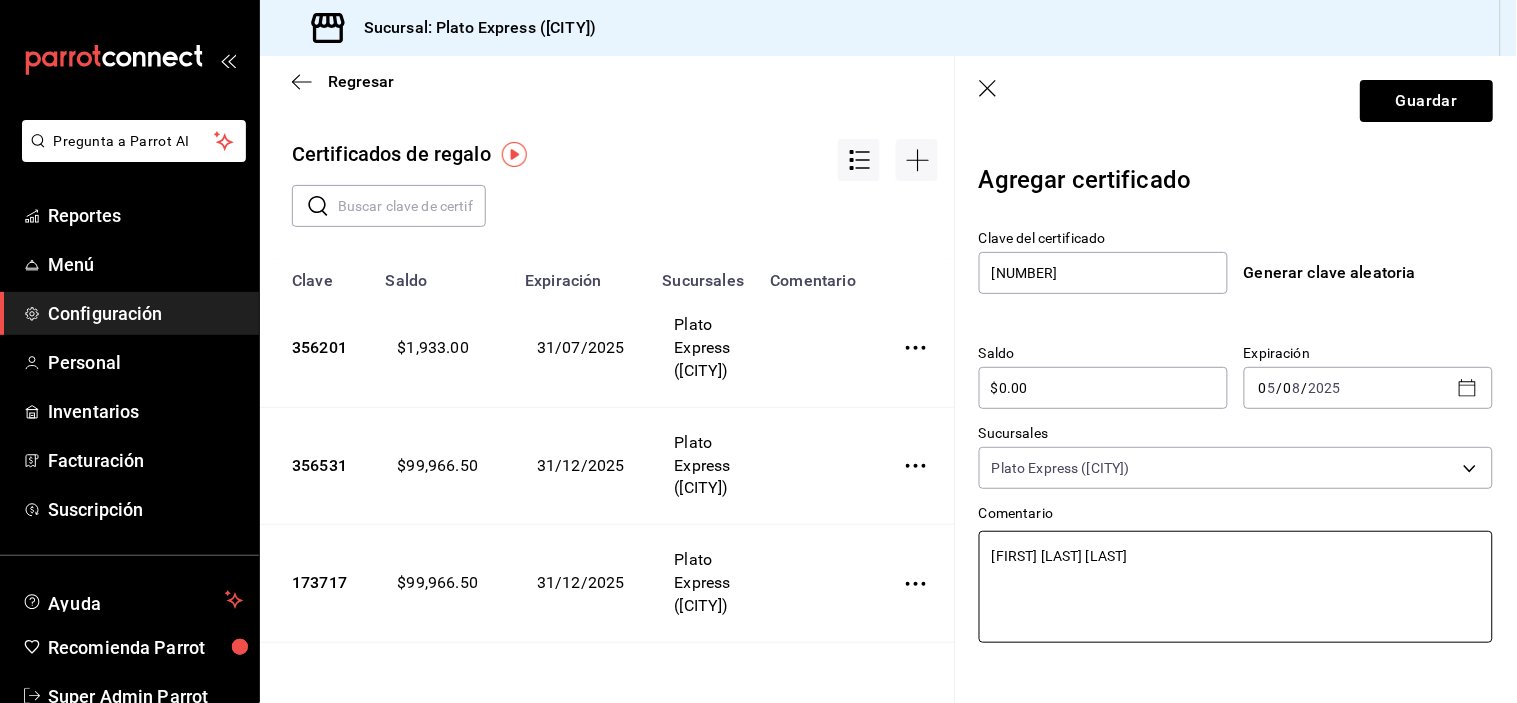 type on "[FIRST] [LAST] [LAST]" 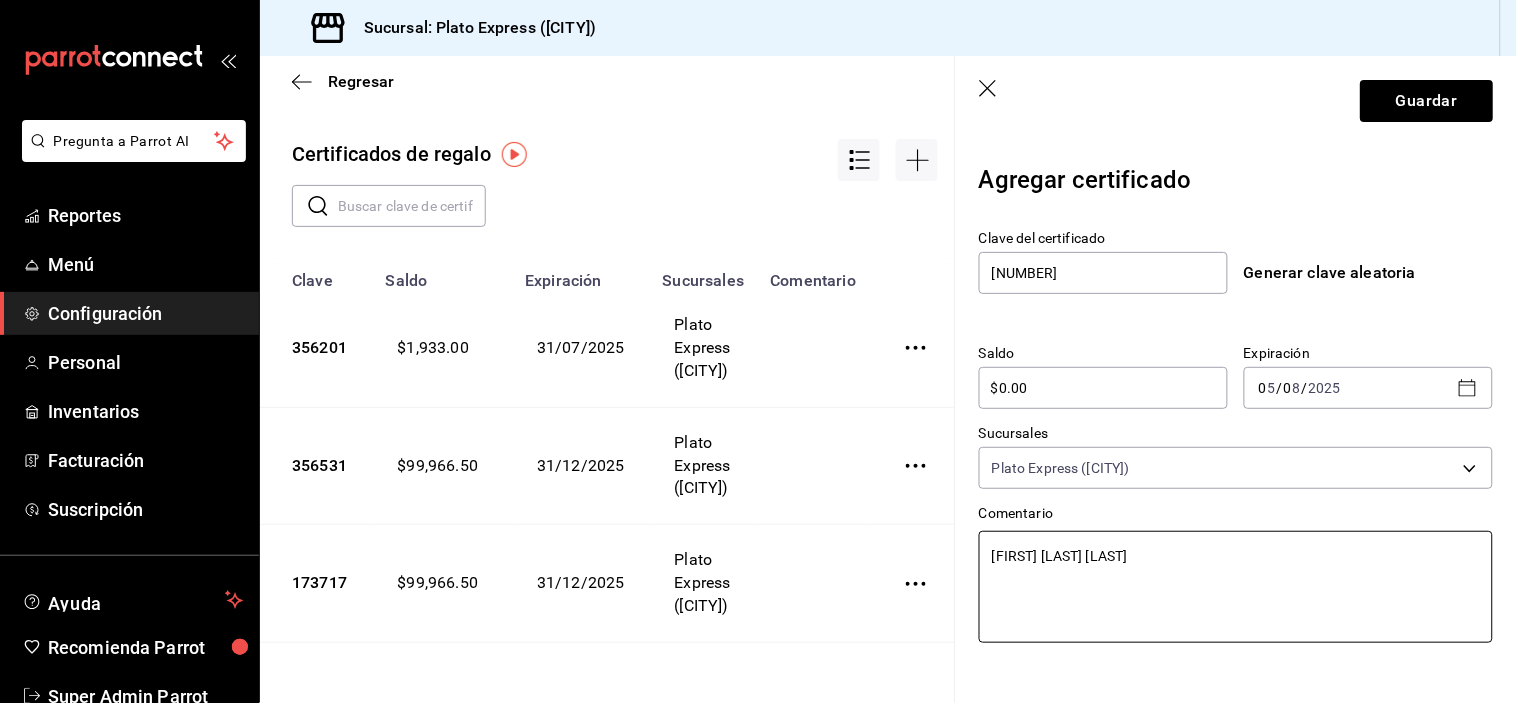 type on "[FIRST] [LAST]" 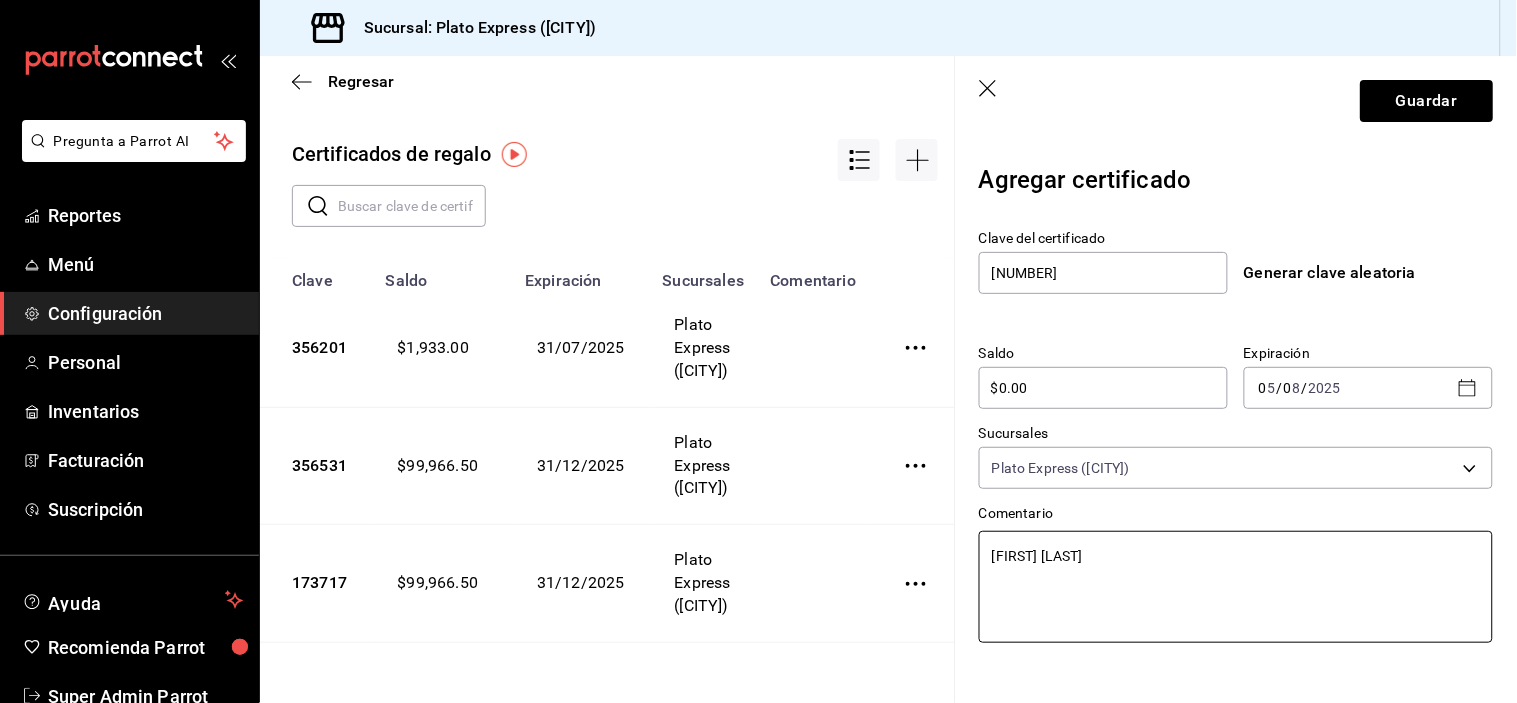 type on "[FIRST] [LAST] [LAST]" 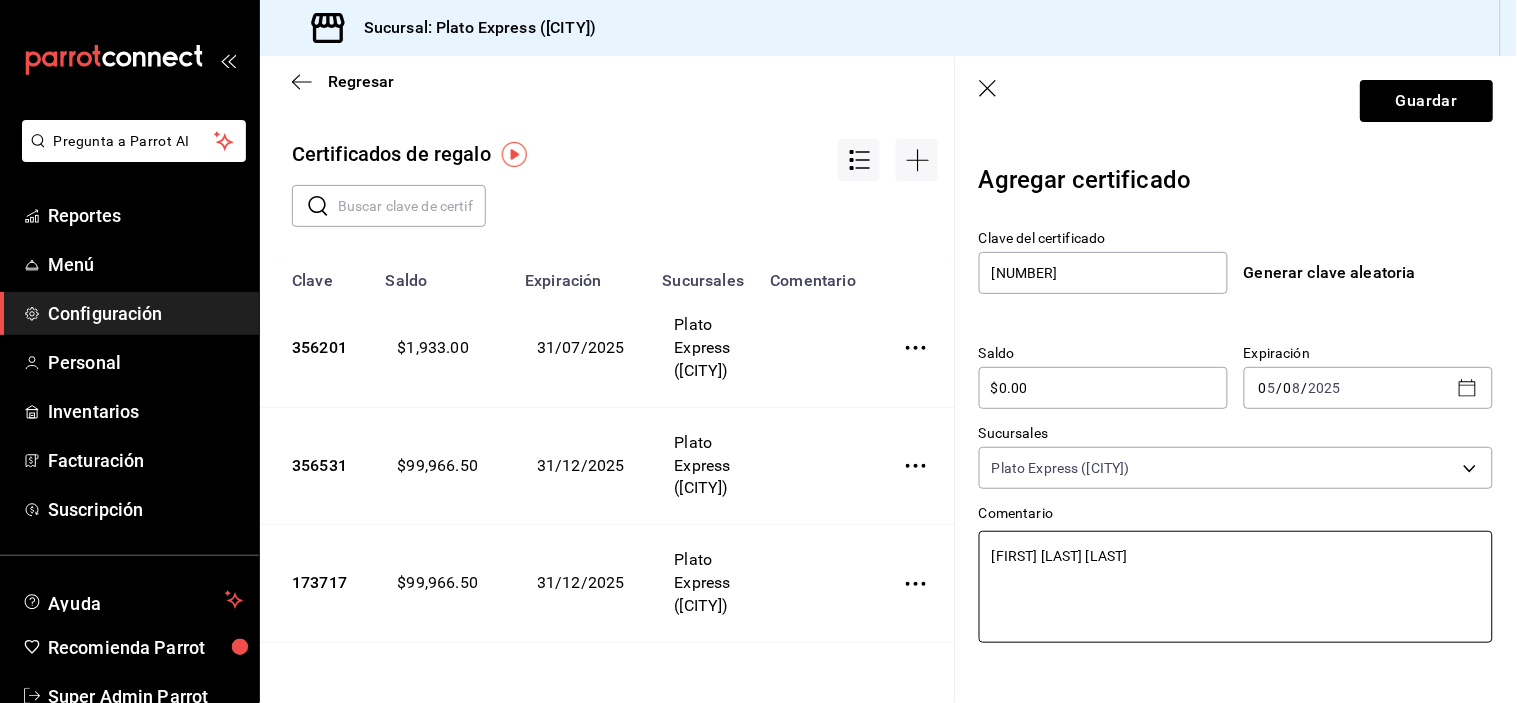 type on "x" 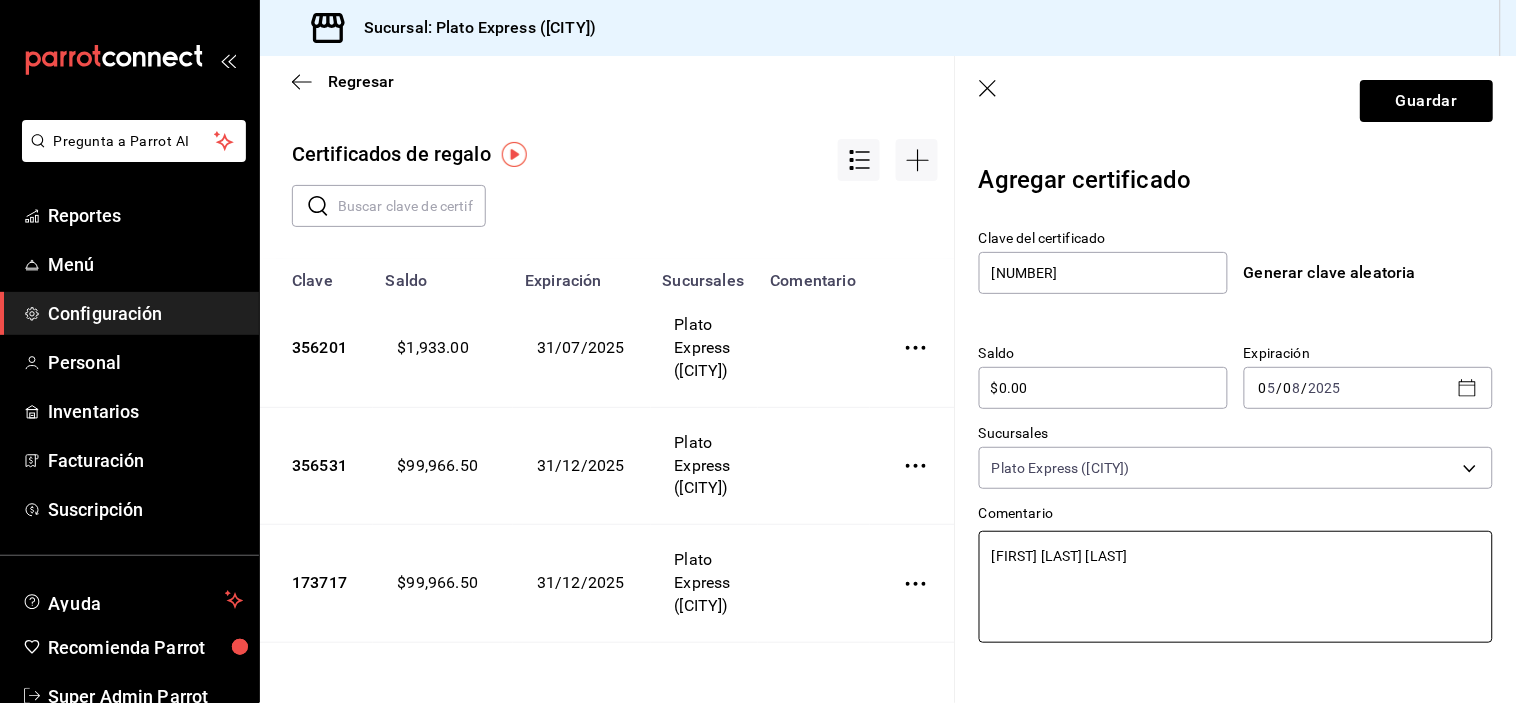 type on "[FIRST] [LAST] [LAST]" 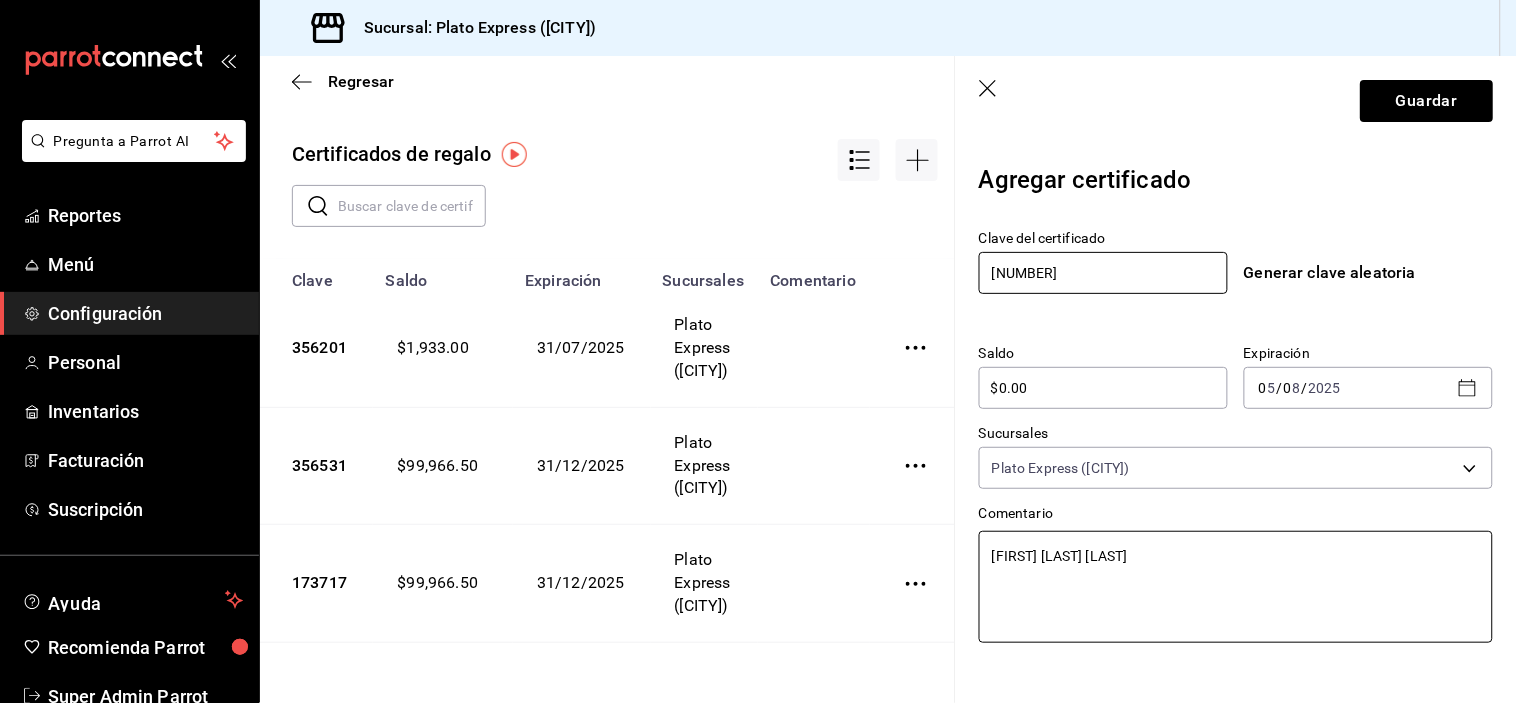 type on "[FIRST] [LAST] [LAST]" 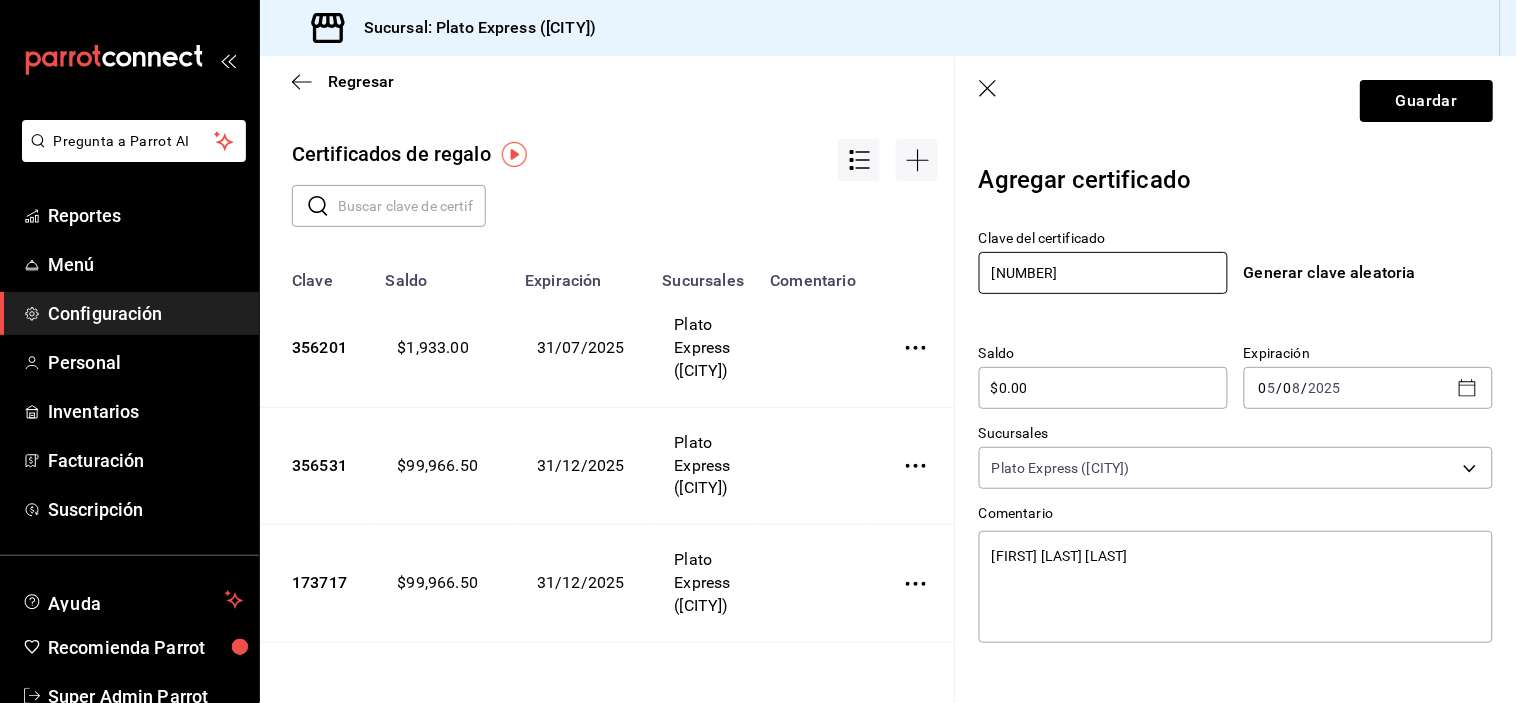 type on "x" 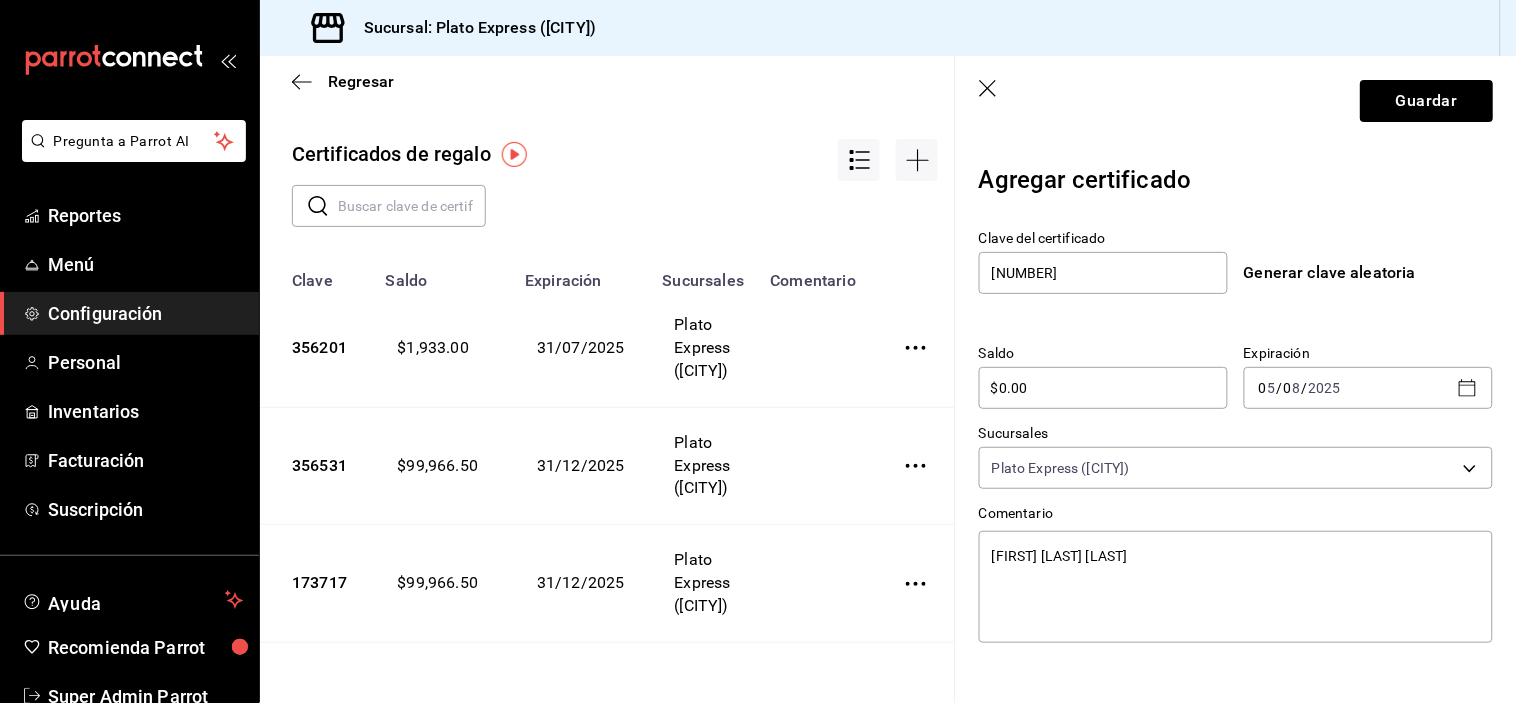 click on "Expiración [DATE] [DATE]" at bounding box center [1360, 369] 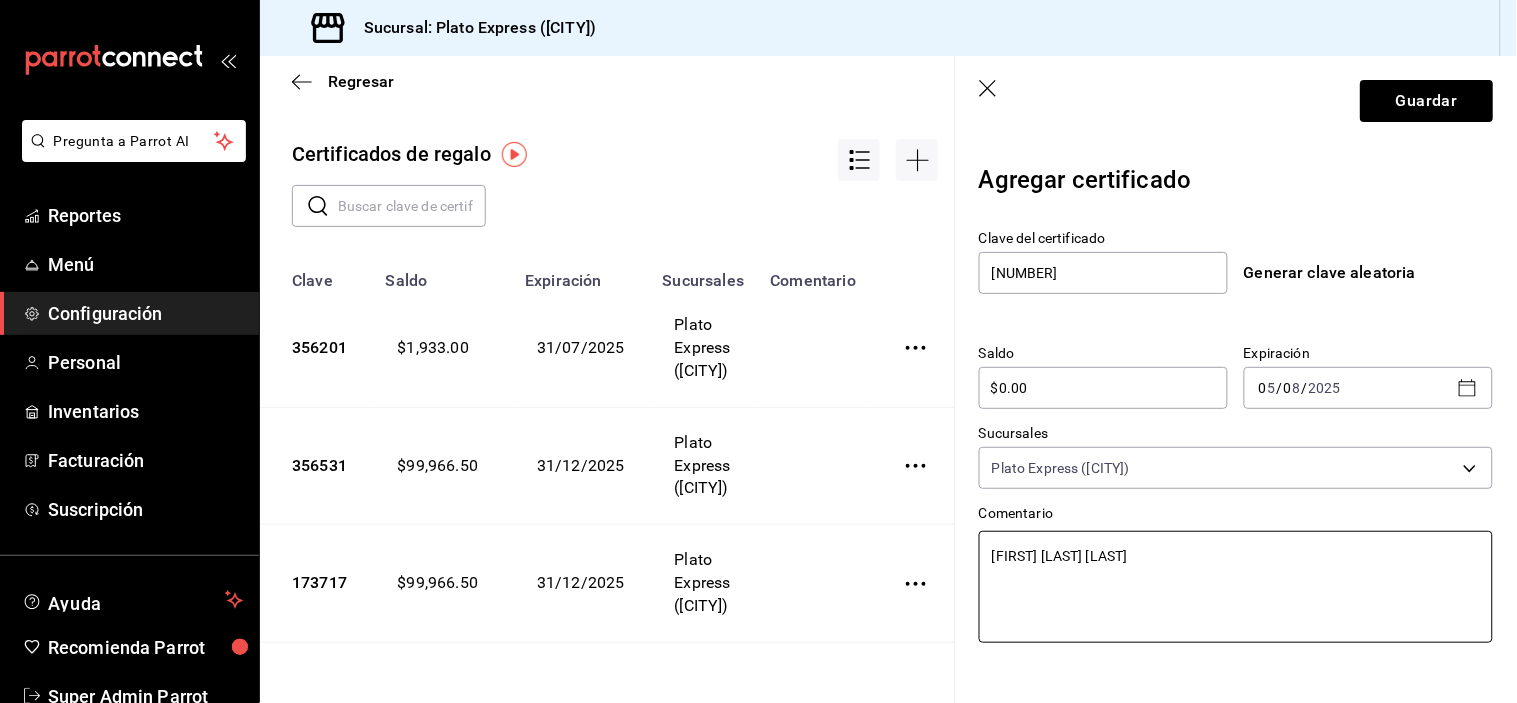 type on "x" 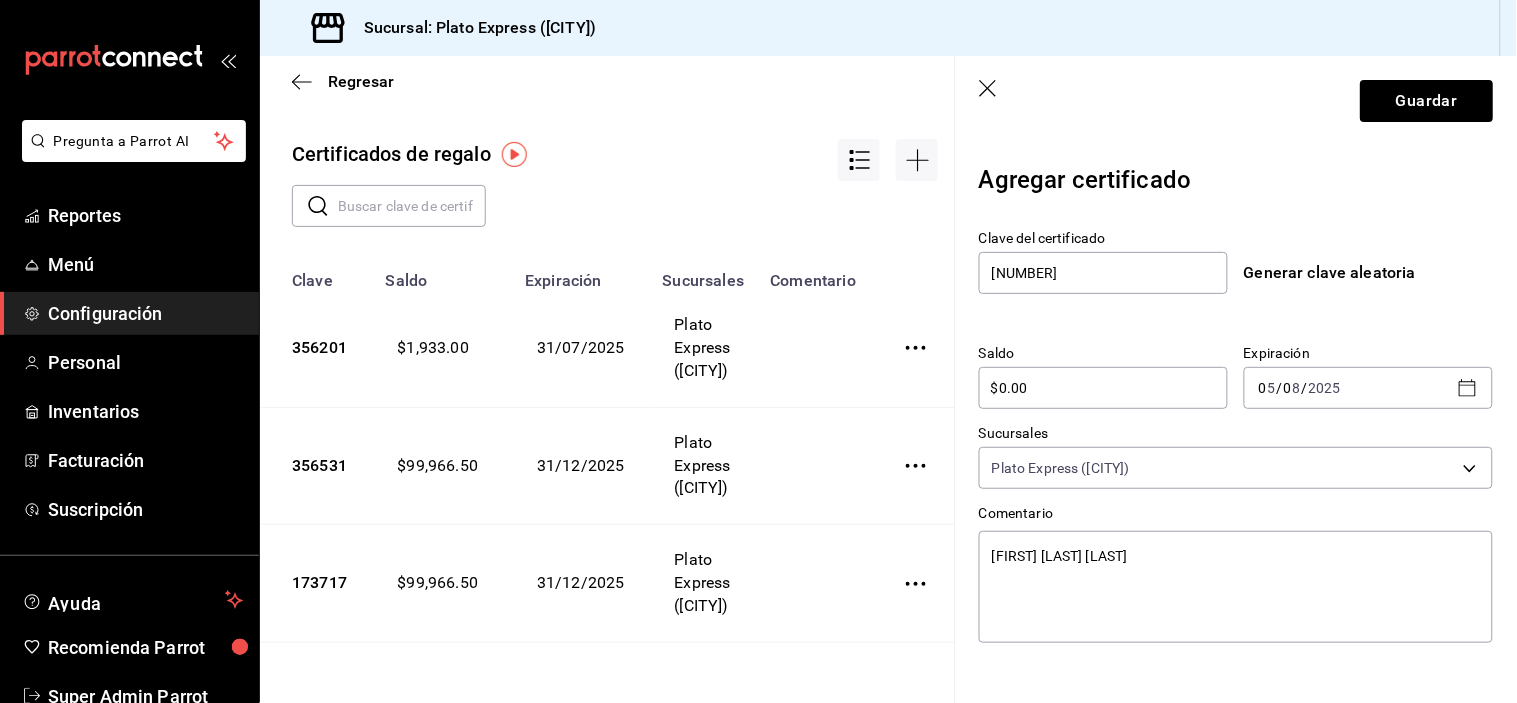 type on "x" 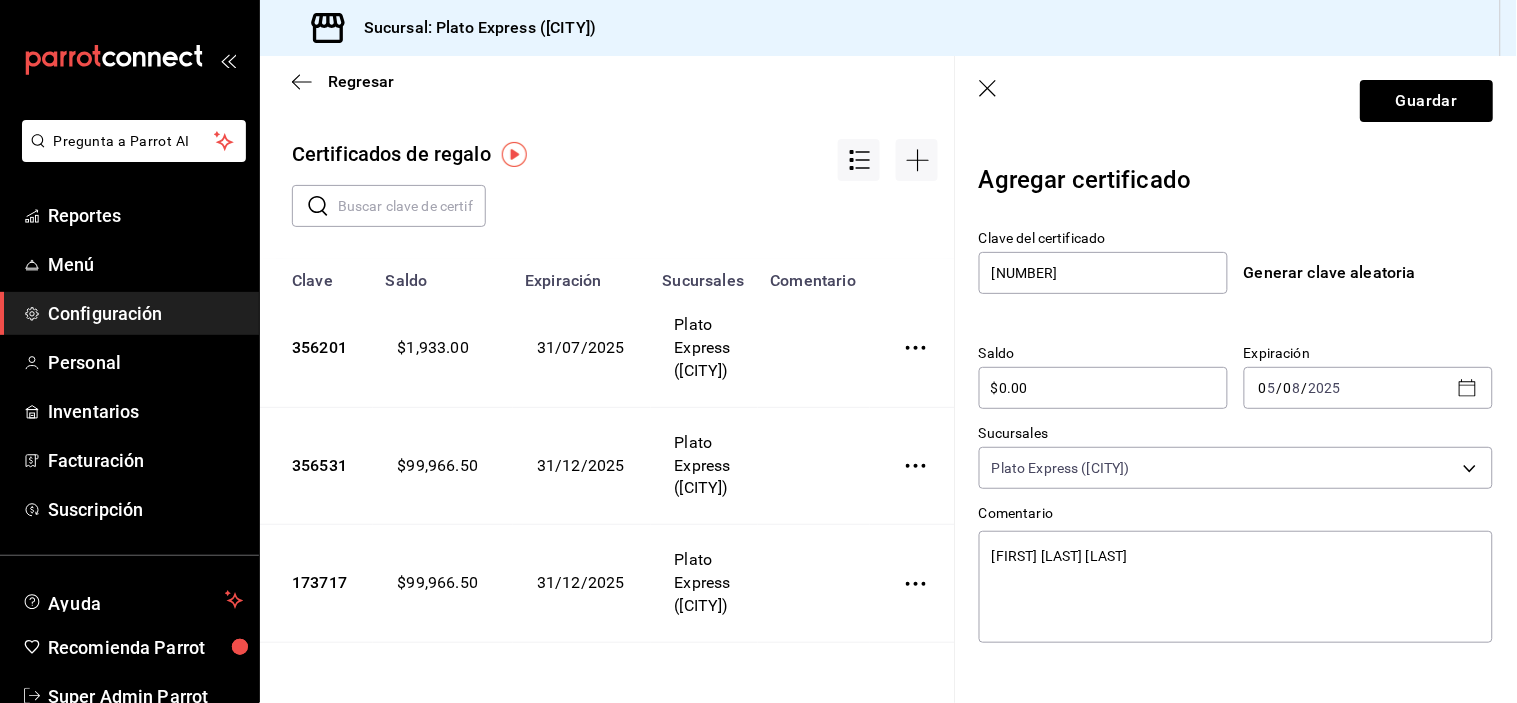 type on "$0.0" 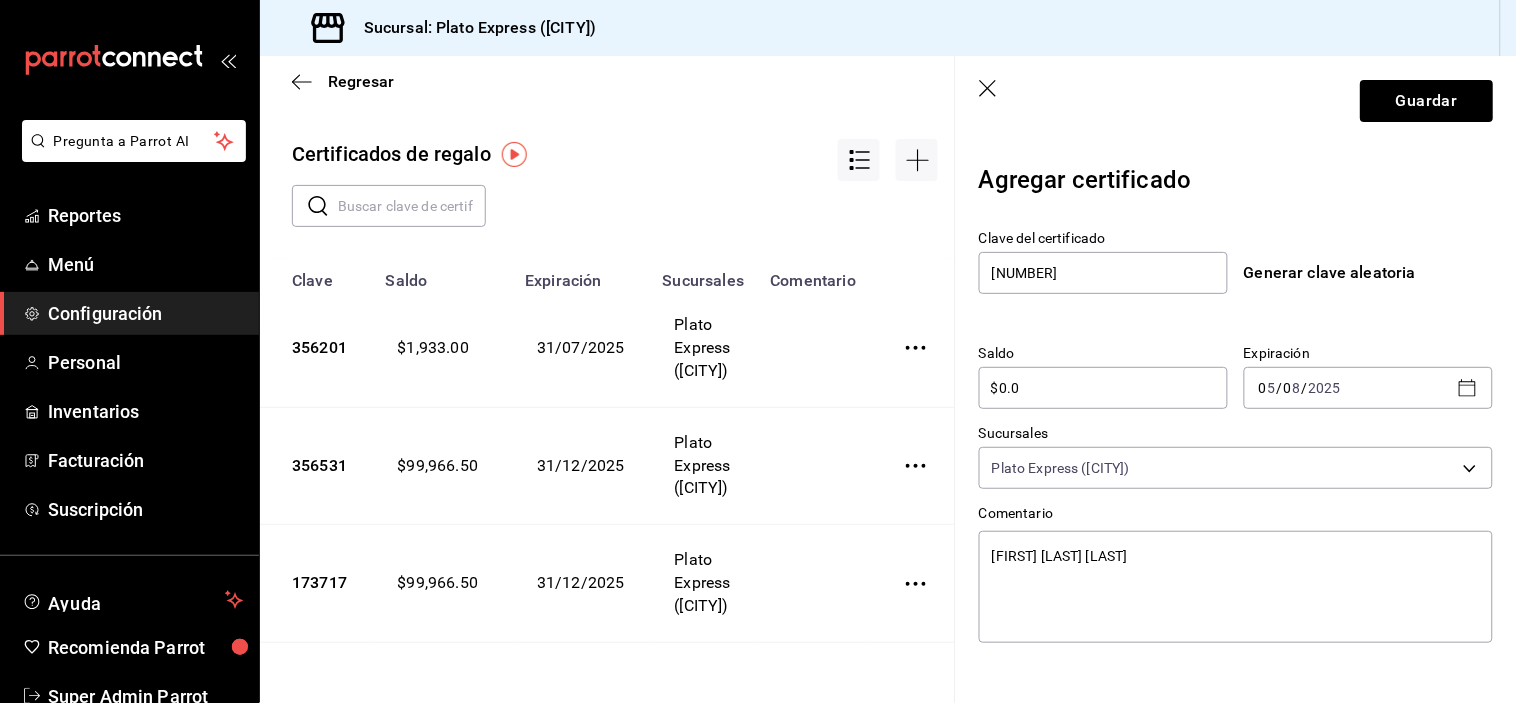 type on "x" 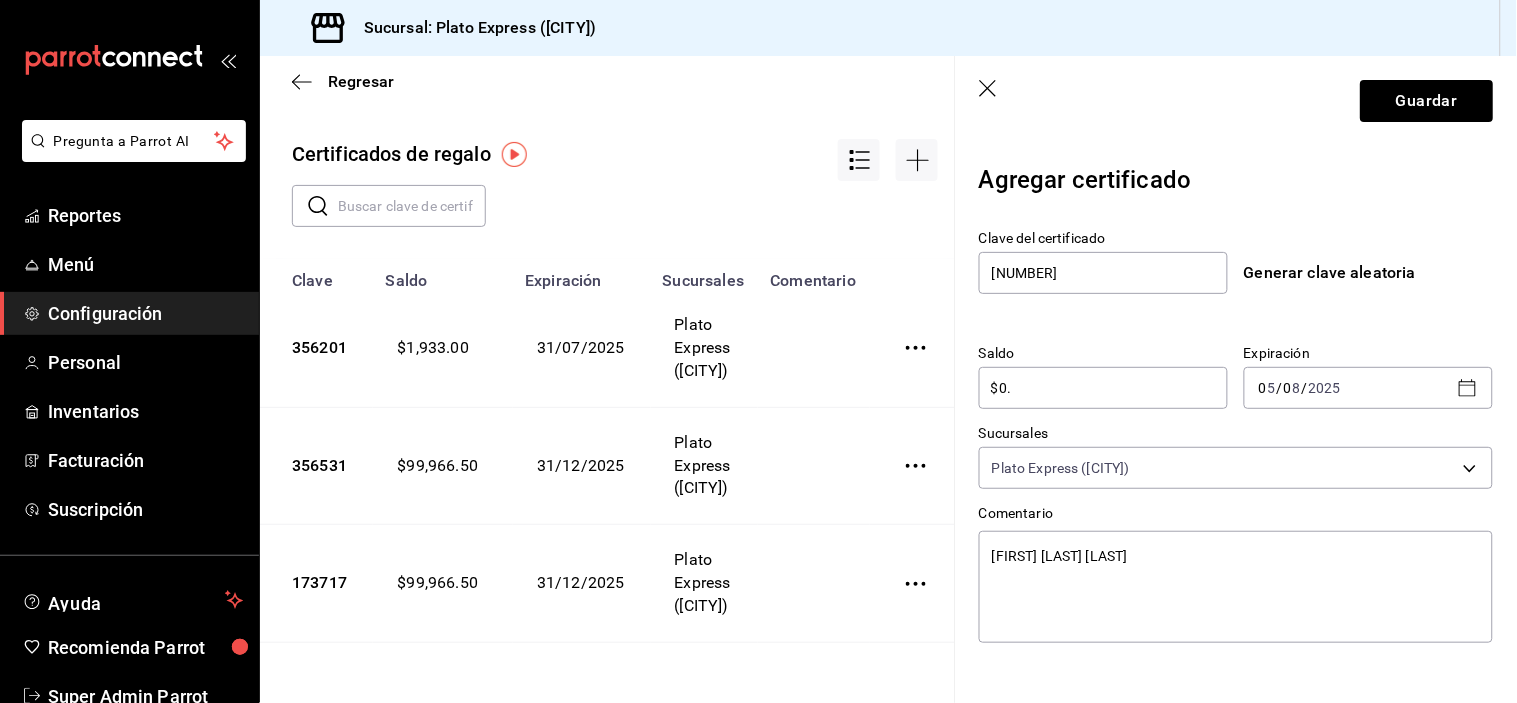 type on "$0" 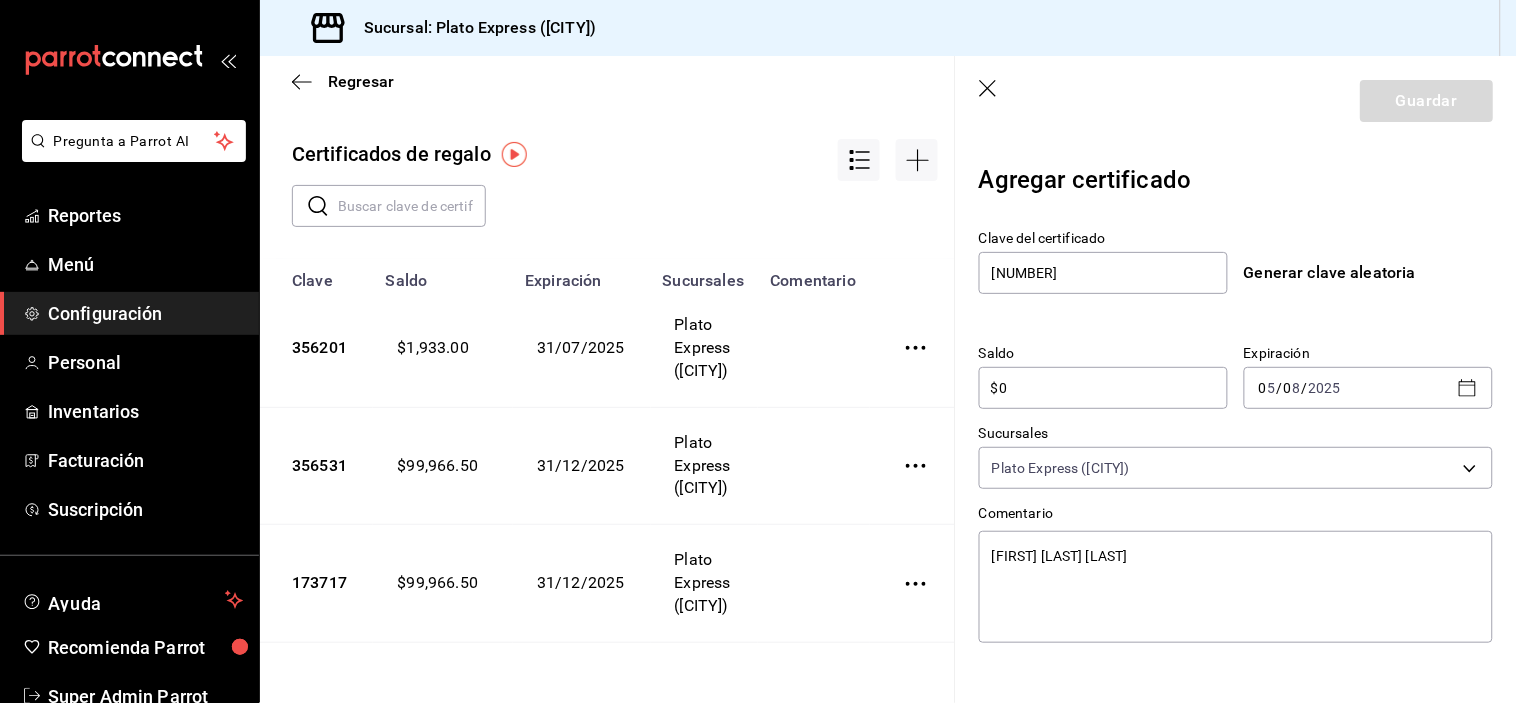 type on "x" 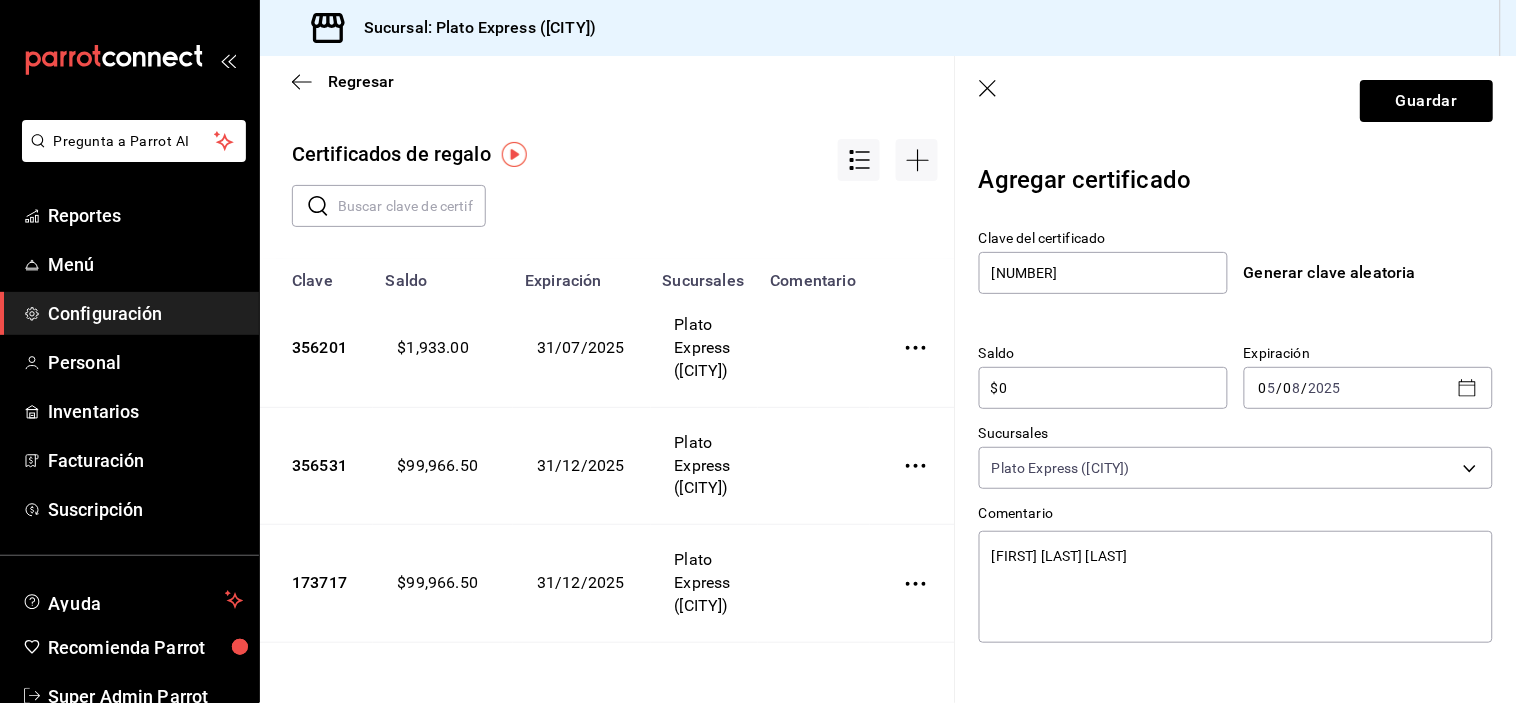 type 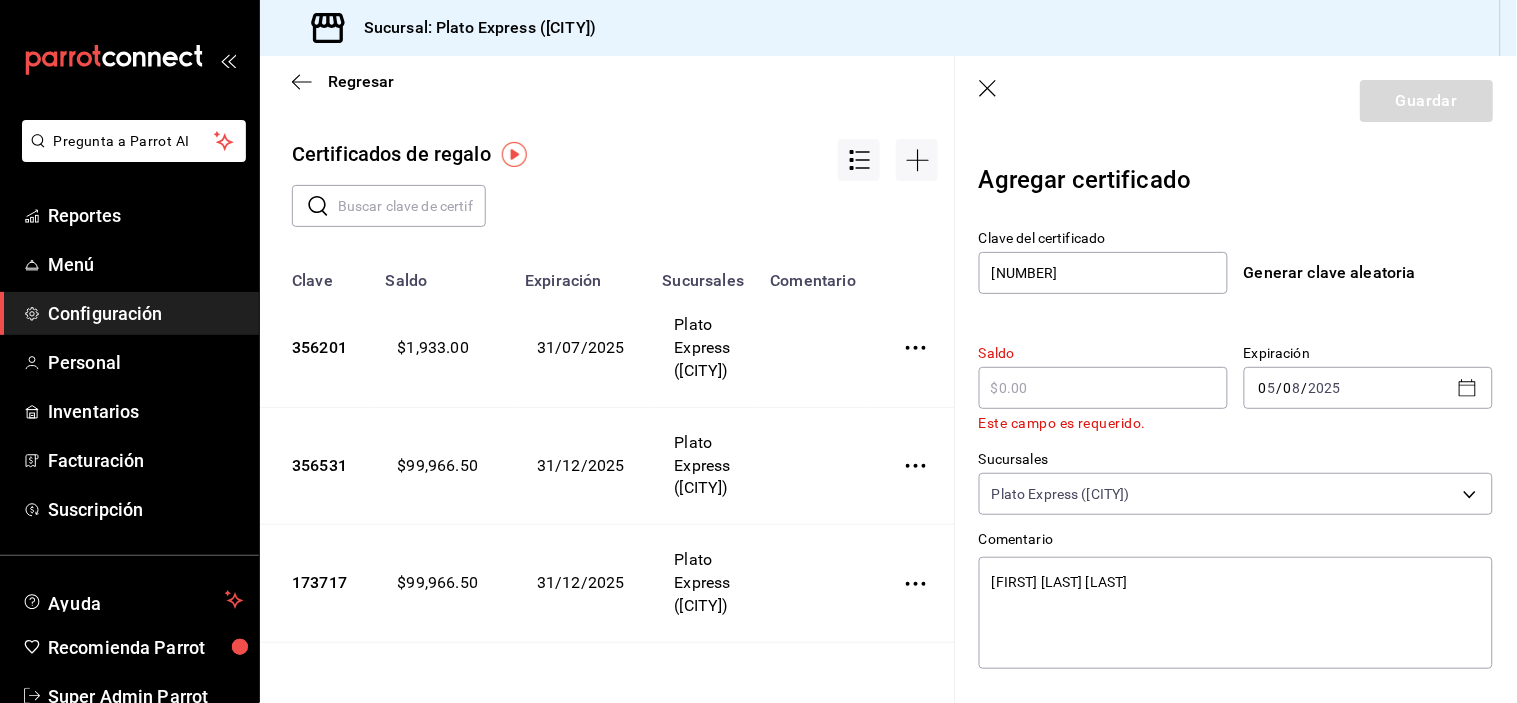 type on "x" 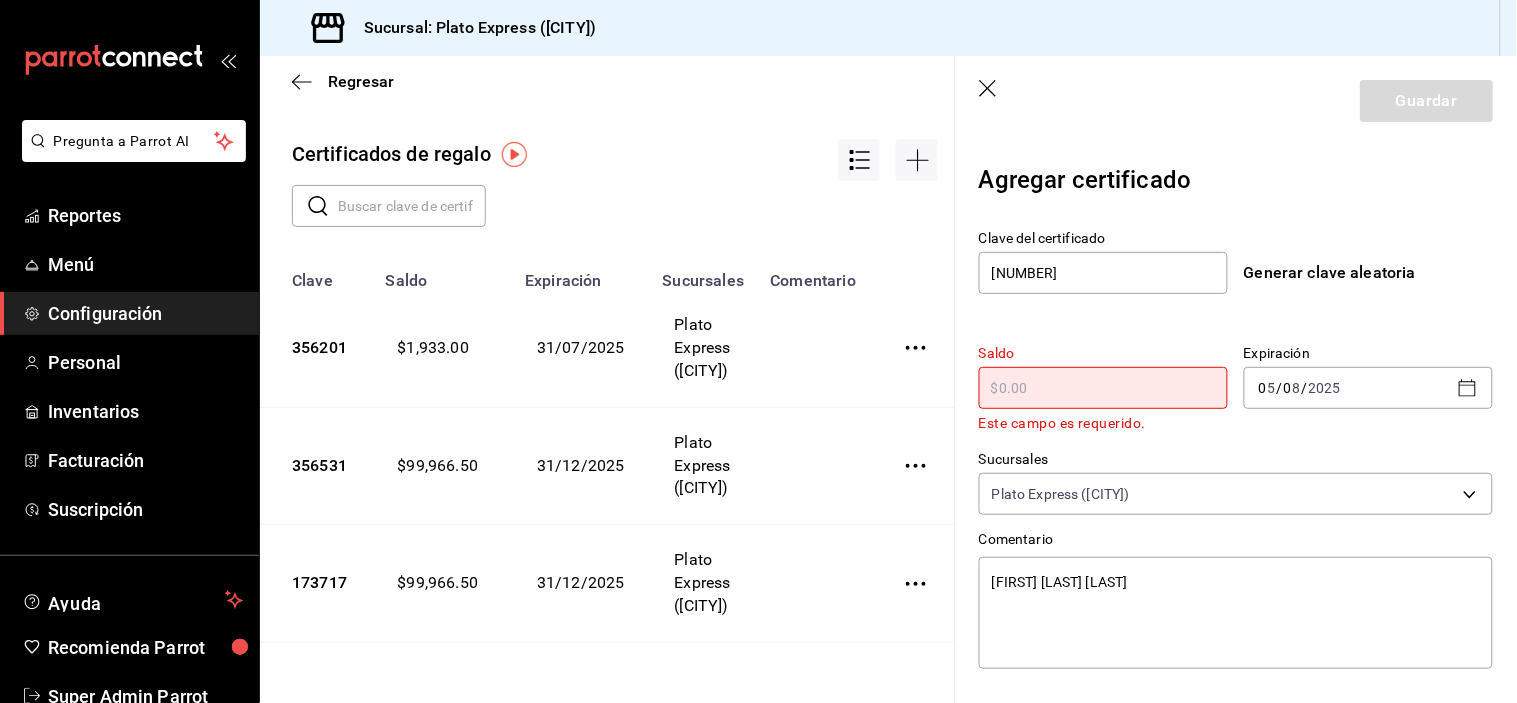 type on "$1" 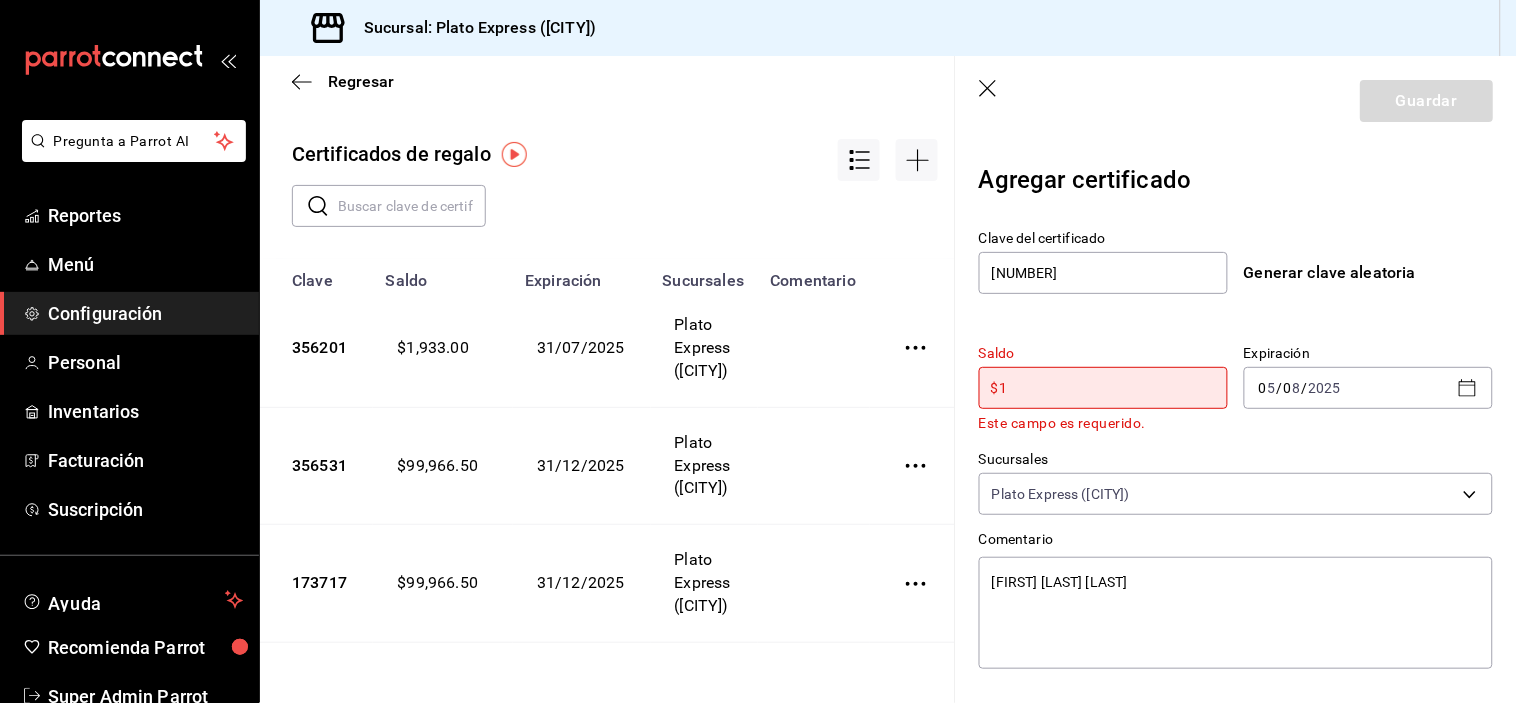 type on "x" 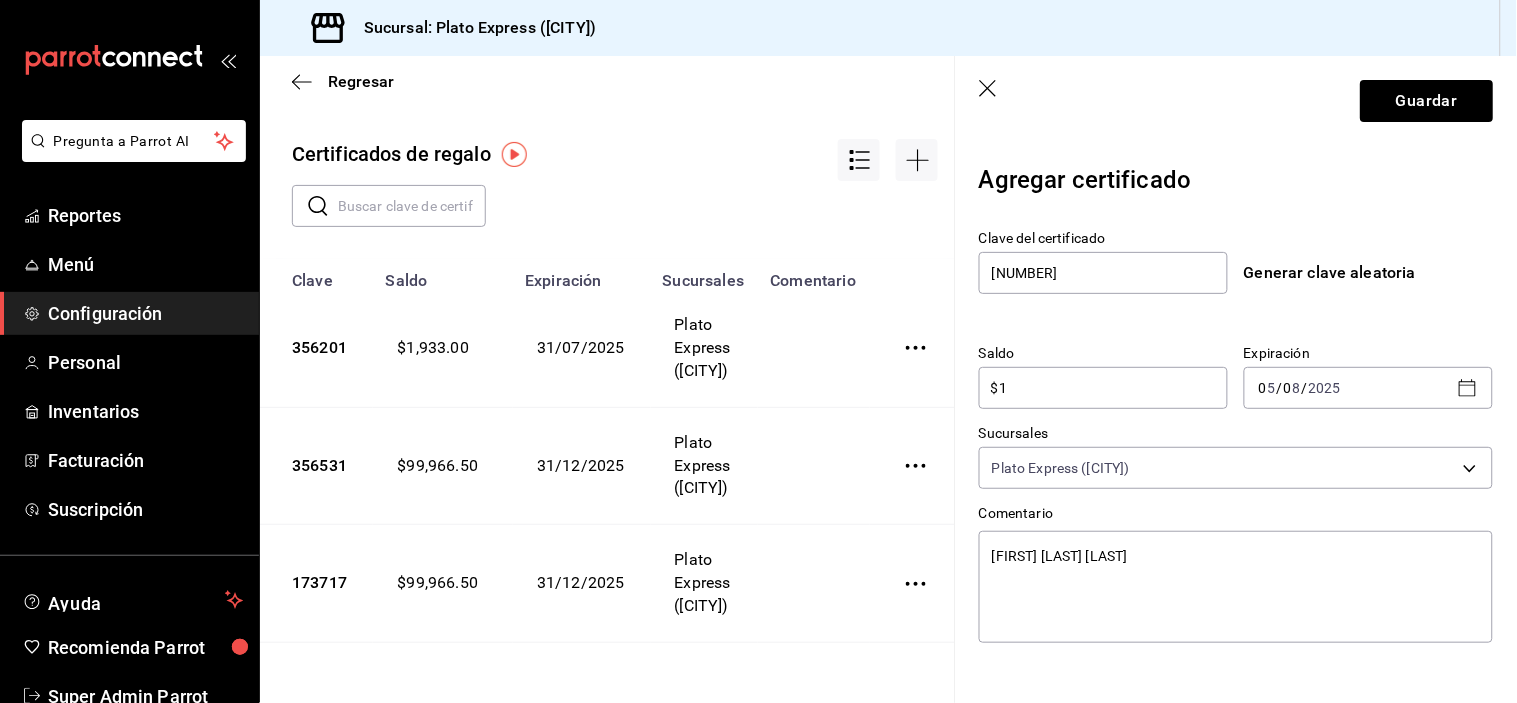 type on "$10" 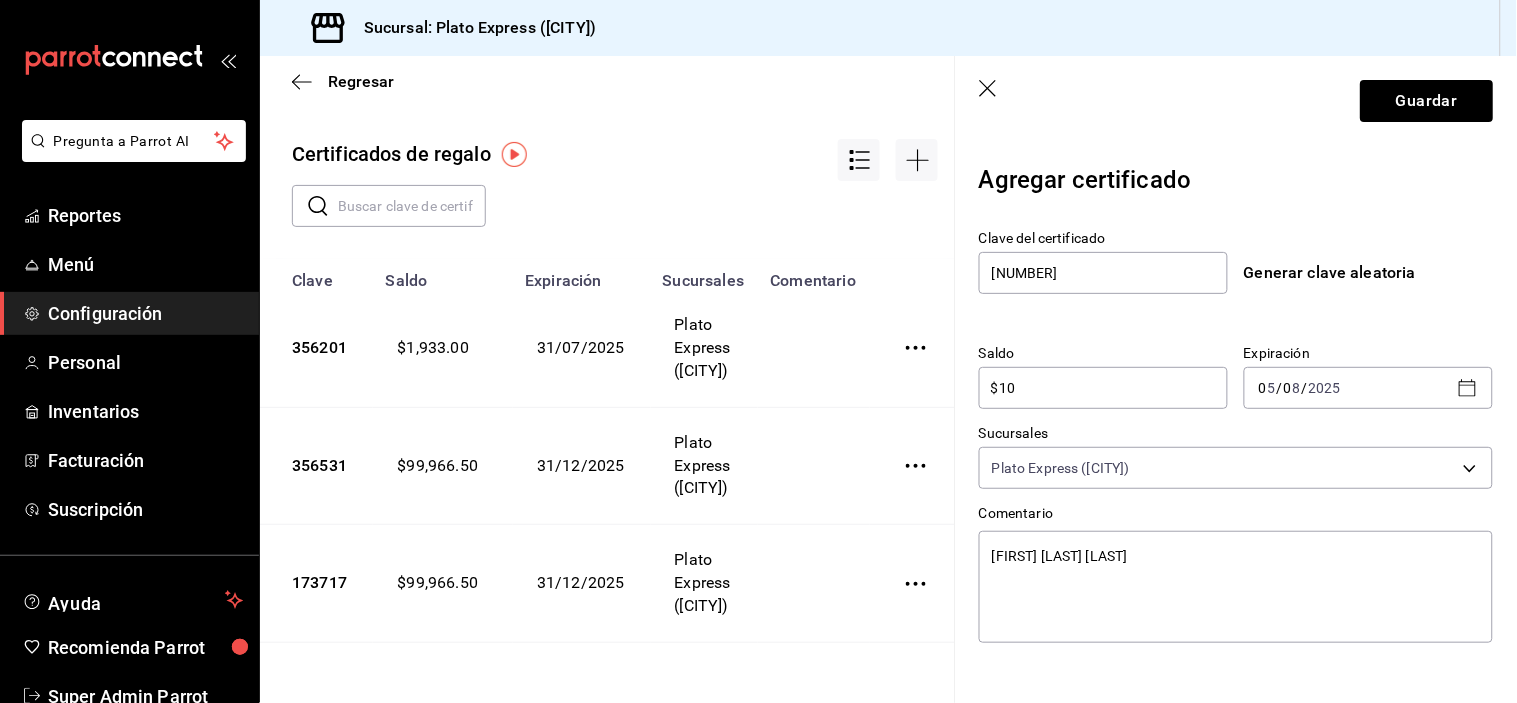 type on "$100" 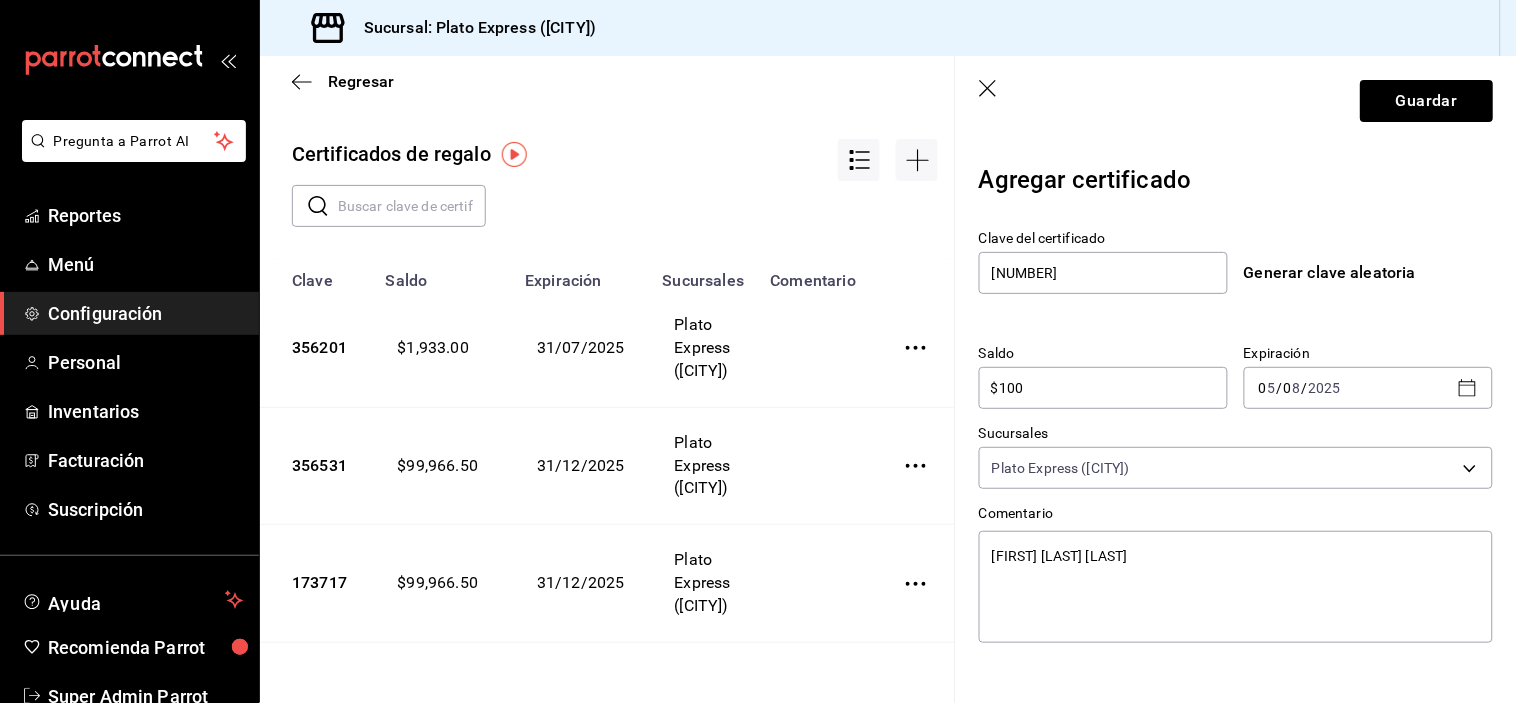 type on "$1,000" 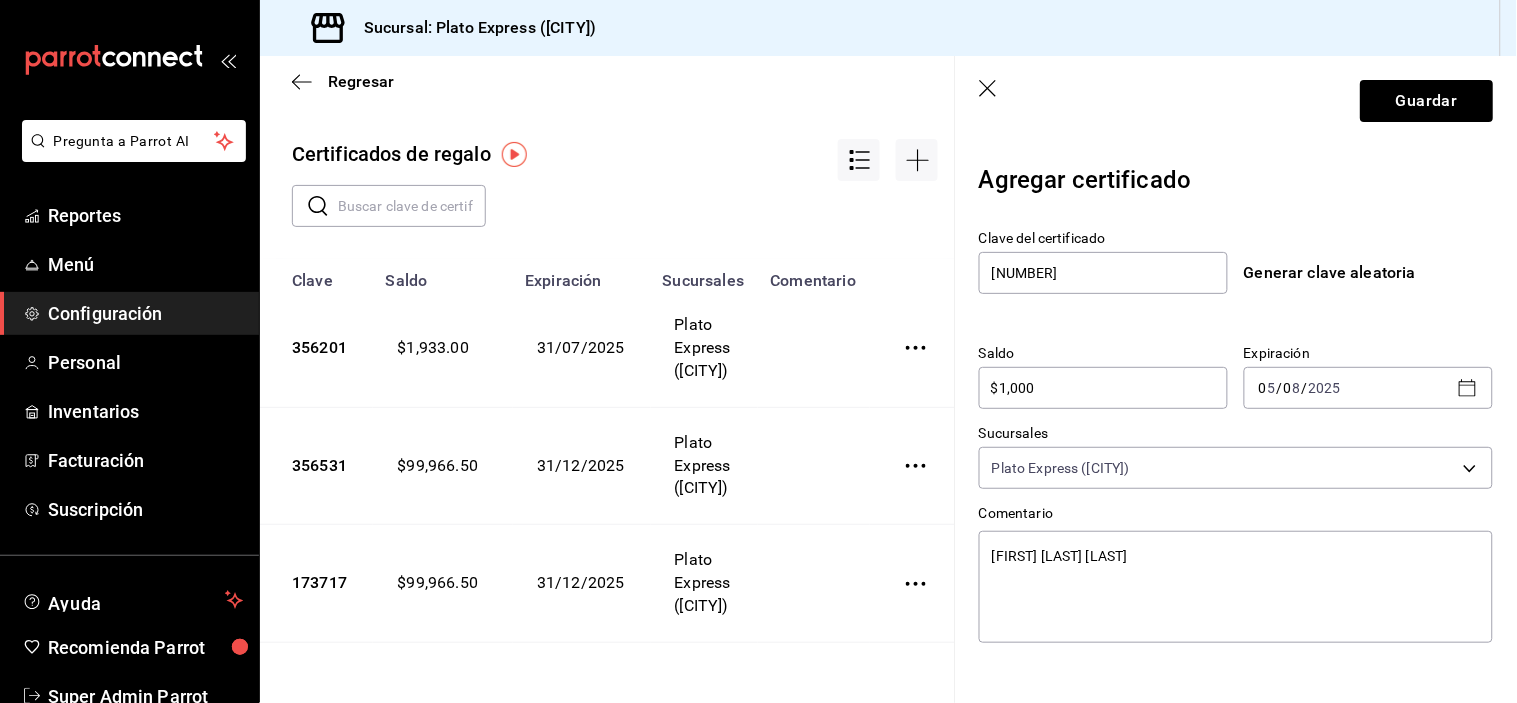 type on "x" 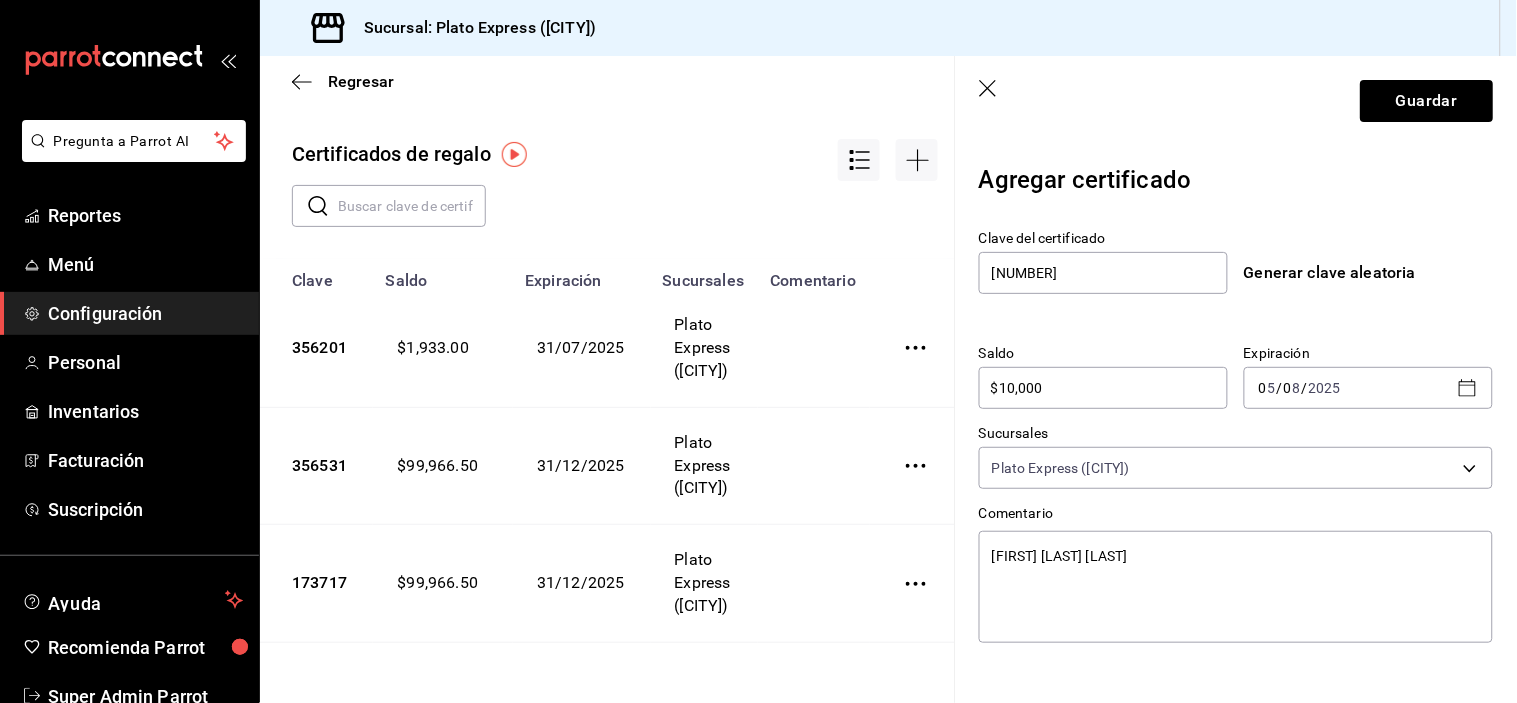 type on "x" 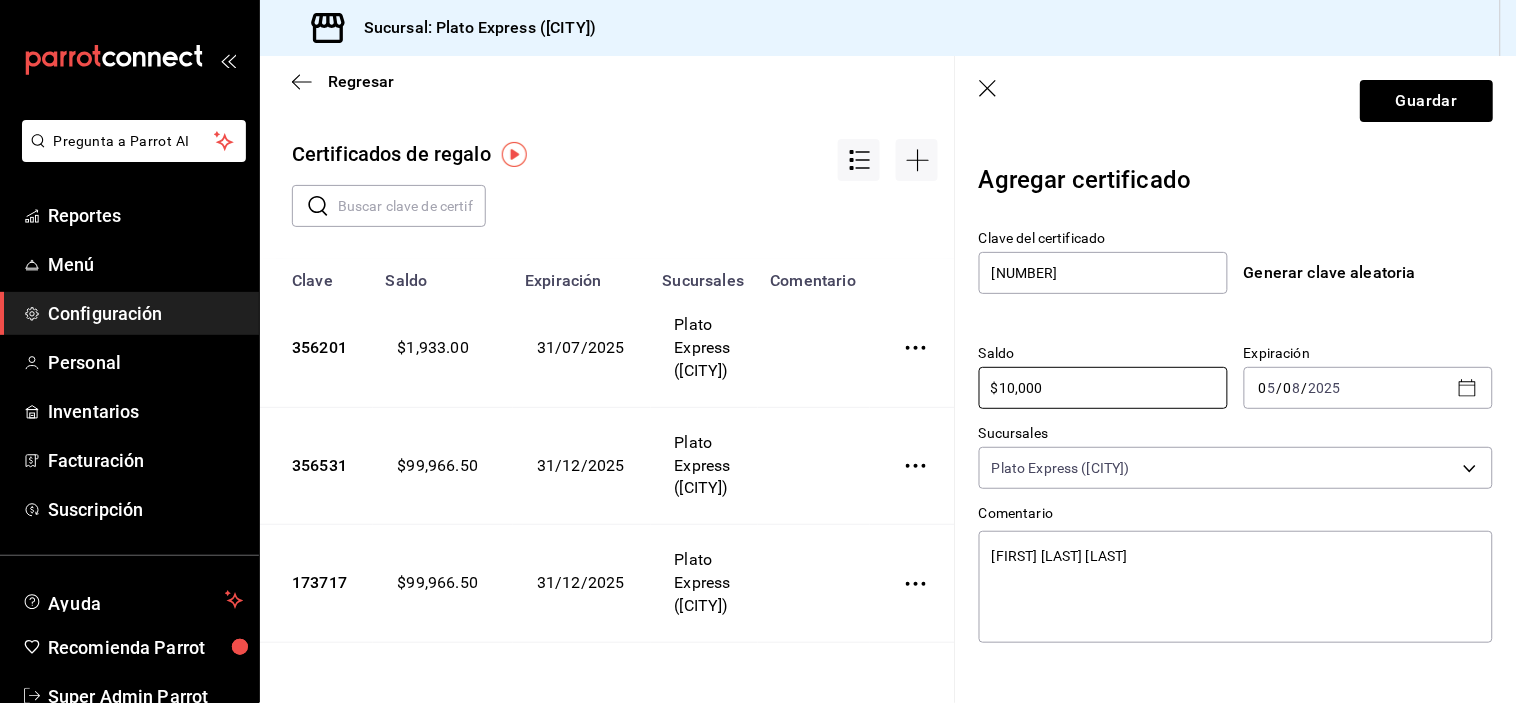 type on "$10,000" 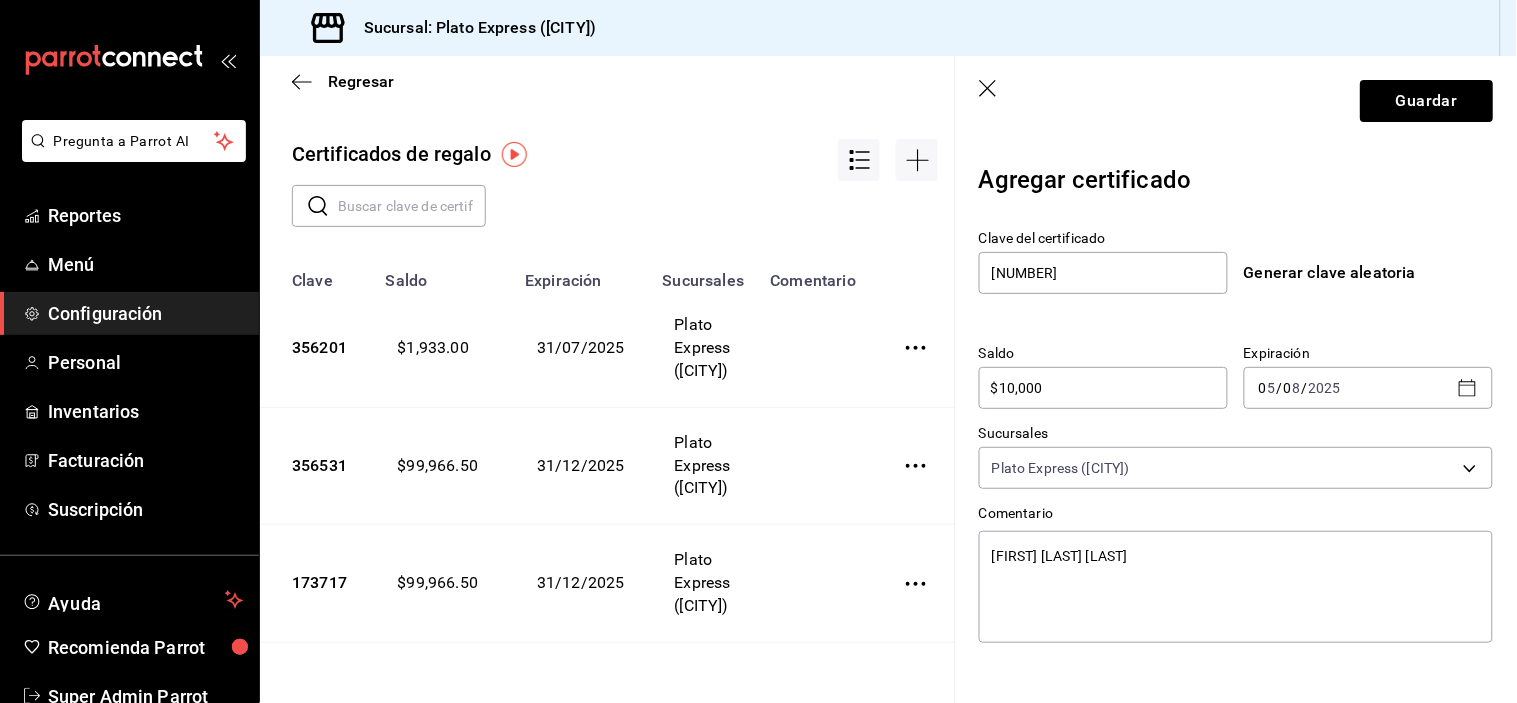 click 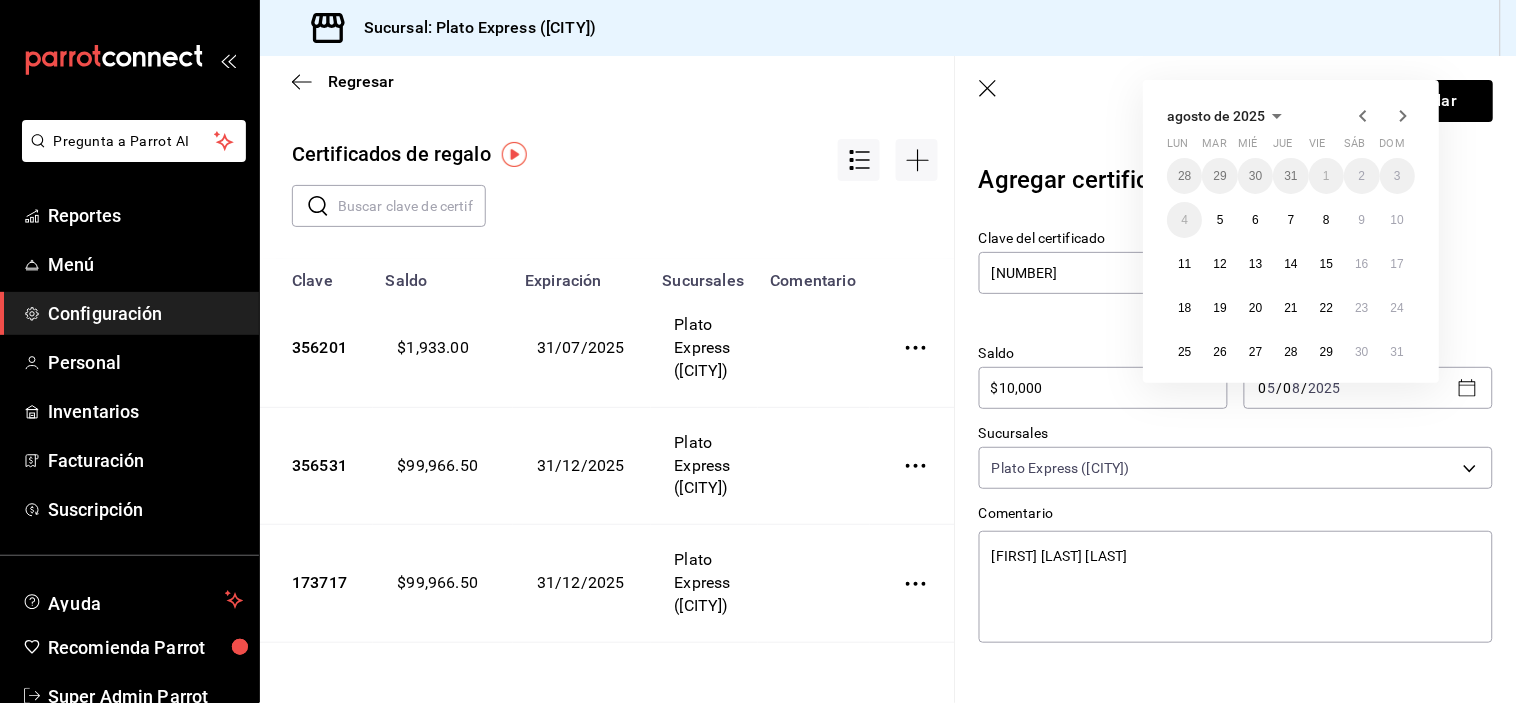 click 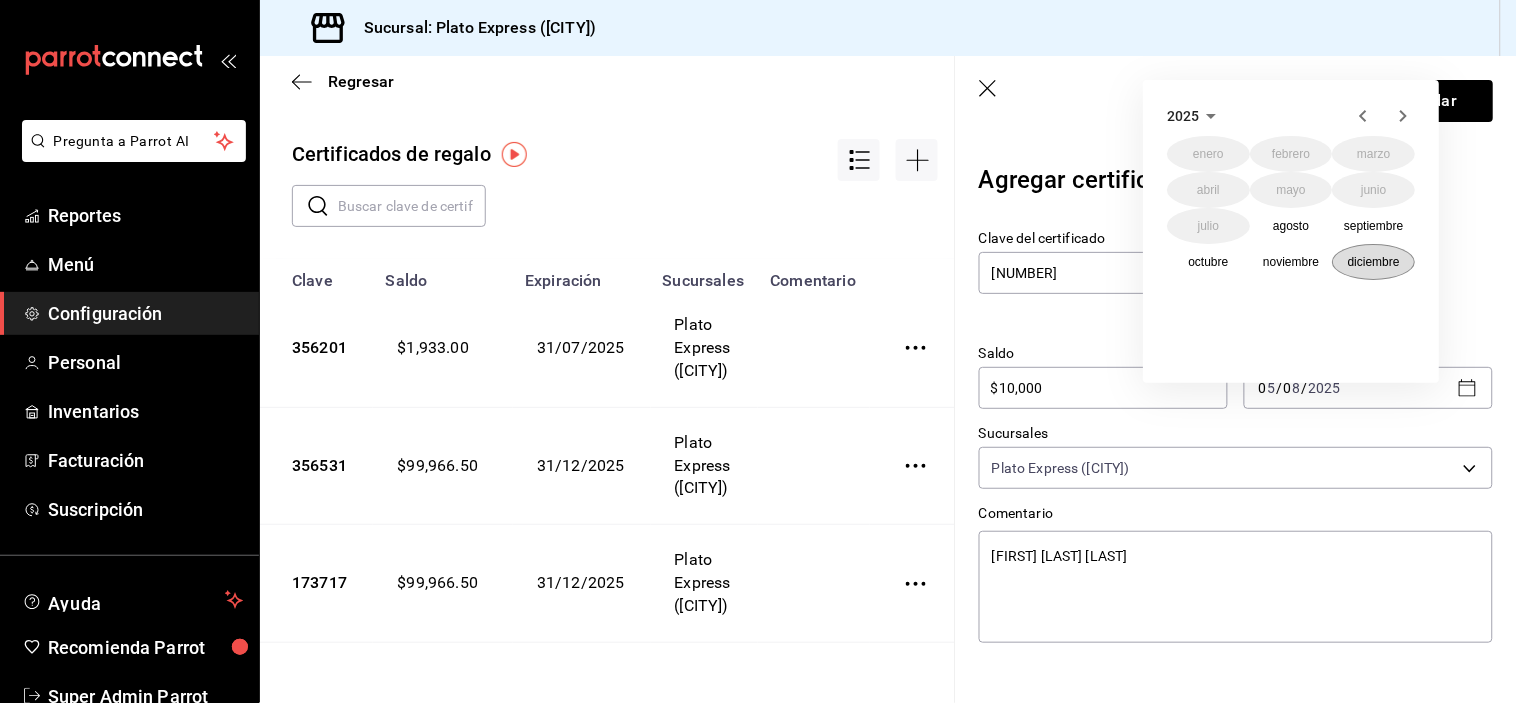 click on "diciembre" at bounding box center (1374, 262) 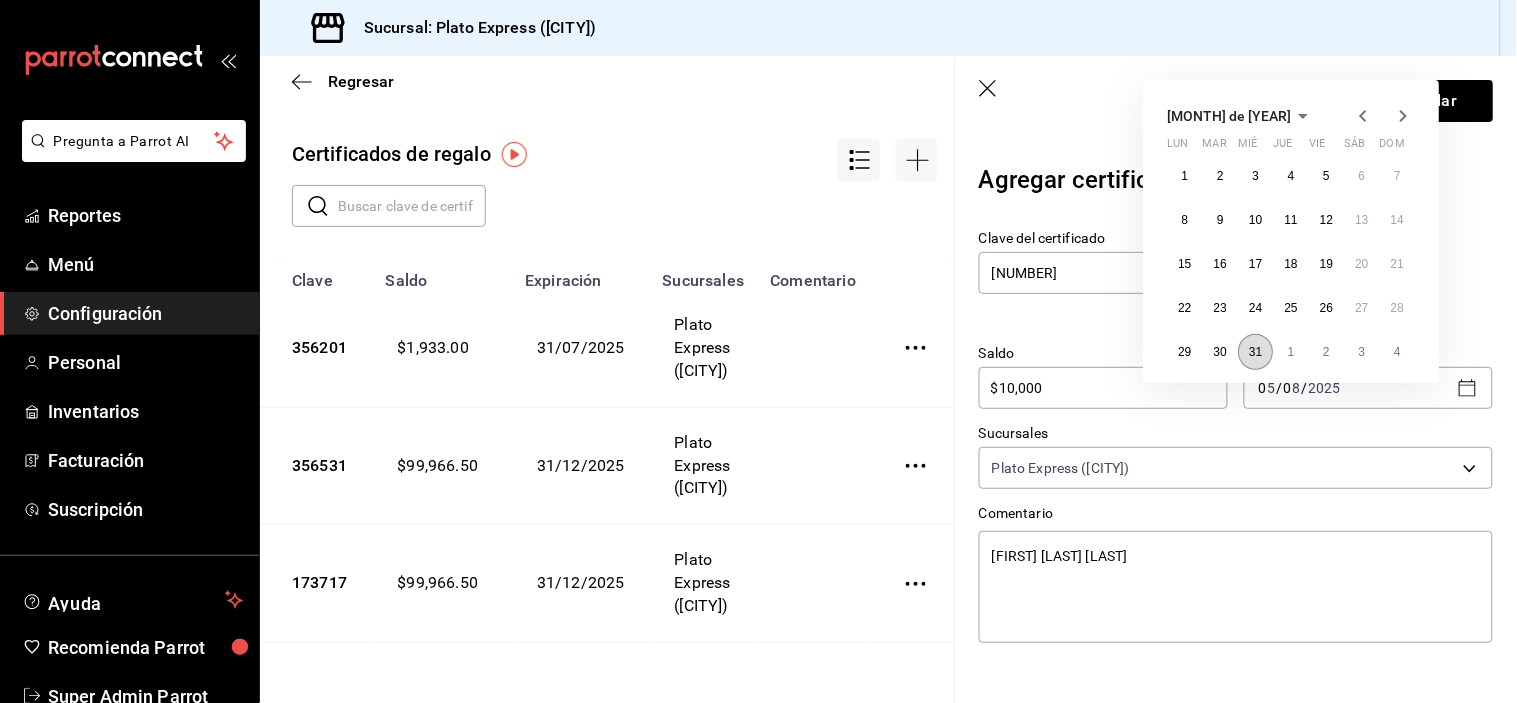click on "31" at bounding box center (1255, 352) 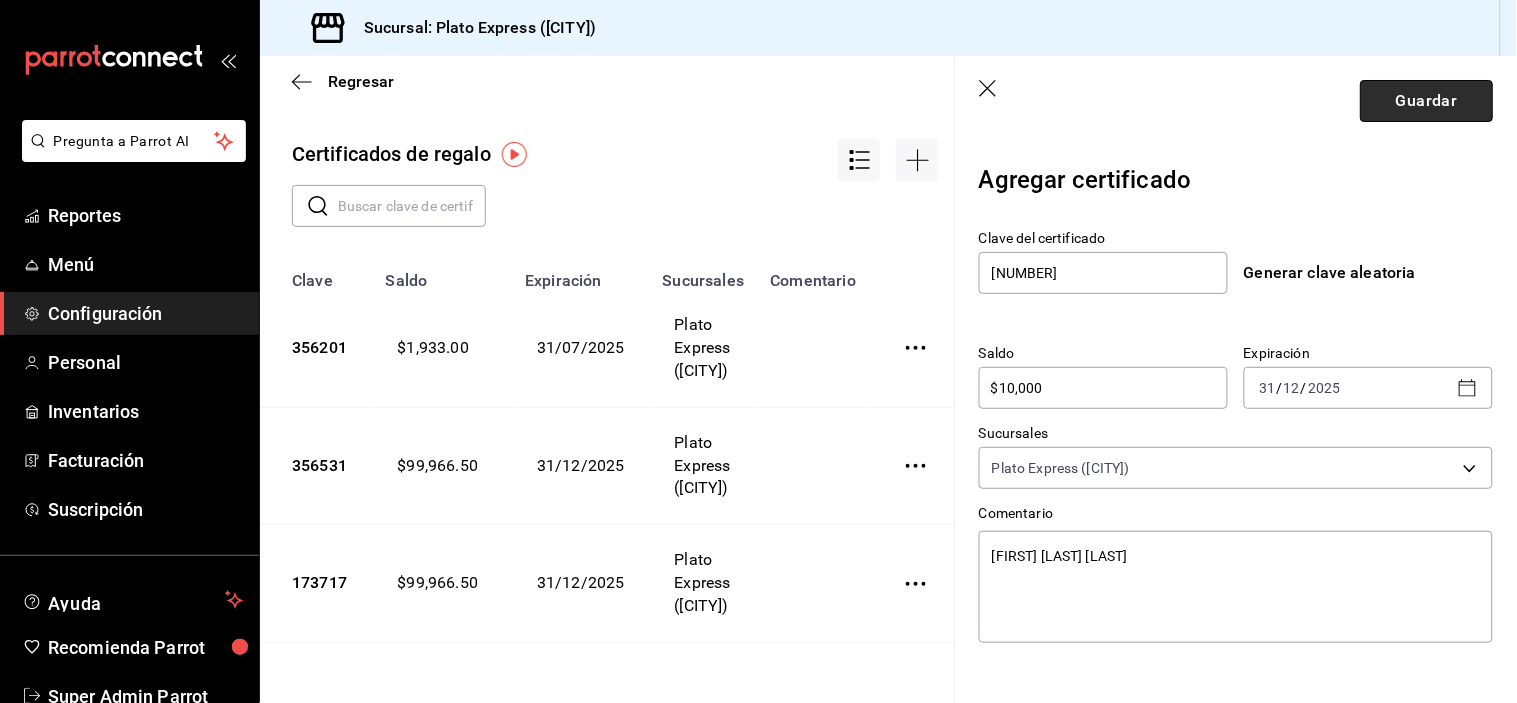 click on "Guardar" at bounding box center (1426, 101) 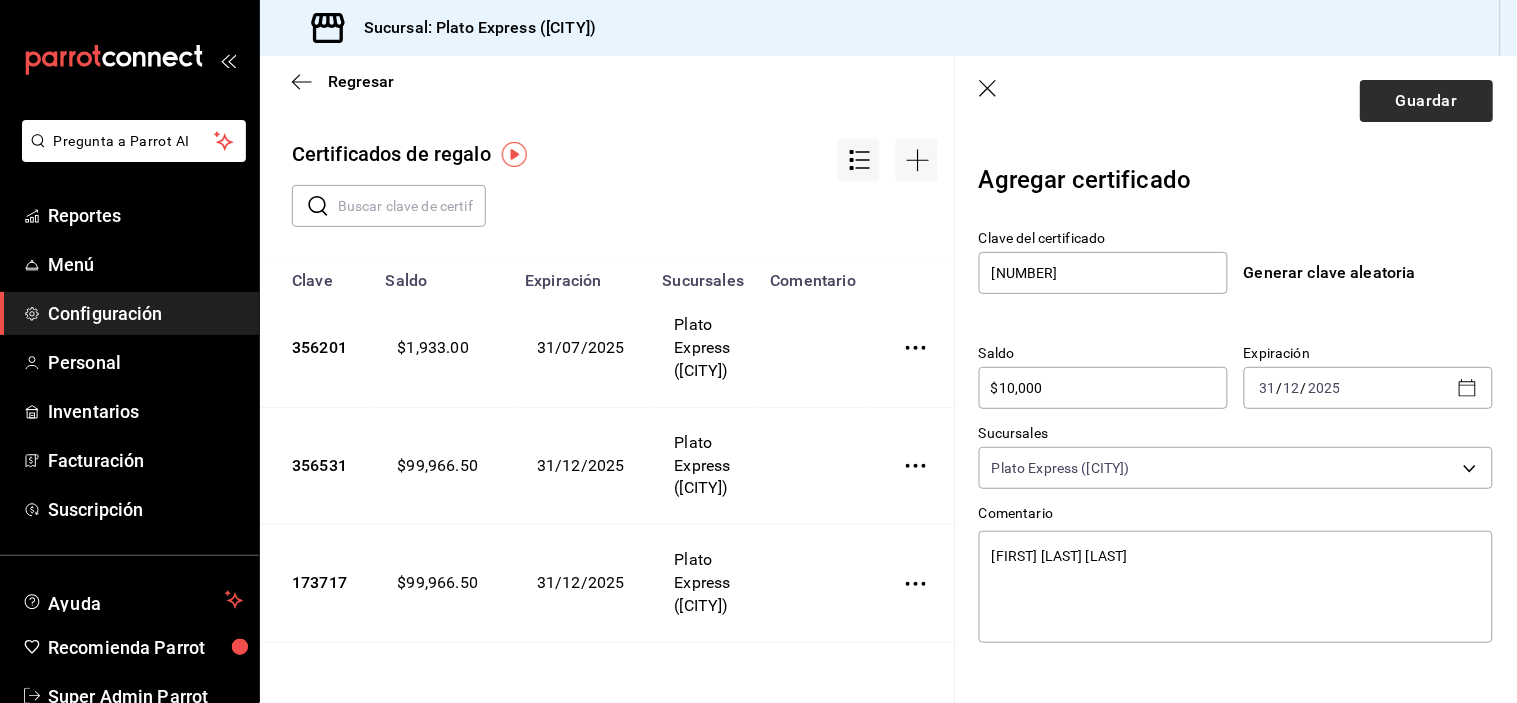 type on "x" 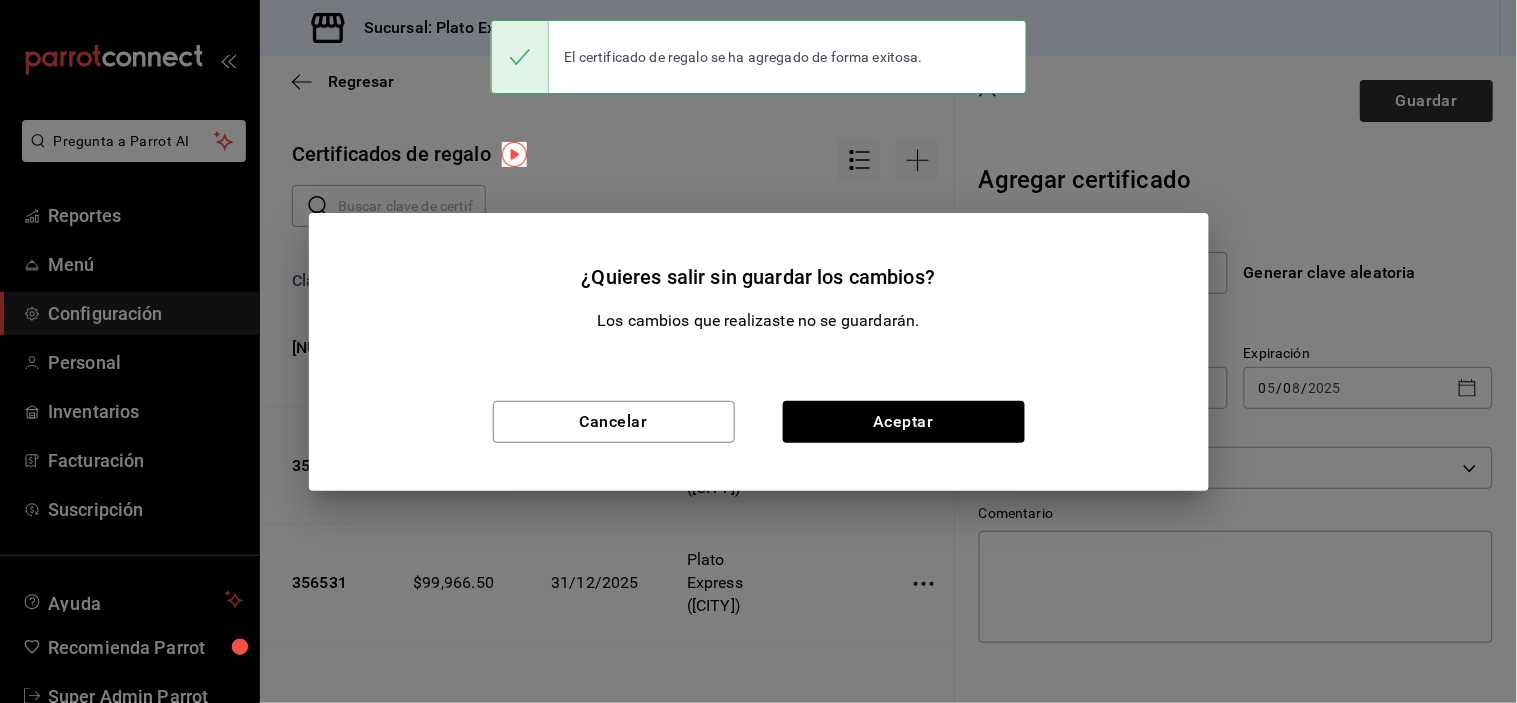 type on "$0.00" 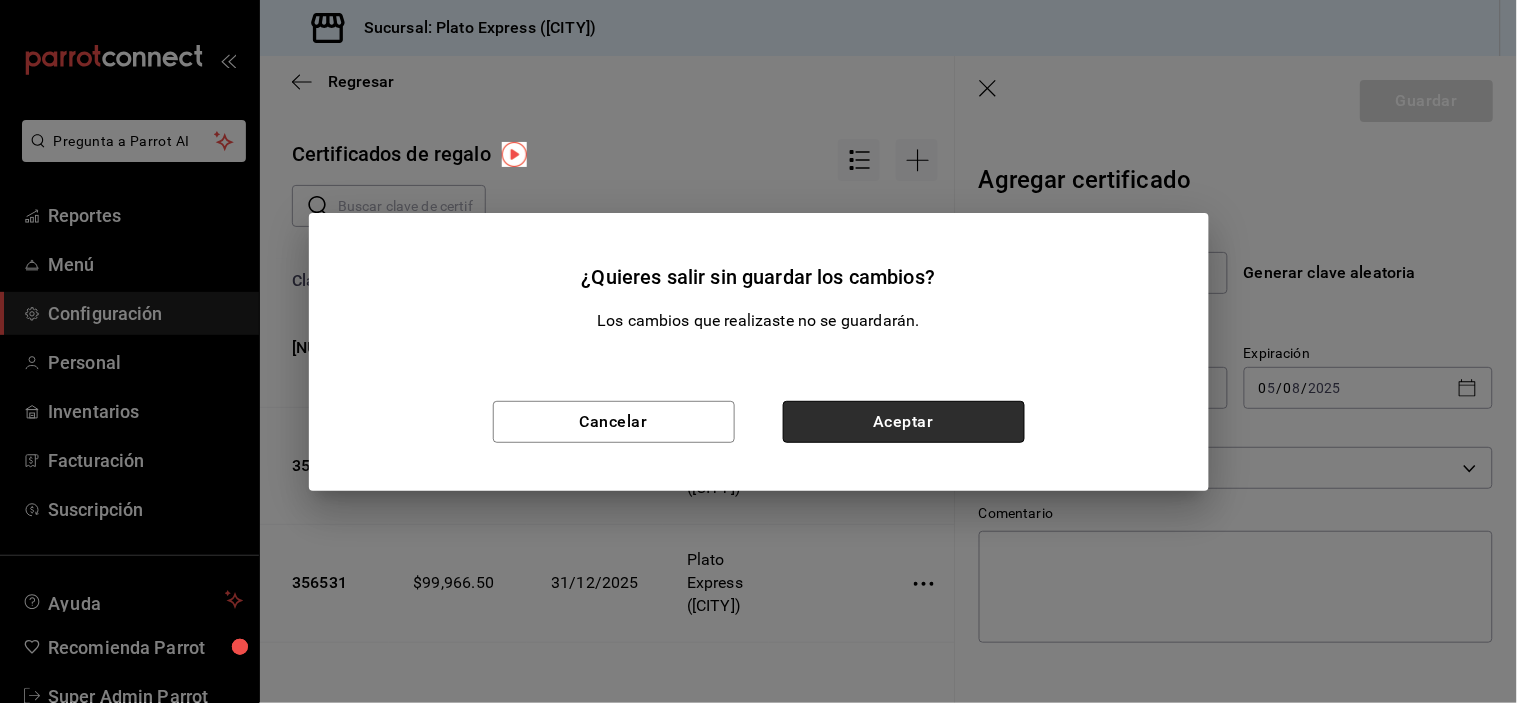click on "Aceptar" at bounding box center [904, 422] 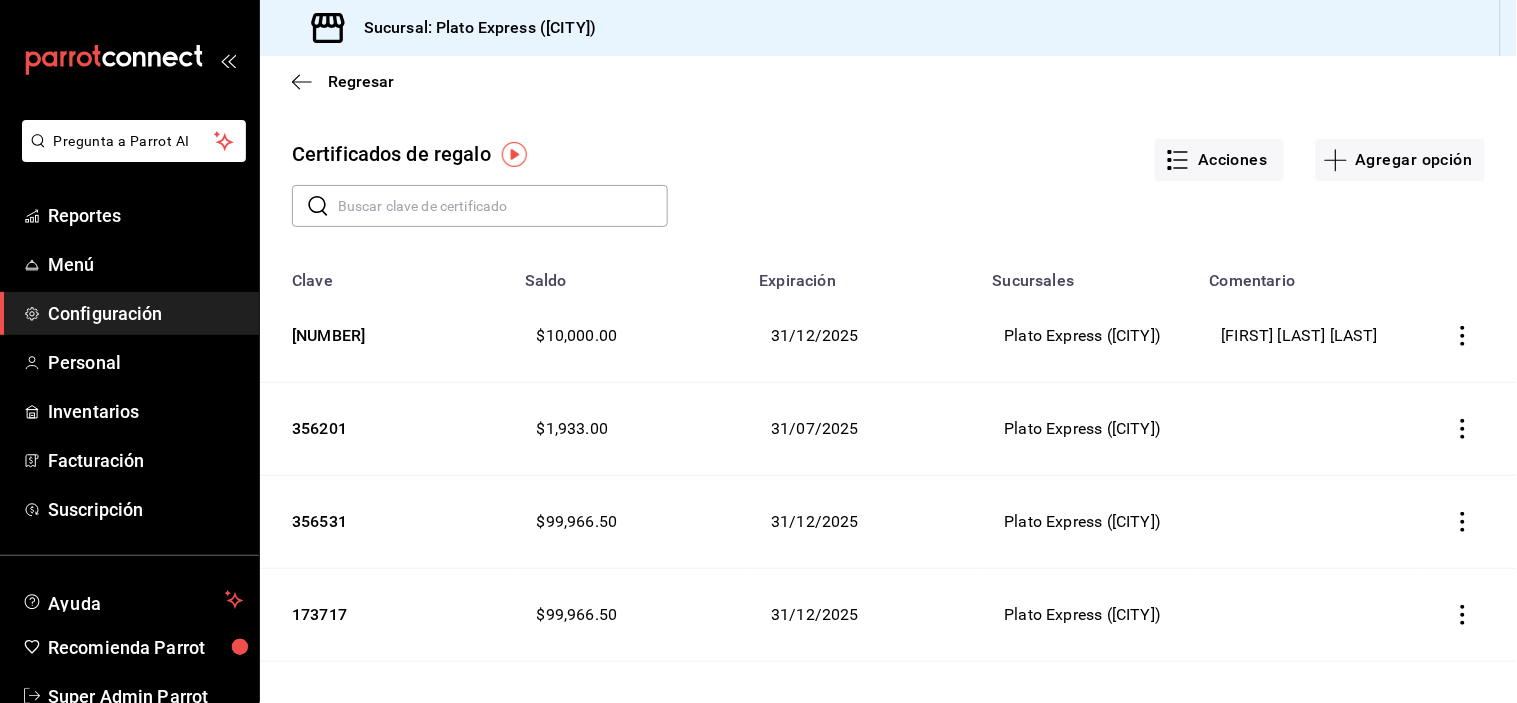 click 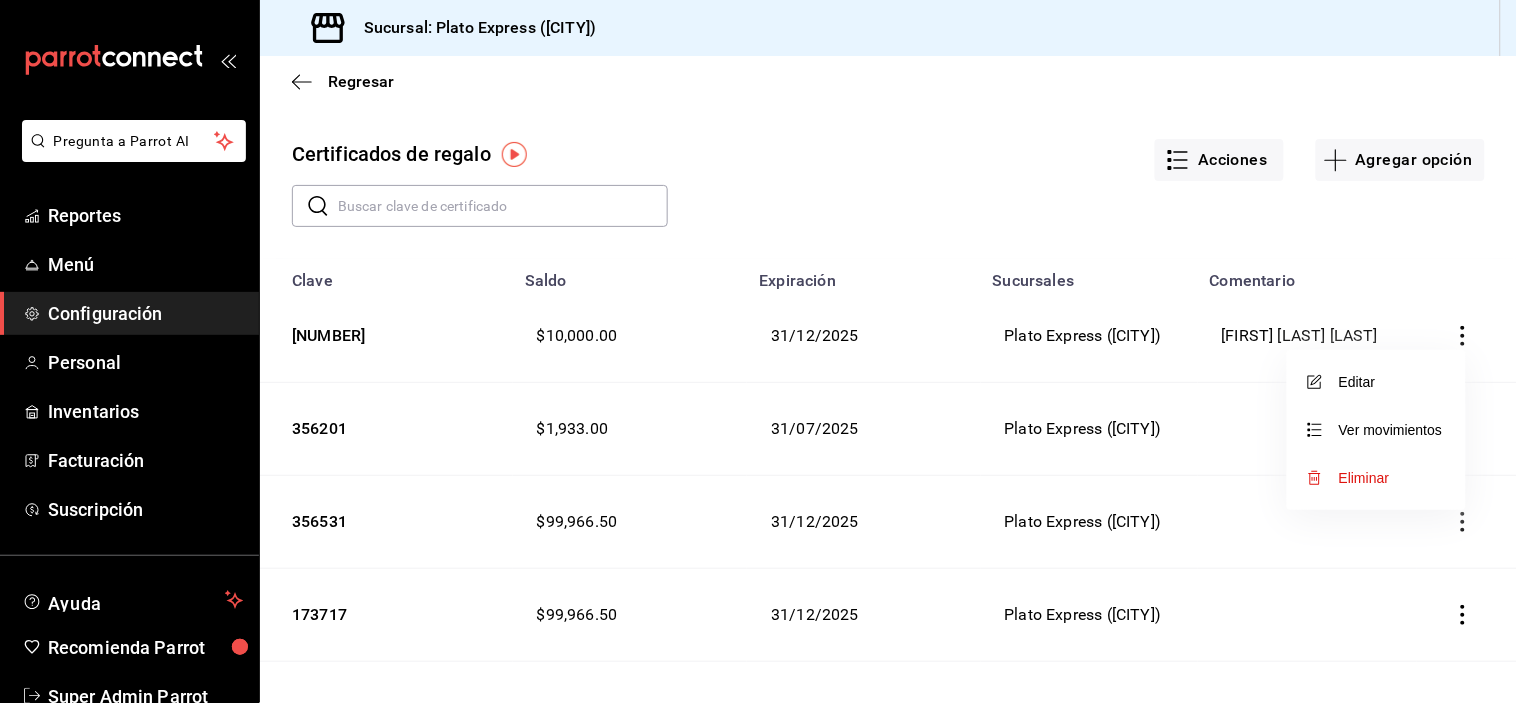 click at bounding box center [758, 351] 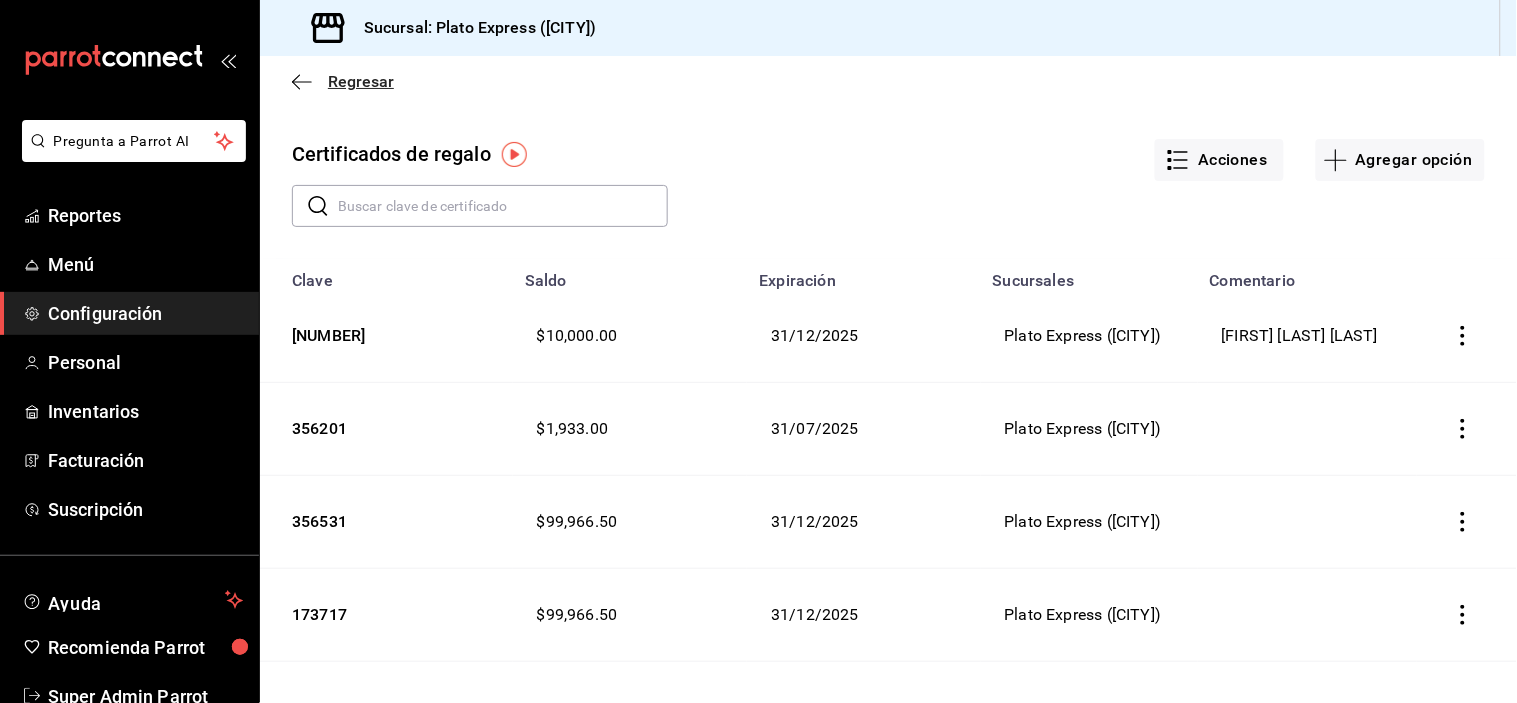 click on "Regresar" at bounding box center (343, 81) 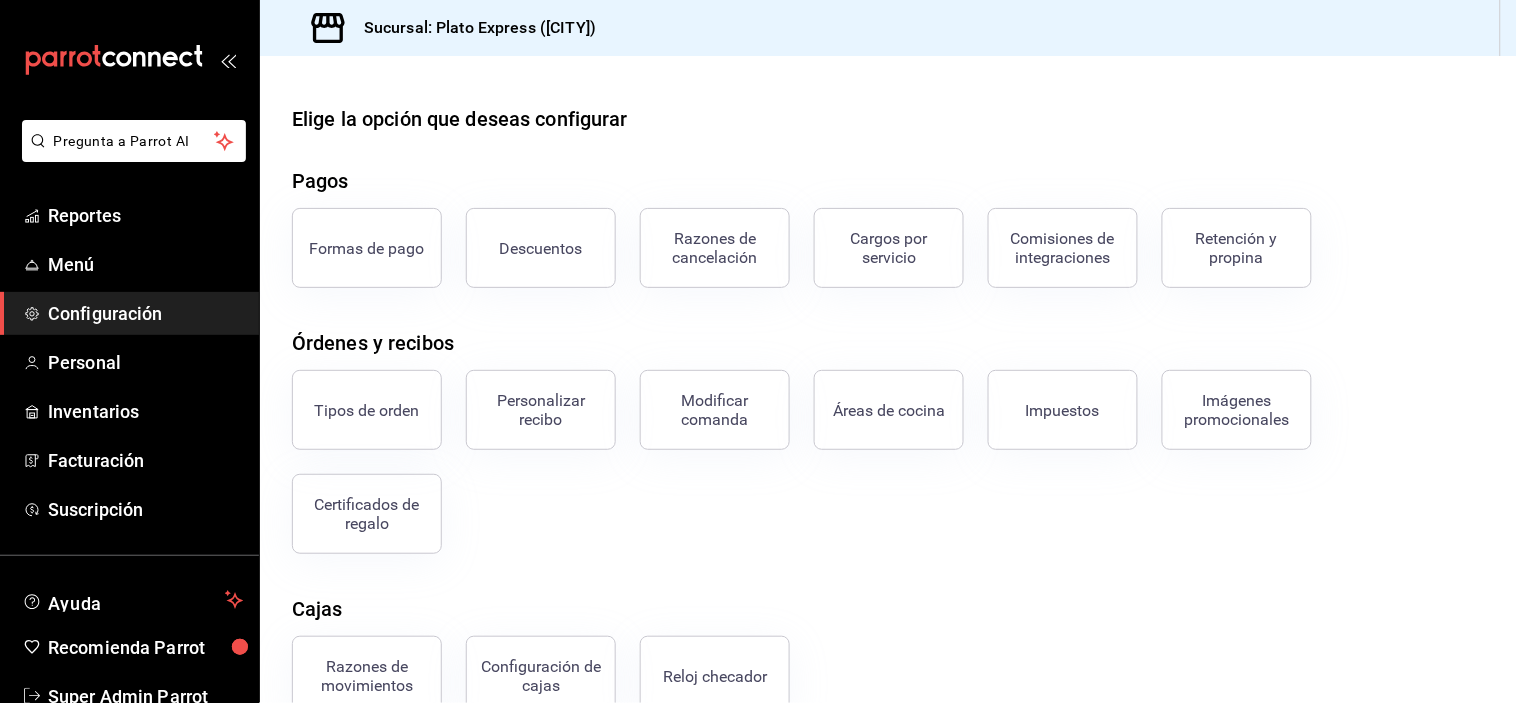 drag, startPoint x: 321, startPoint y: 36, endPoint x: 1452, endPoint y: 548, distance: 1241.493 